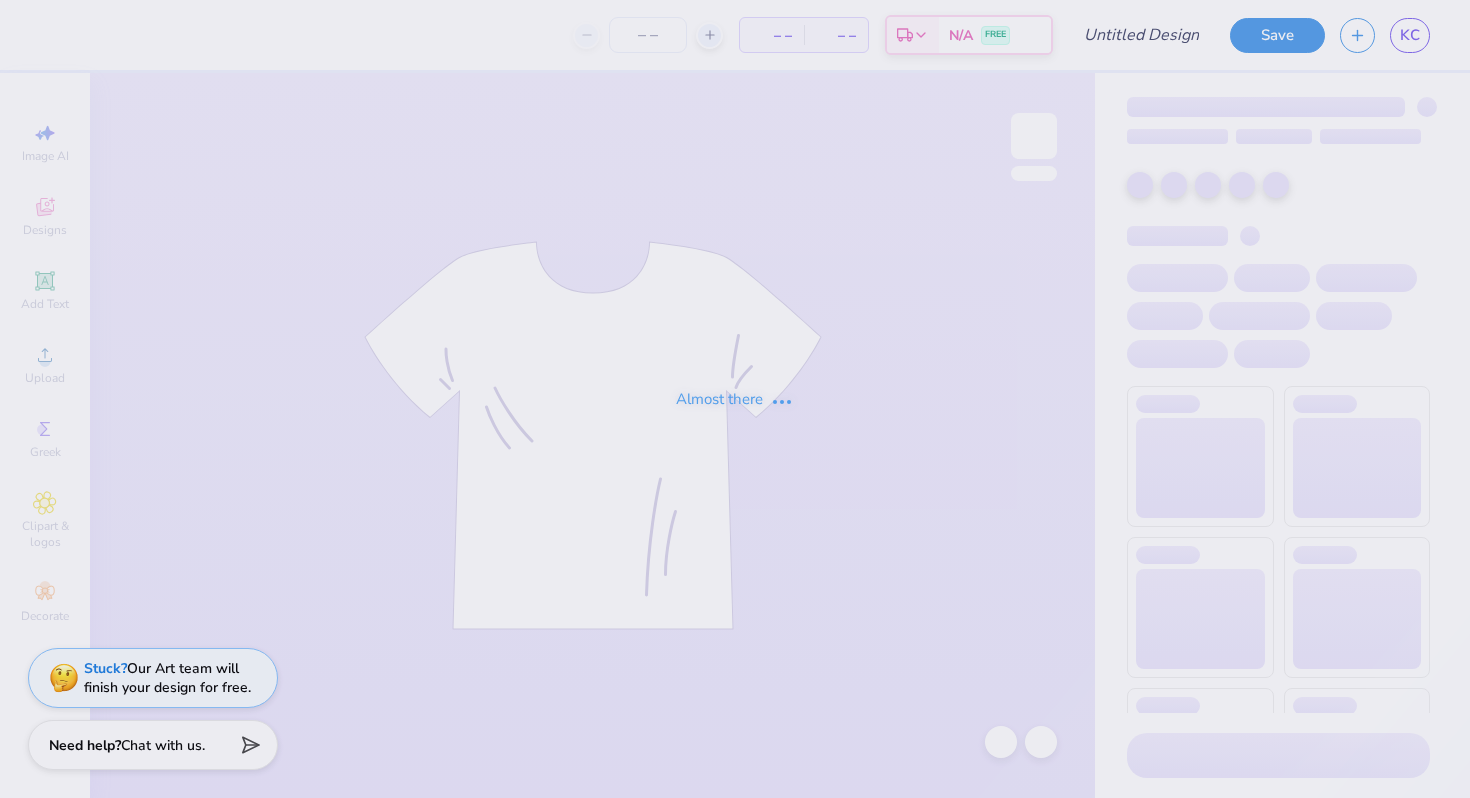 scroll, scrollTop: 0, scrollLeft: 0, axis: both 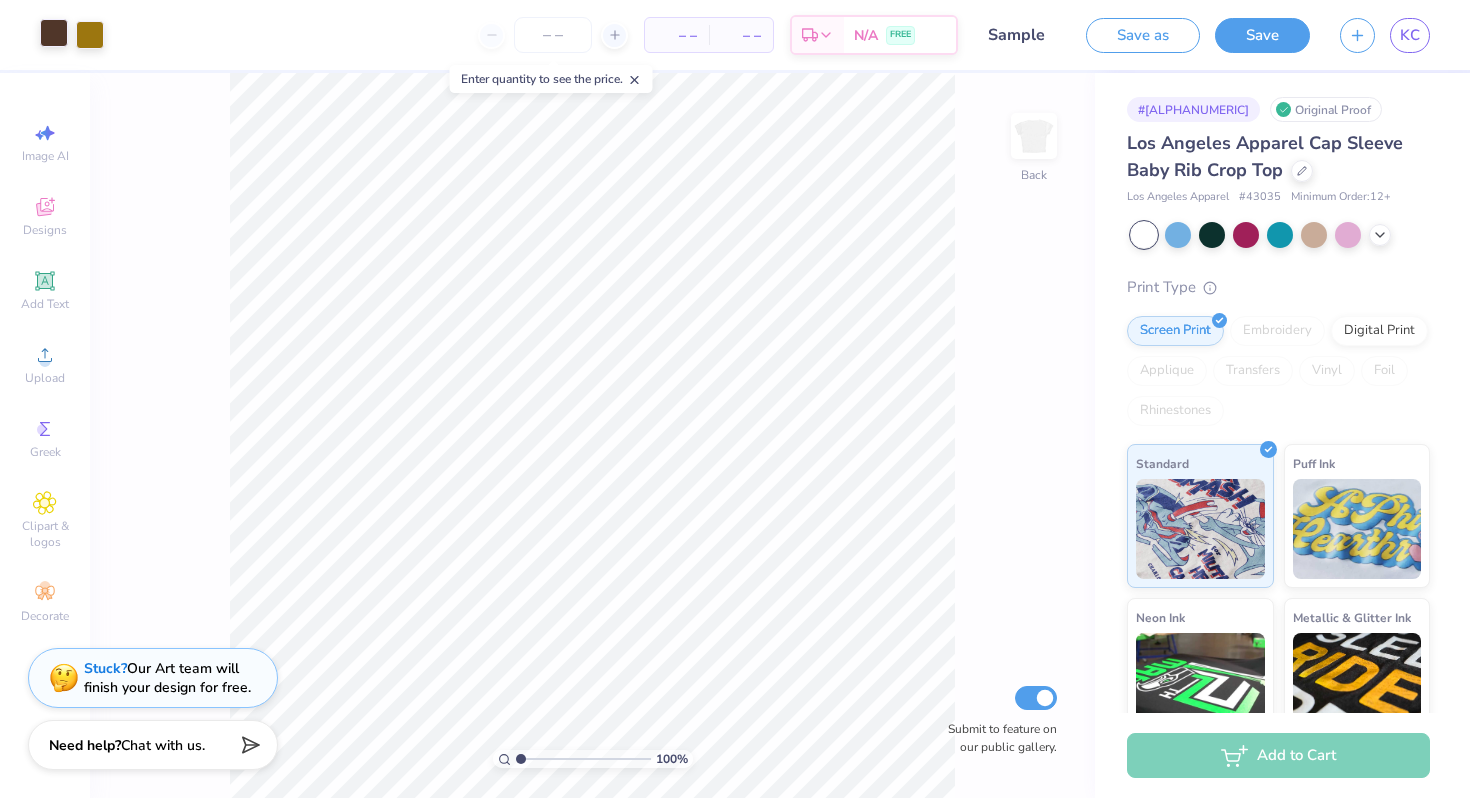 click at bounding box center [54, 33] 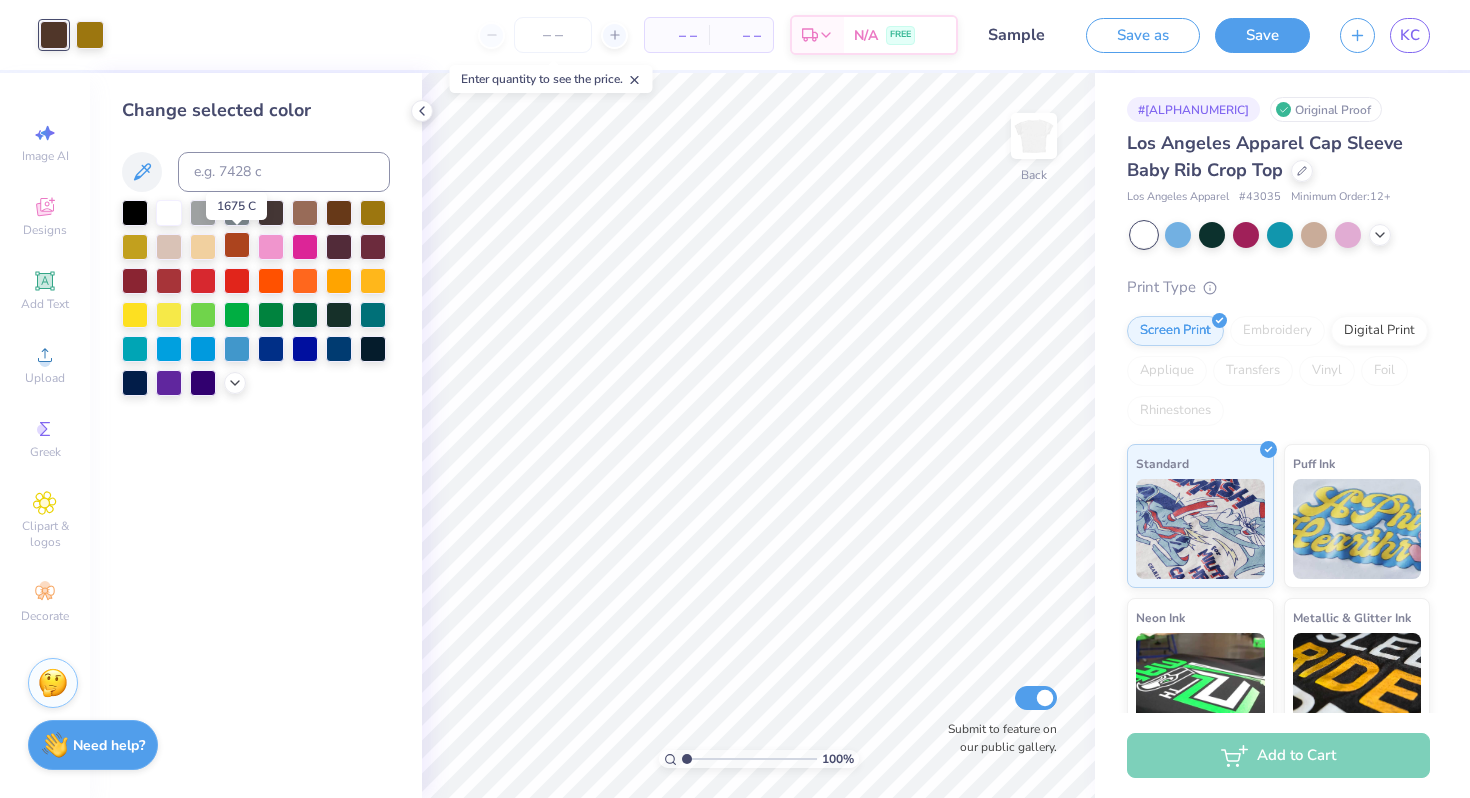 click at bounding box center [237, 245] 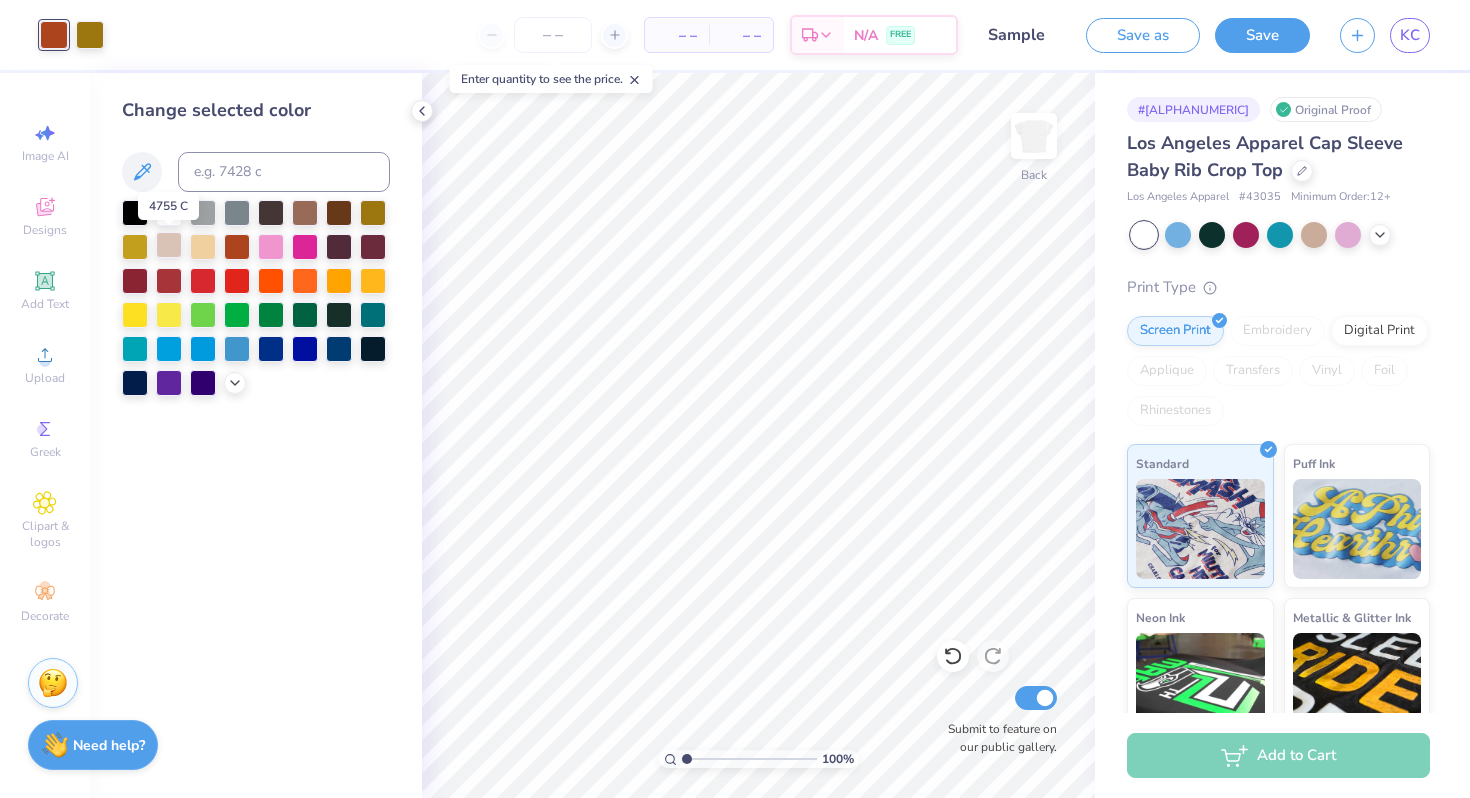 click at bounding box center [169, 245] 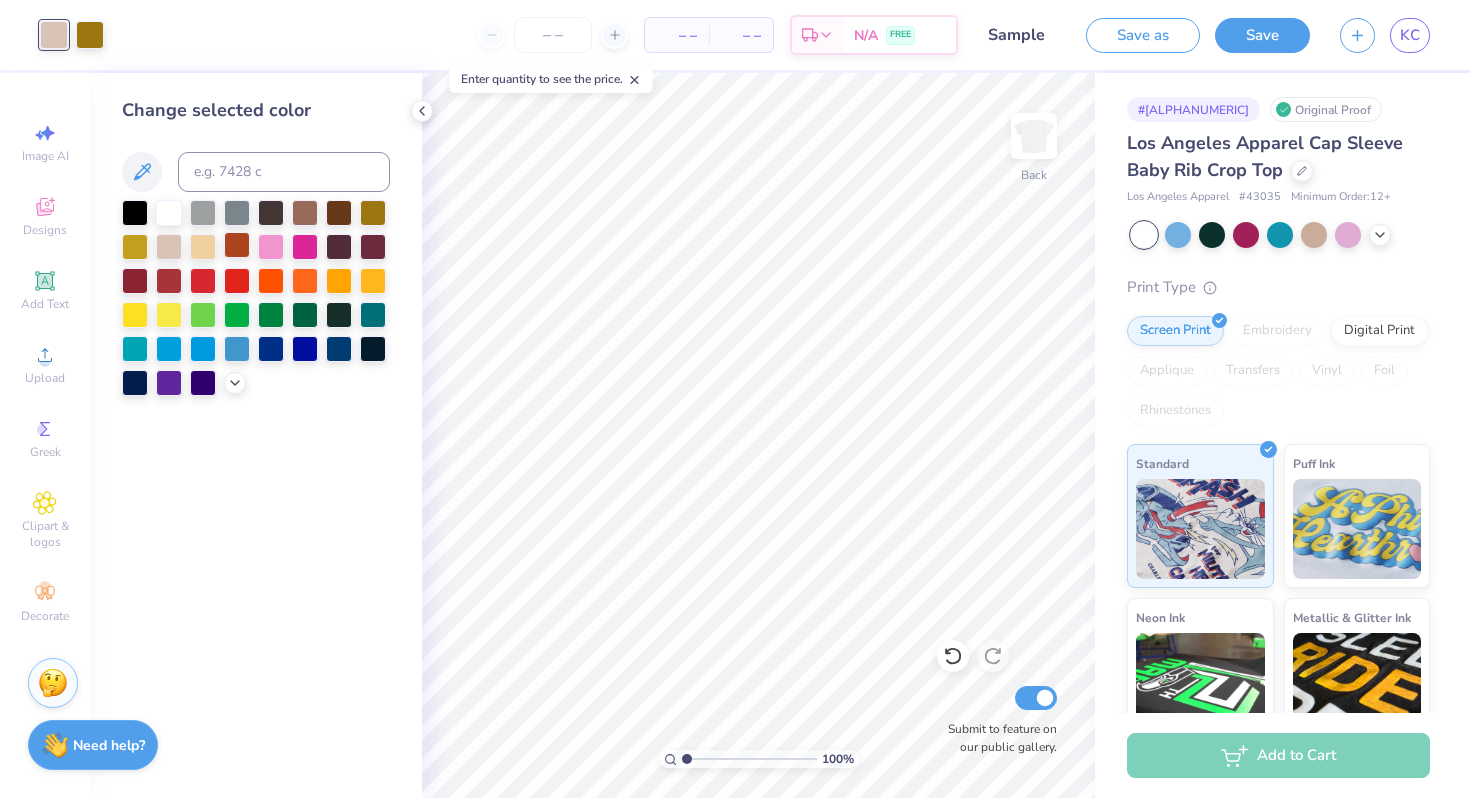 click at bounding box center [237, 245] 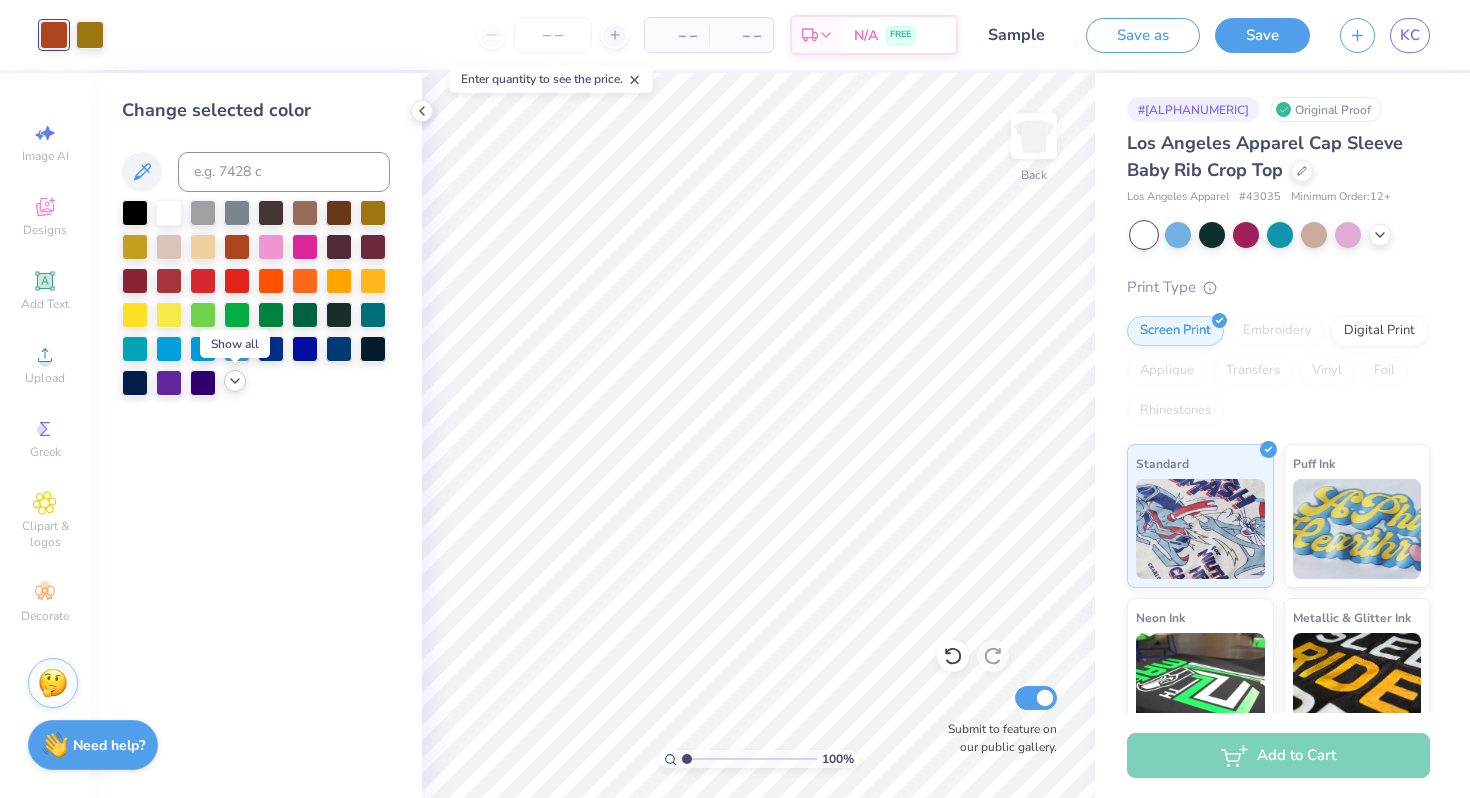 click 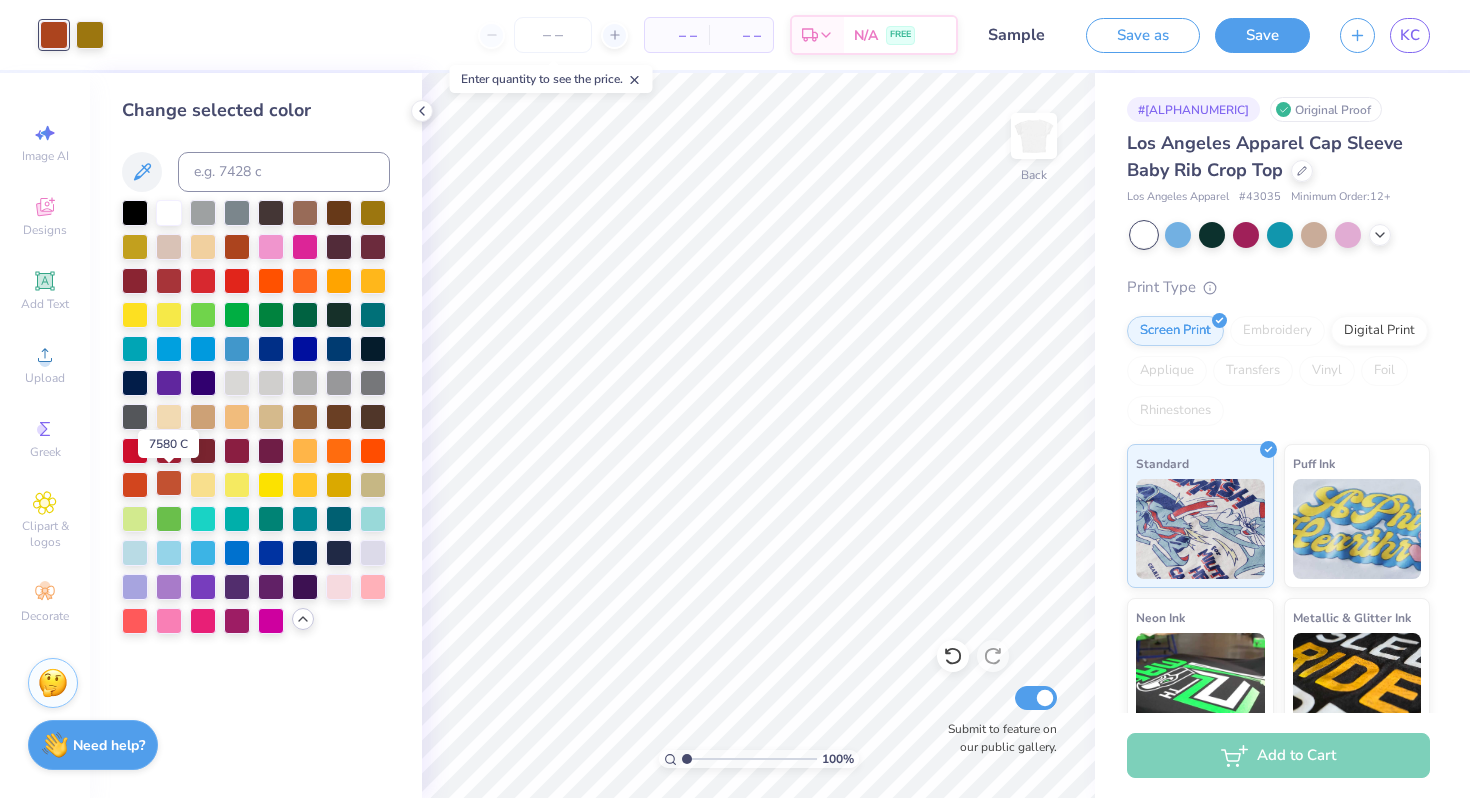 click at bounding box center [169, 483] 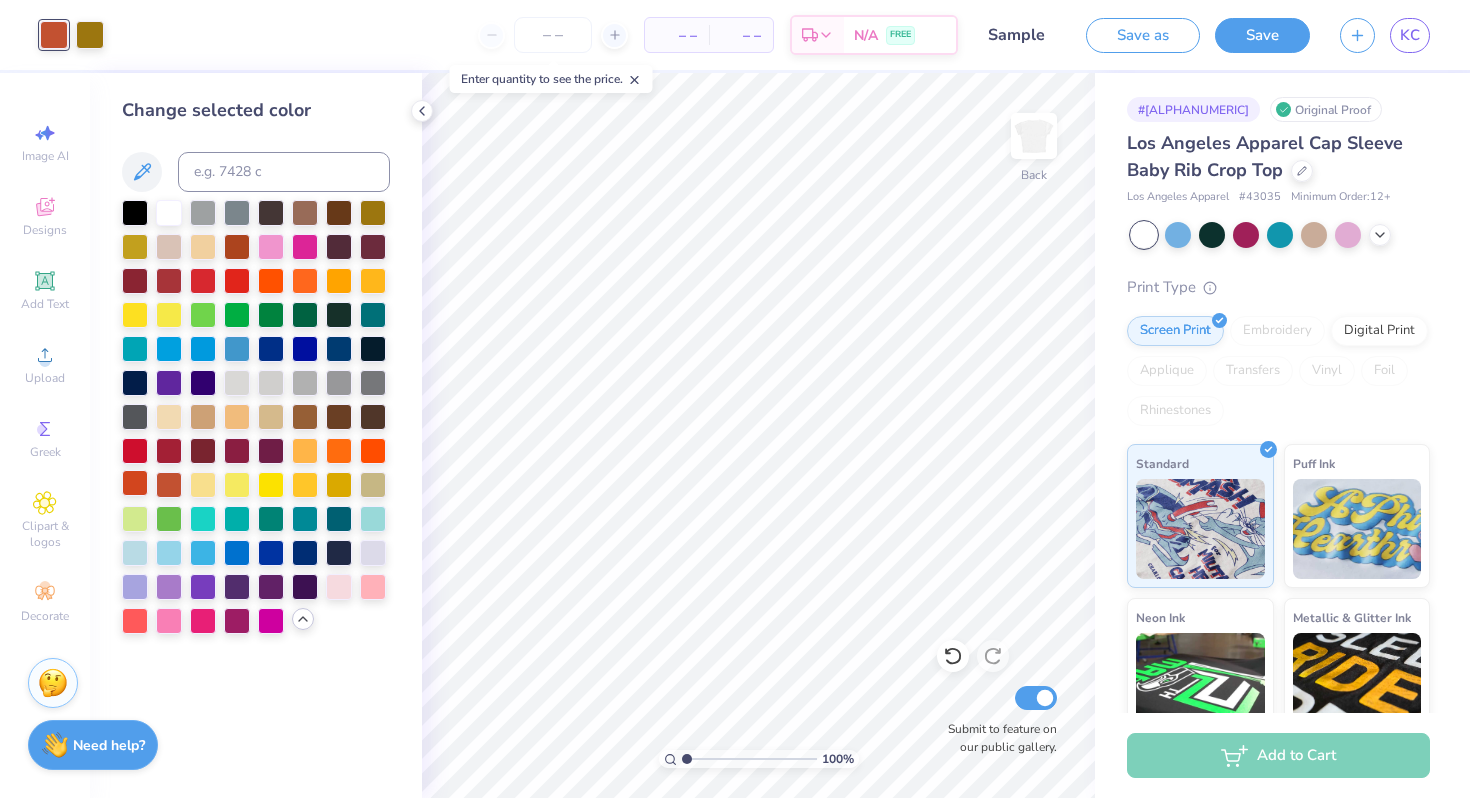 click at bounding box center (135, 483) 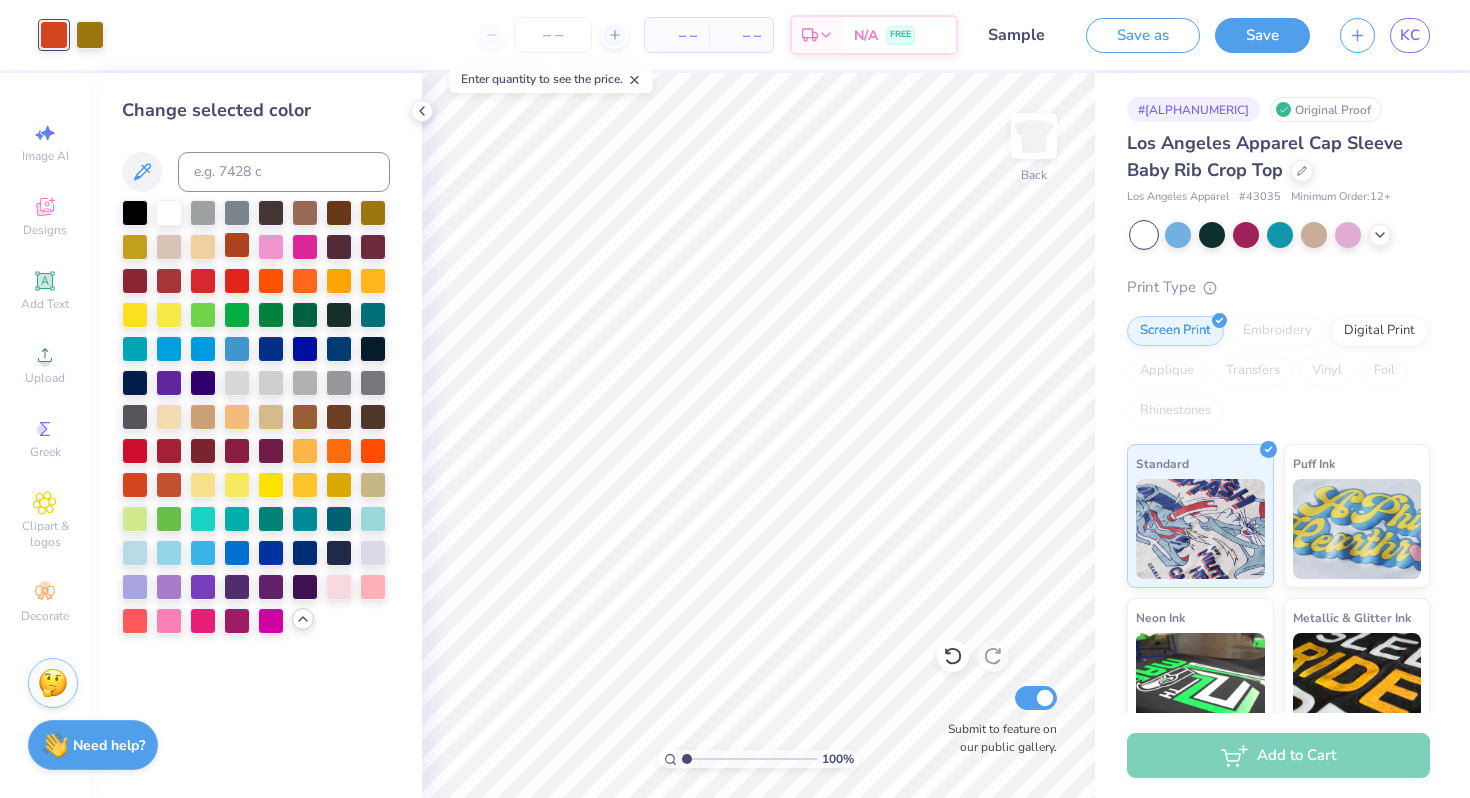 click at bounding box center [237, 245] 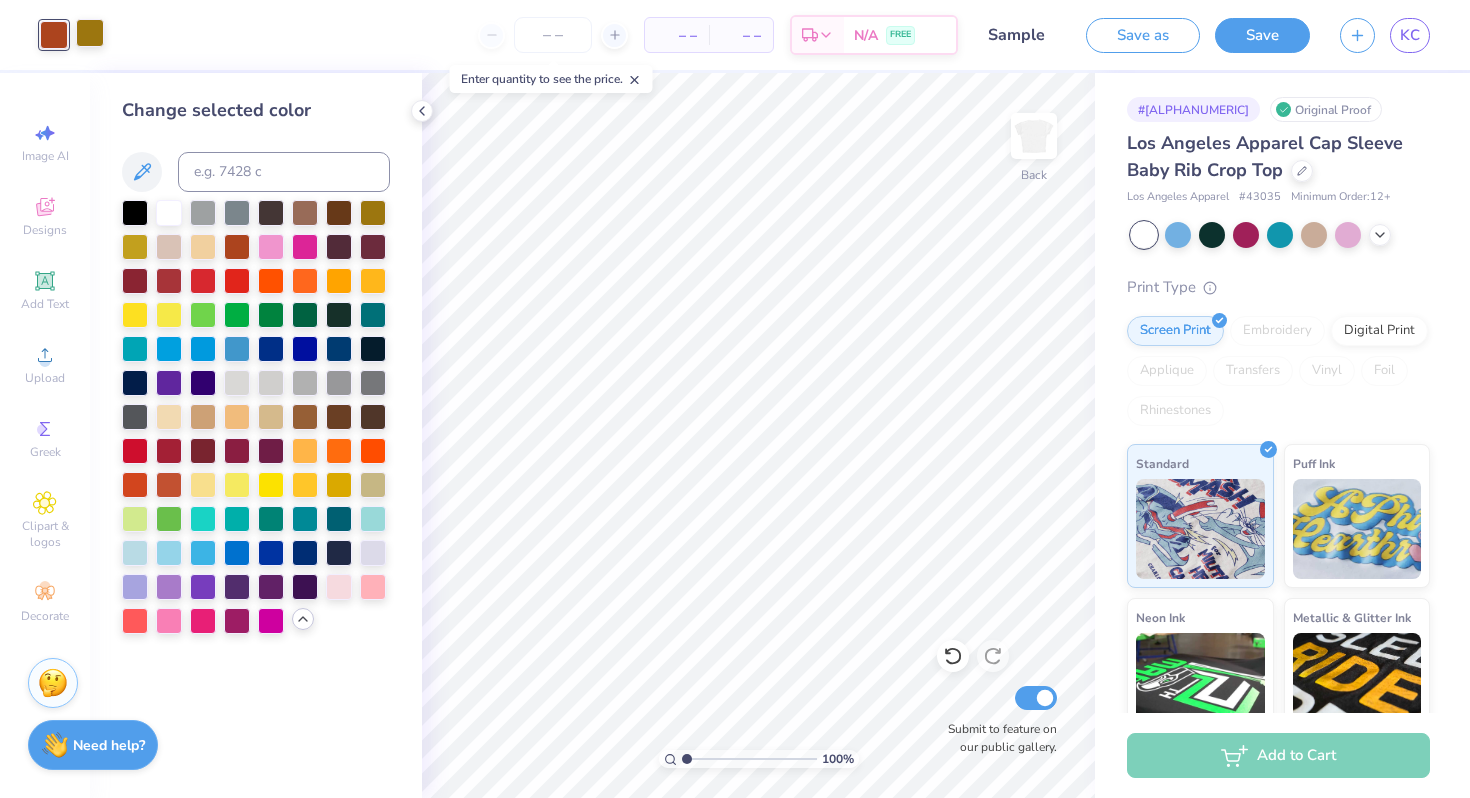 click at bounding box center [90, 33] 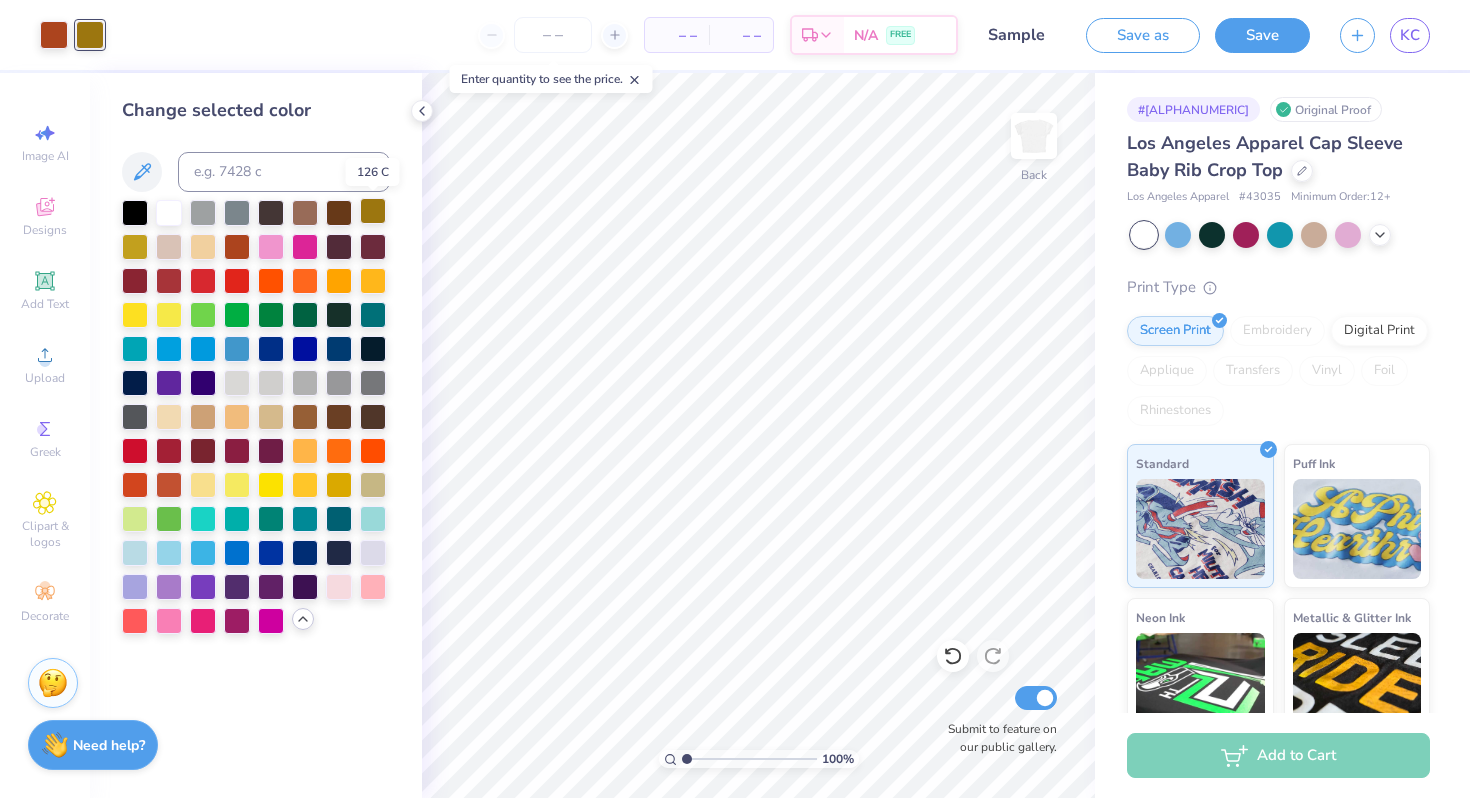 click at bounding box center [373, 211] 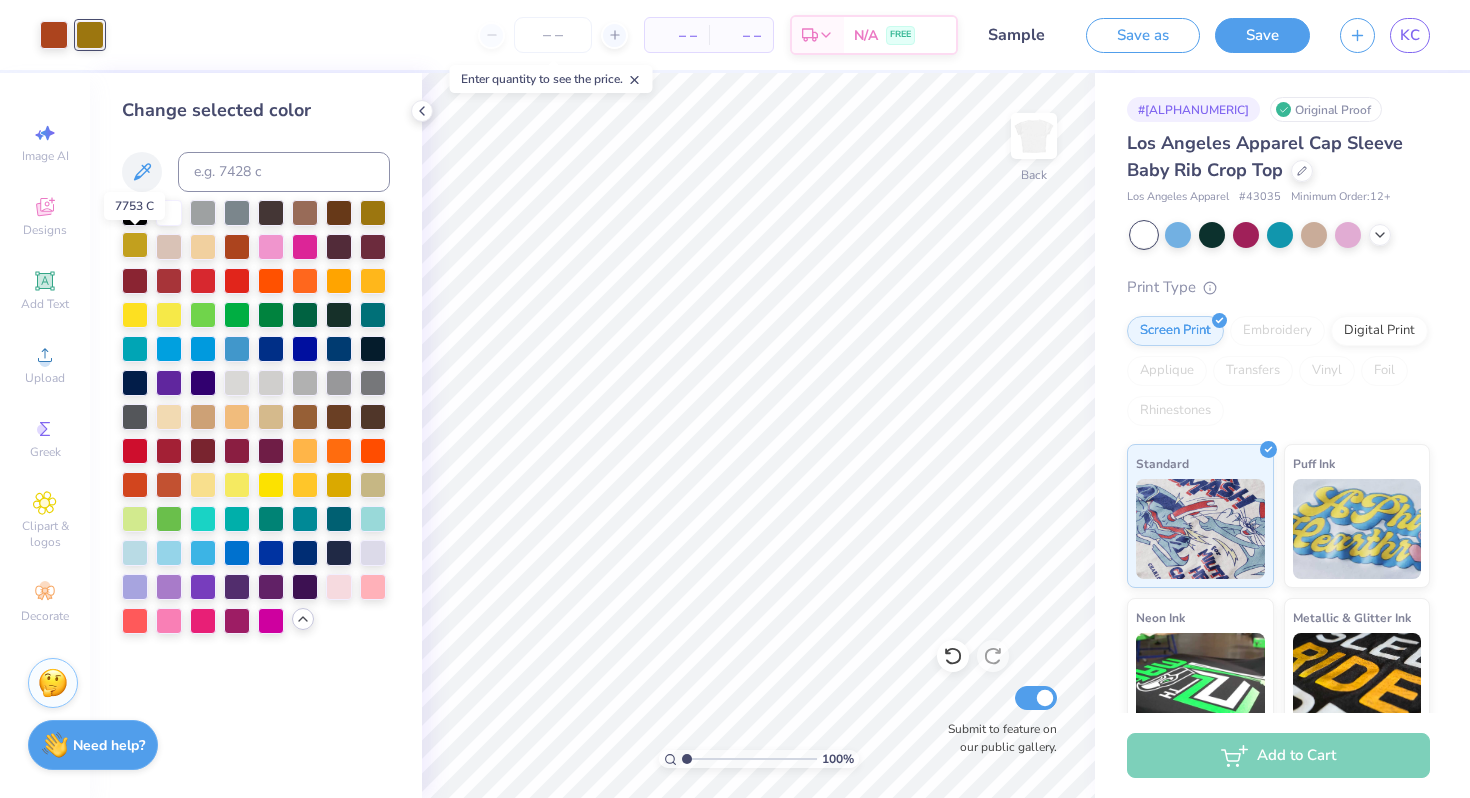 click at bounding box center [135, 245] 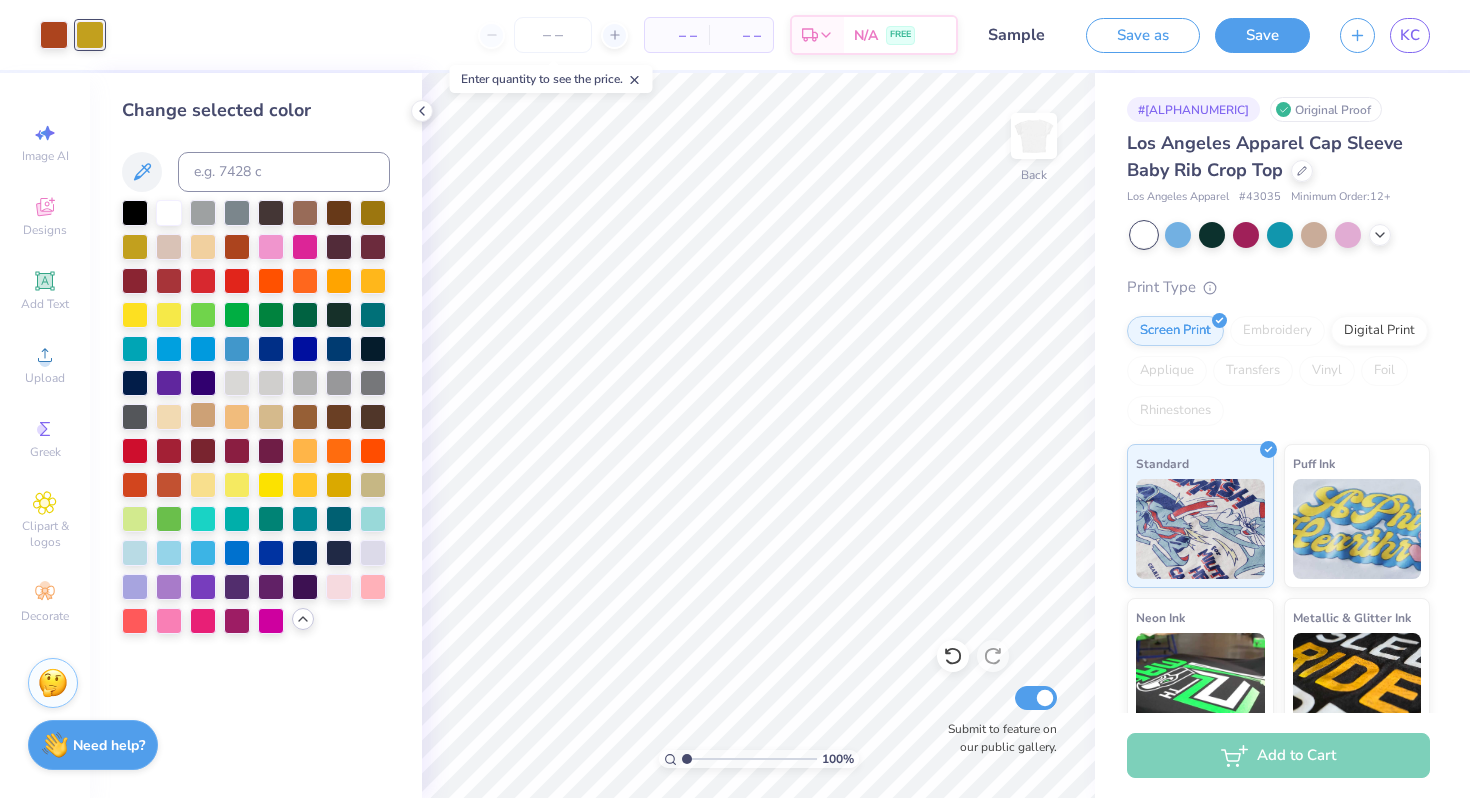 click at bounding box center [203, 415] 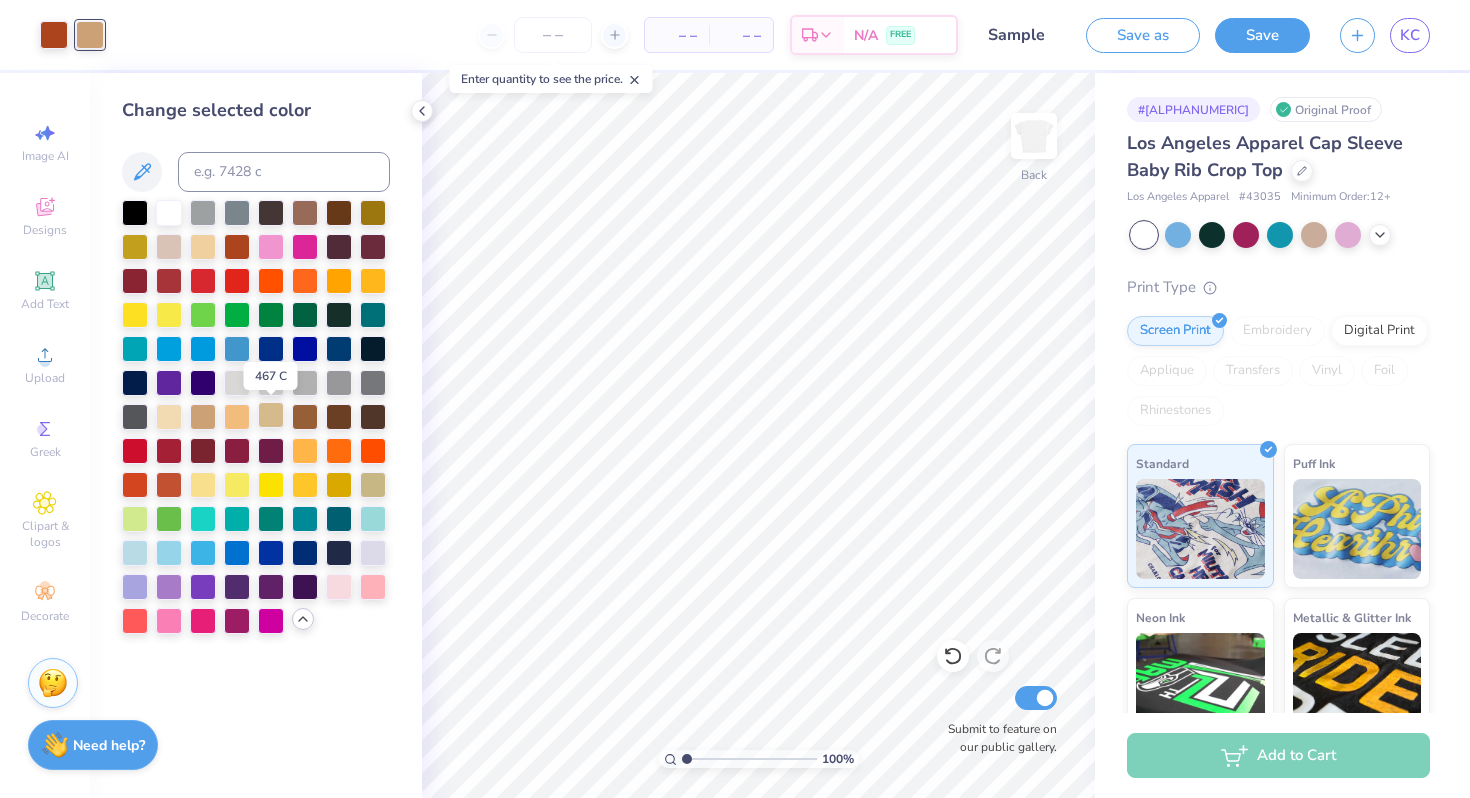 click at bounding box center [271, 415] 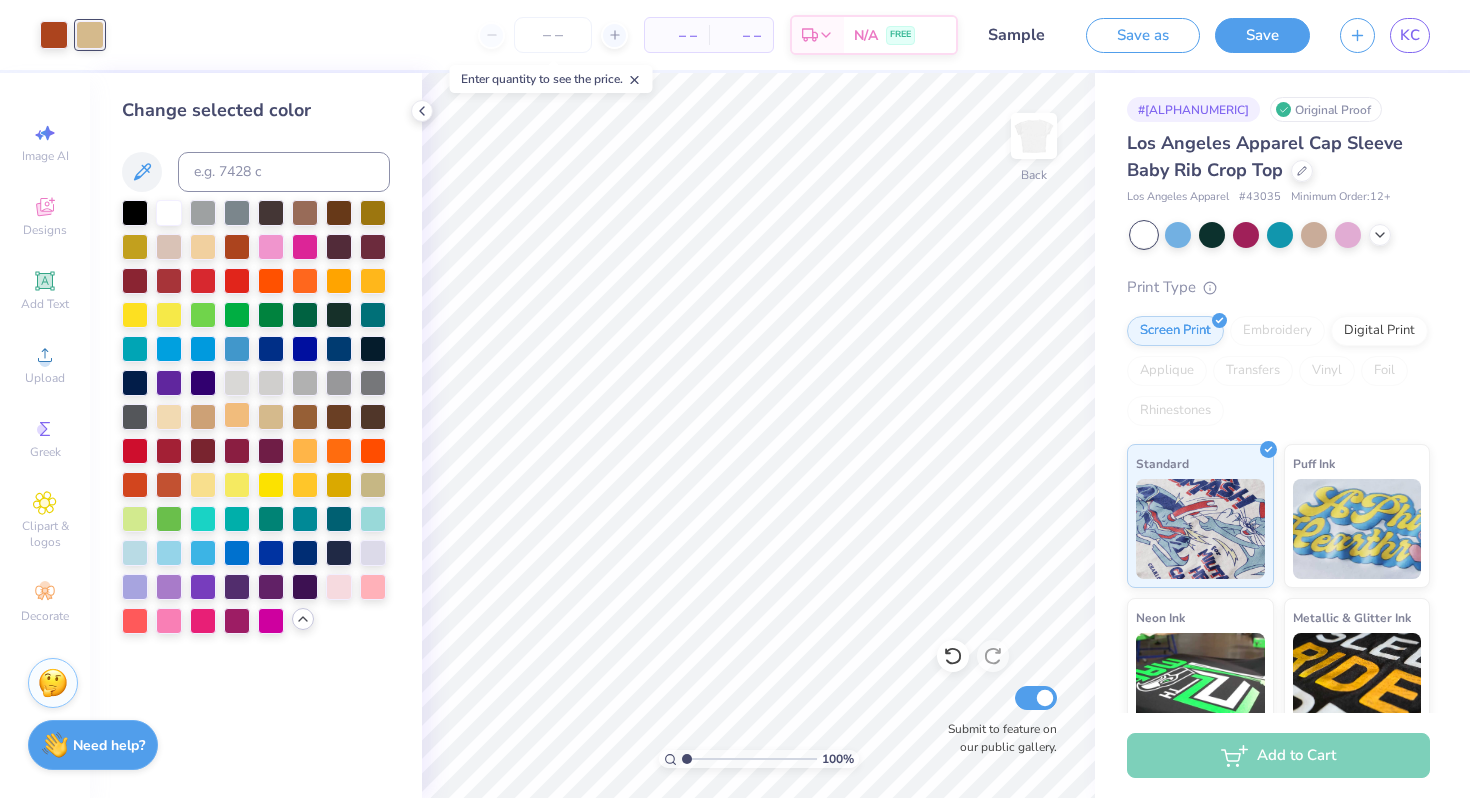 click at bounding box center [237, 415] 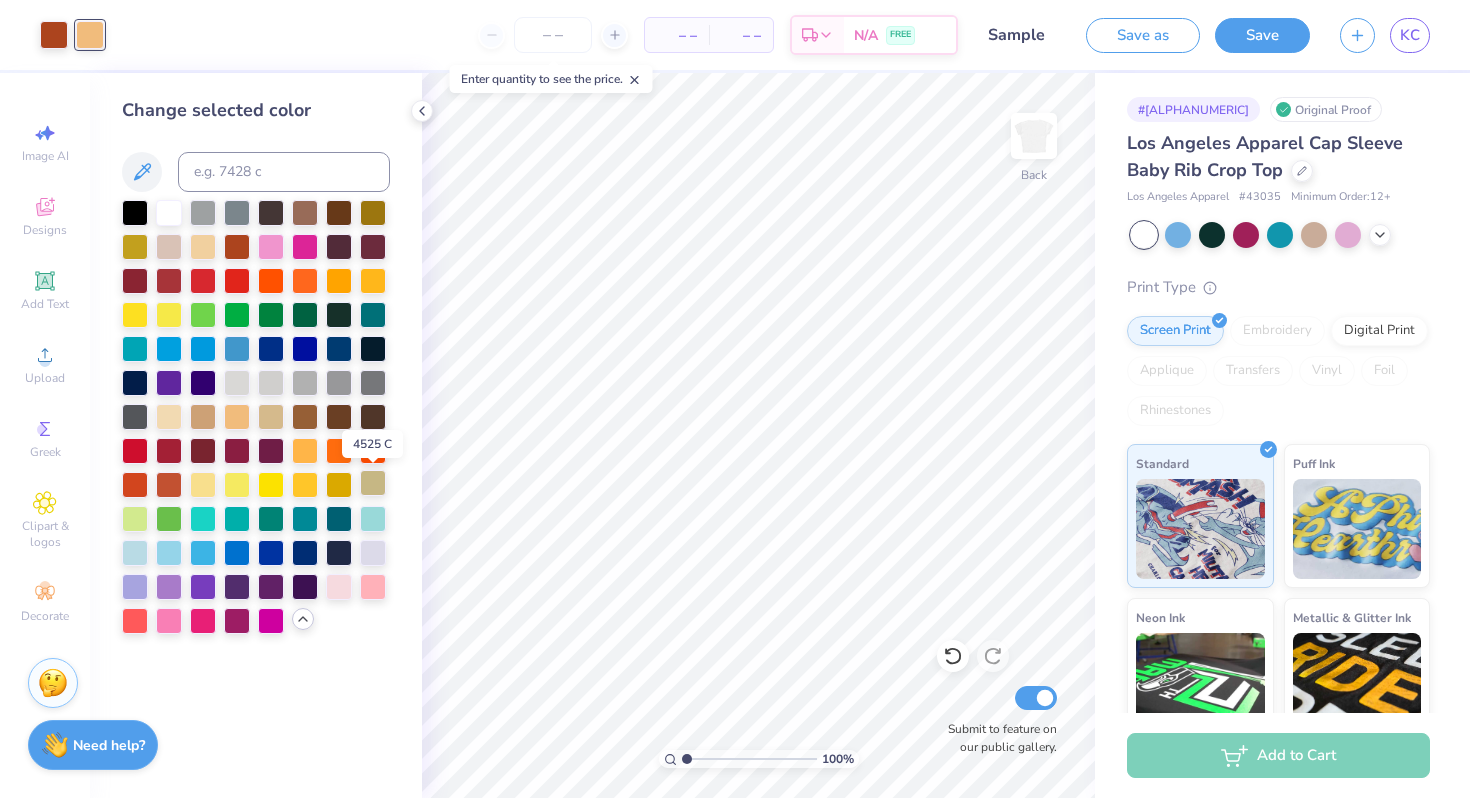 click at bounding box center [373, 483] 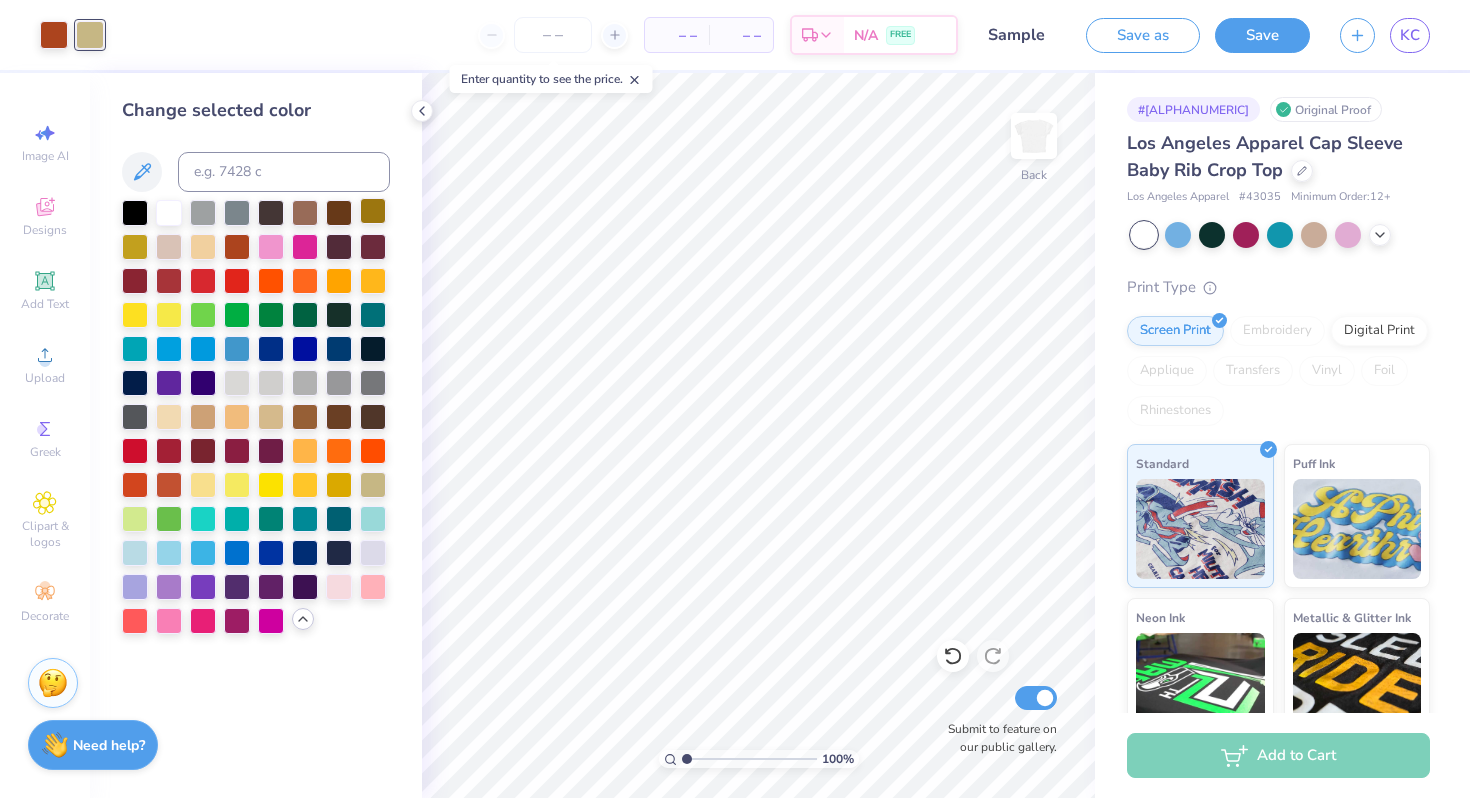 click at bounding box center [373, 211] 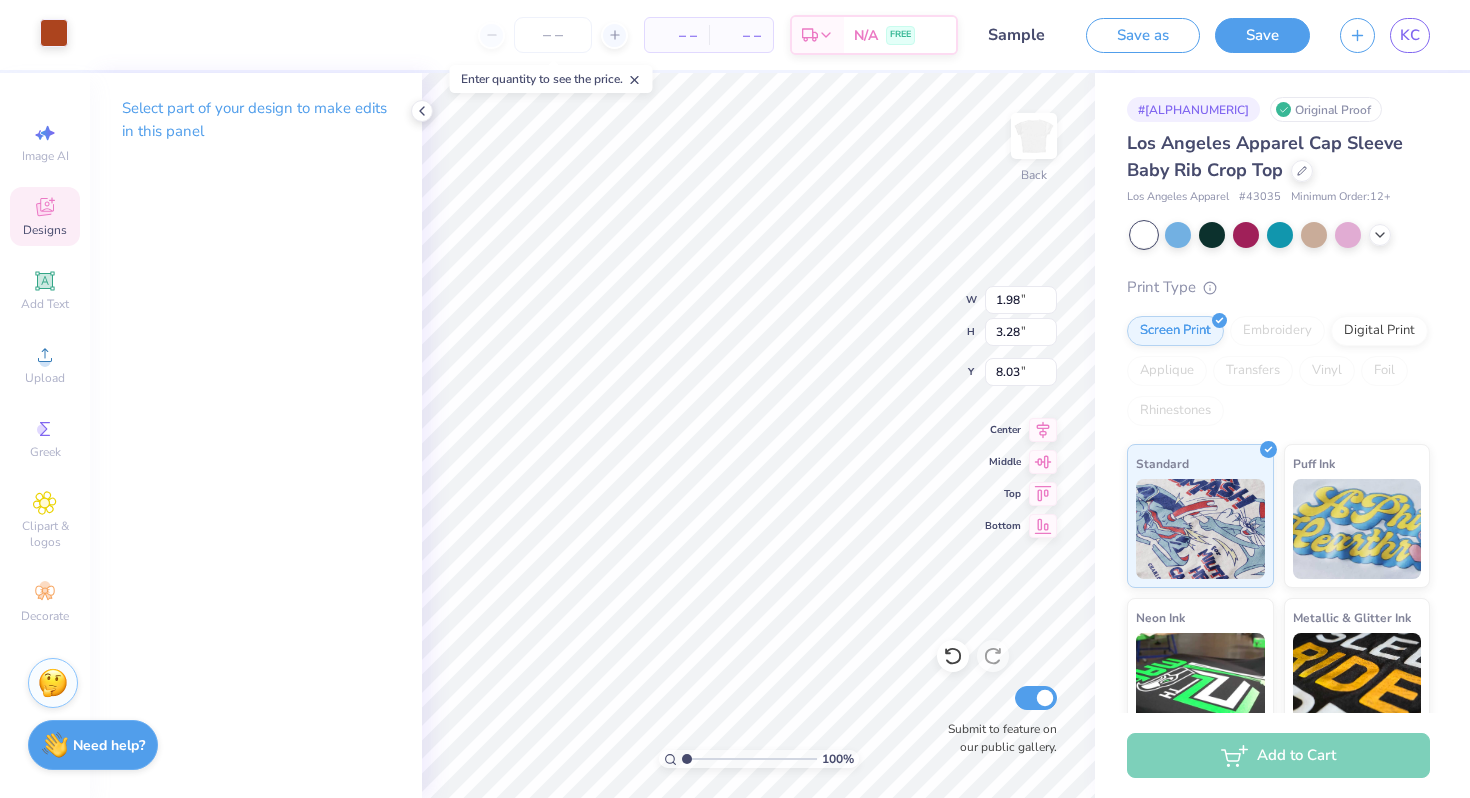 click at bounding box center [54, 33] 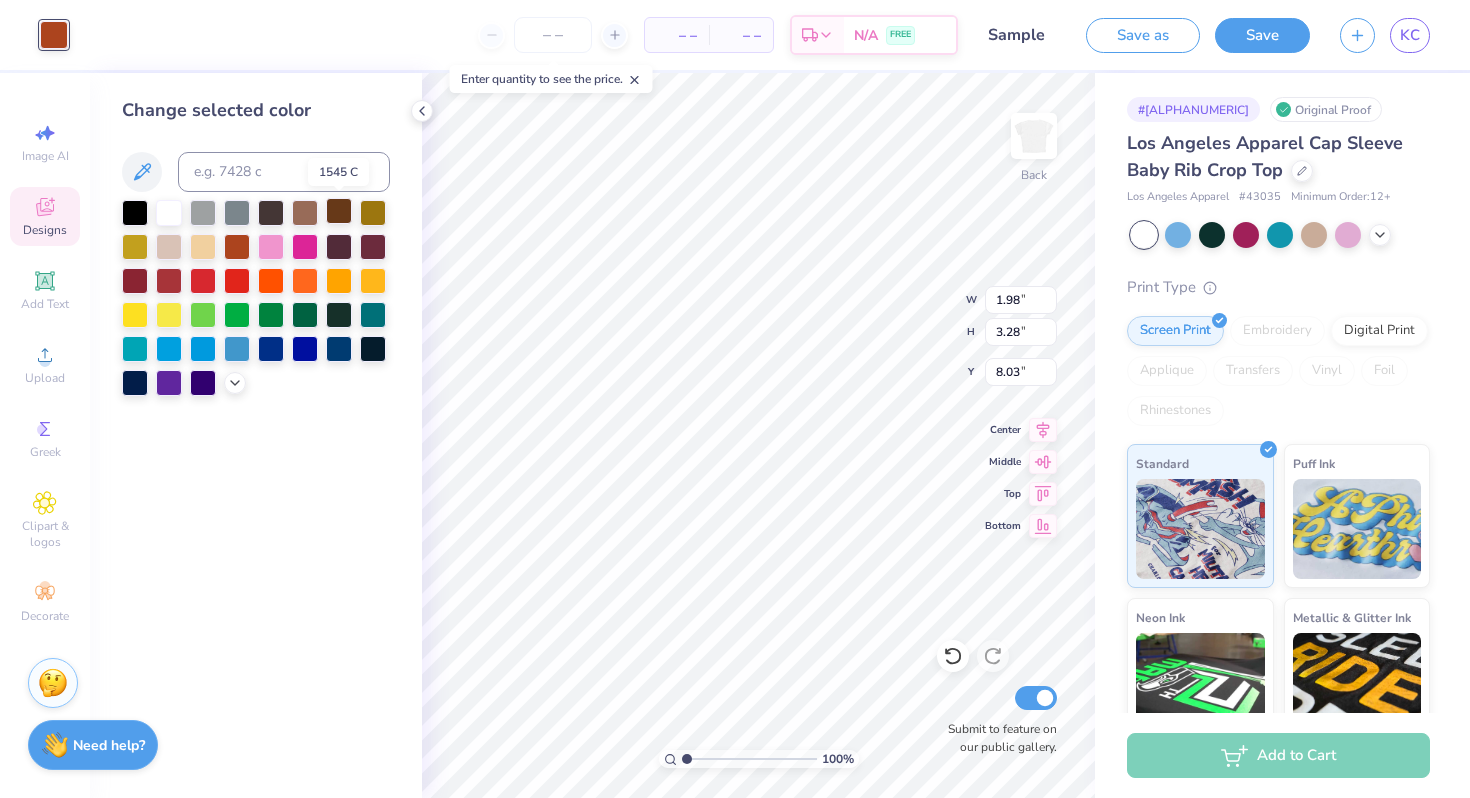 click at bounding box center (339, 211) 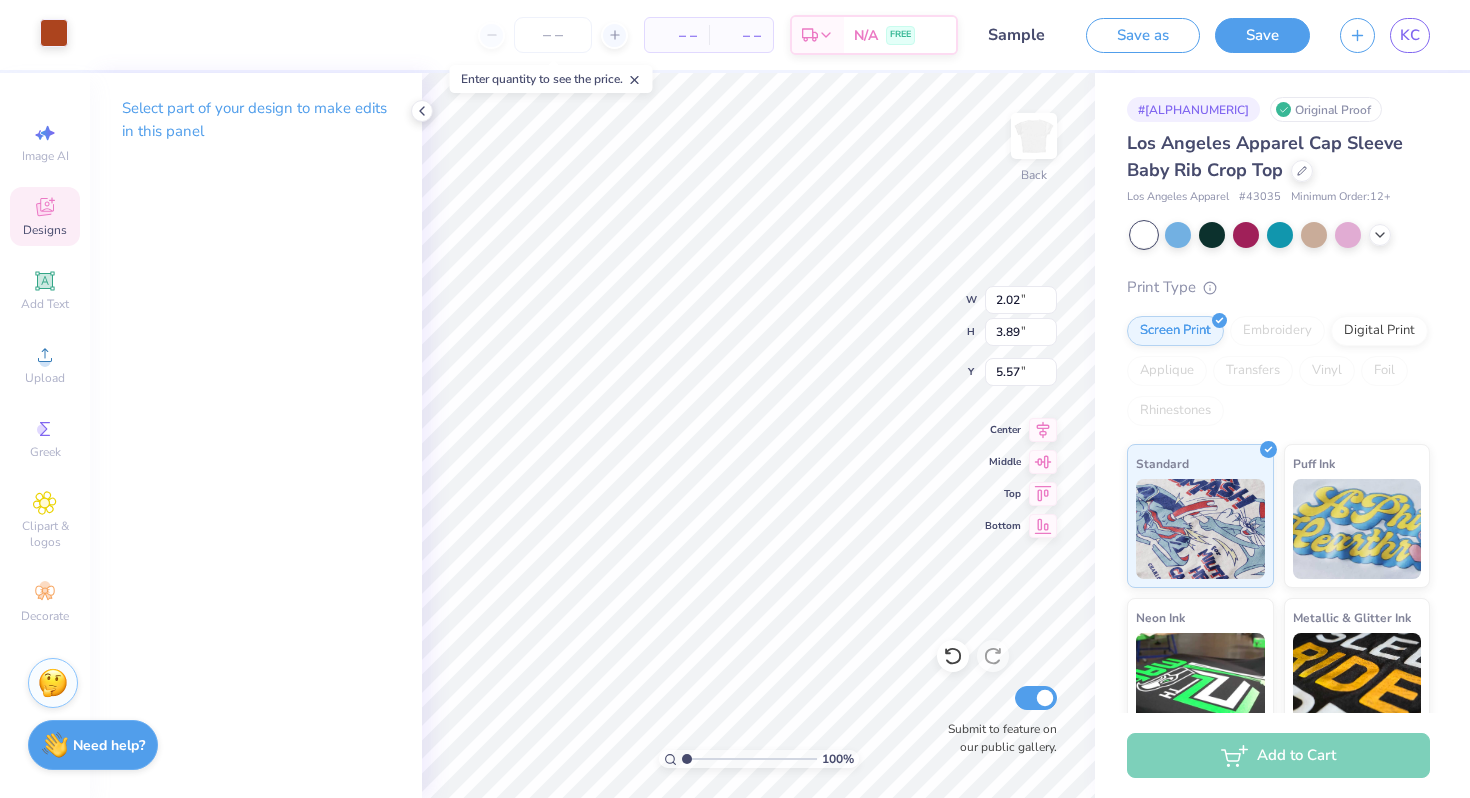 click at bounding box center [54, 33] 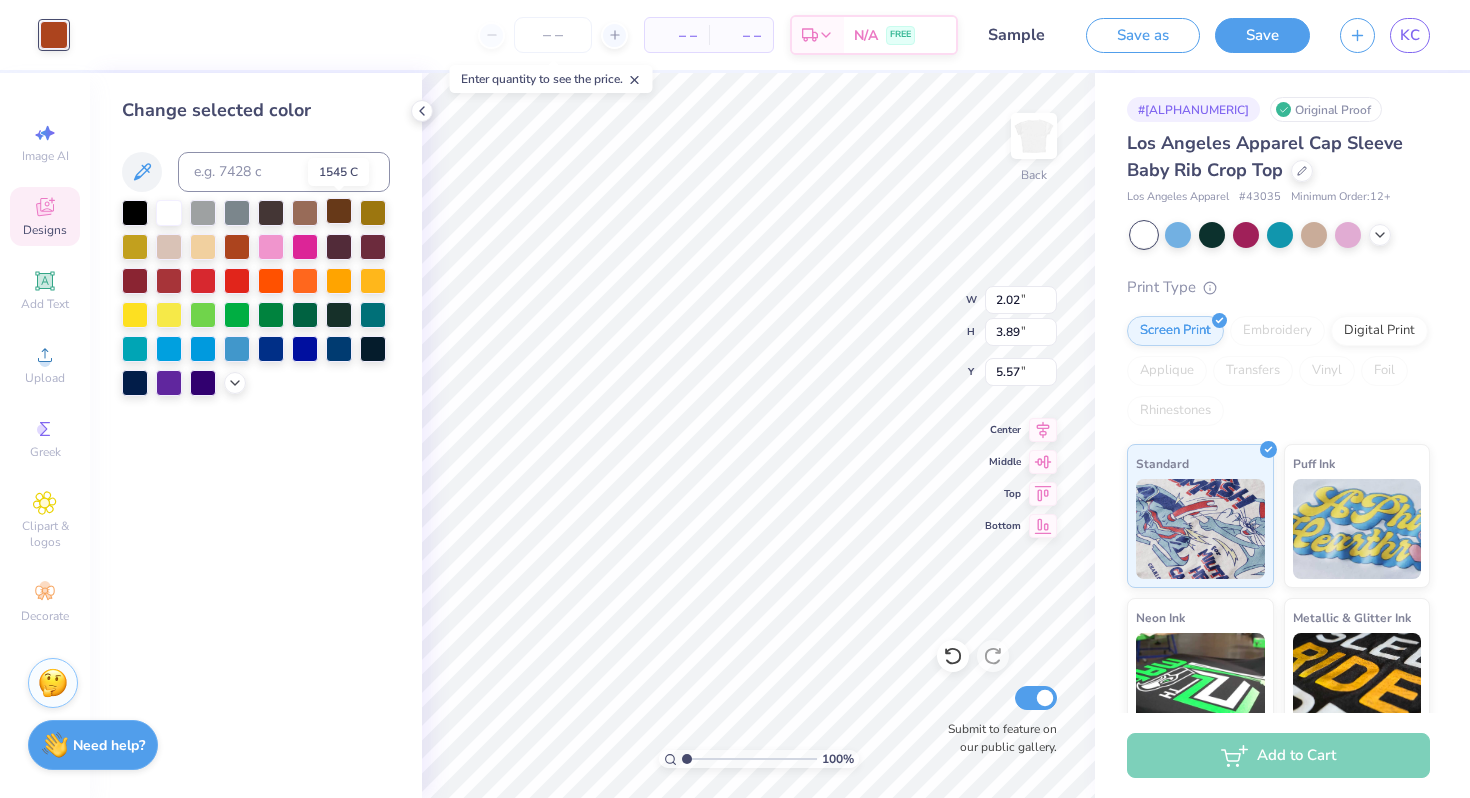 click at bounding box center (339, 211) 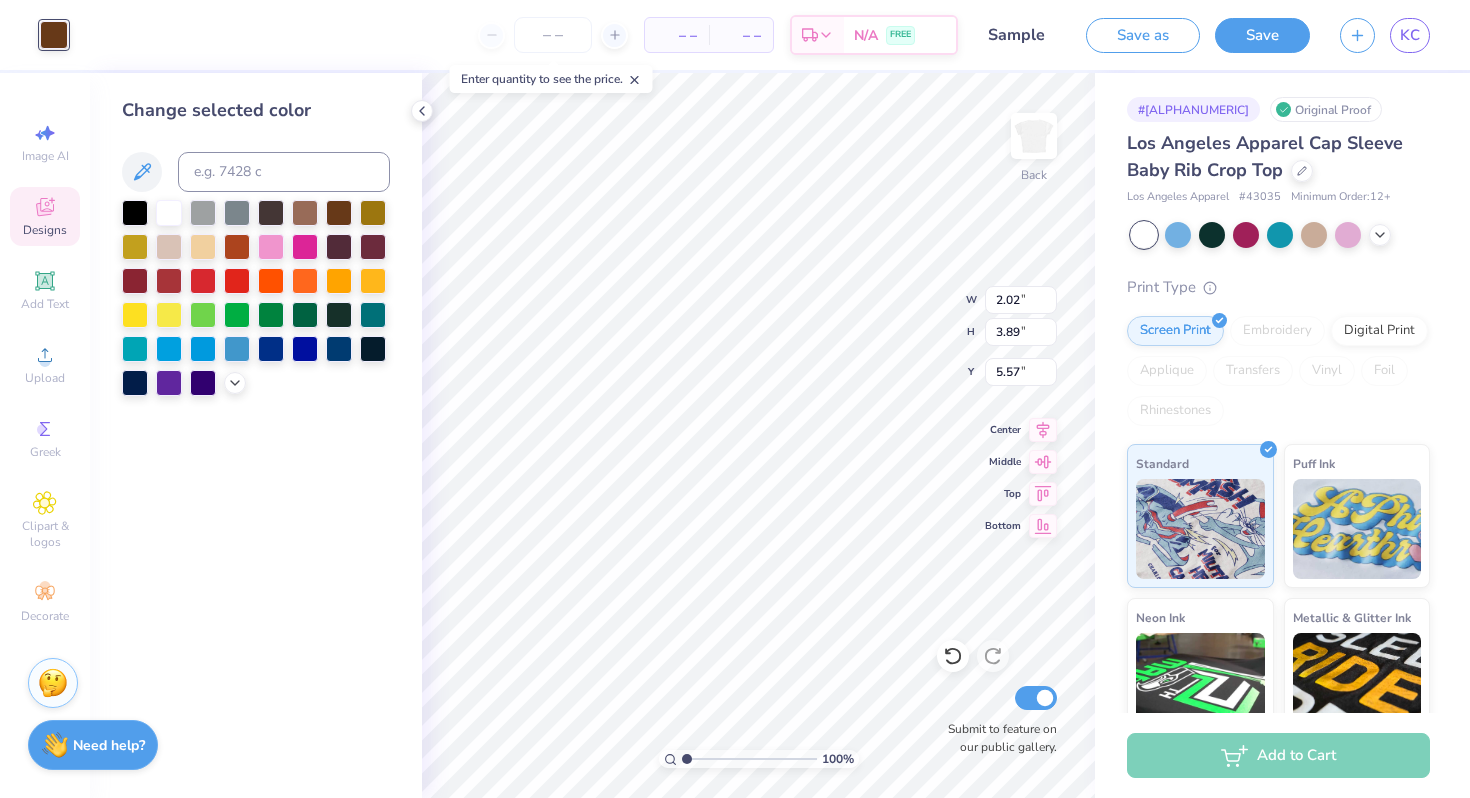type on "5.40" 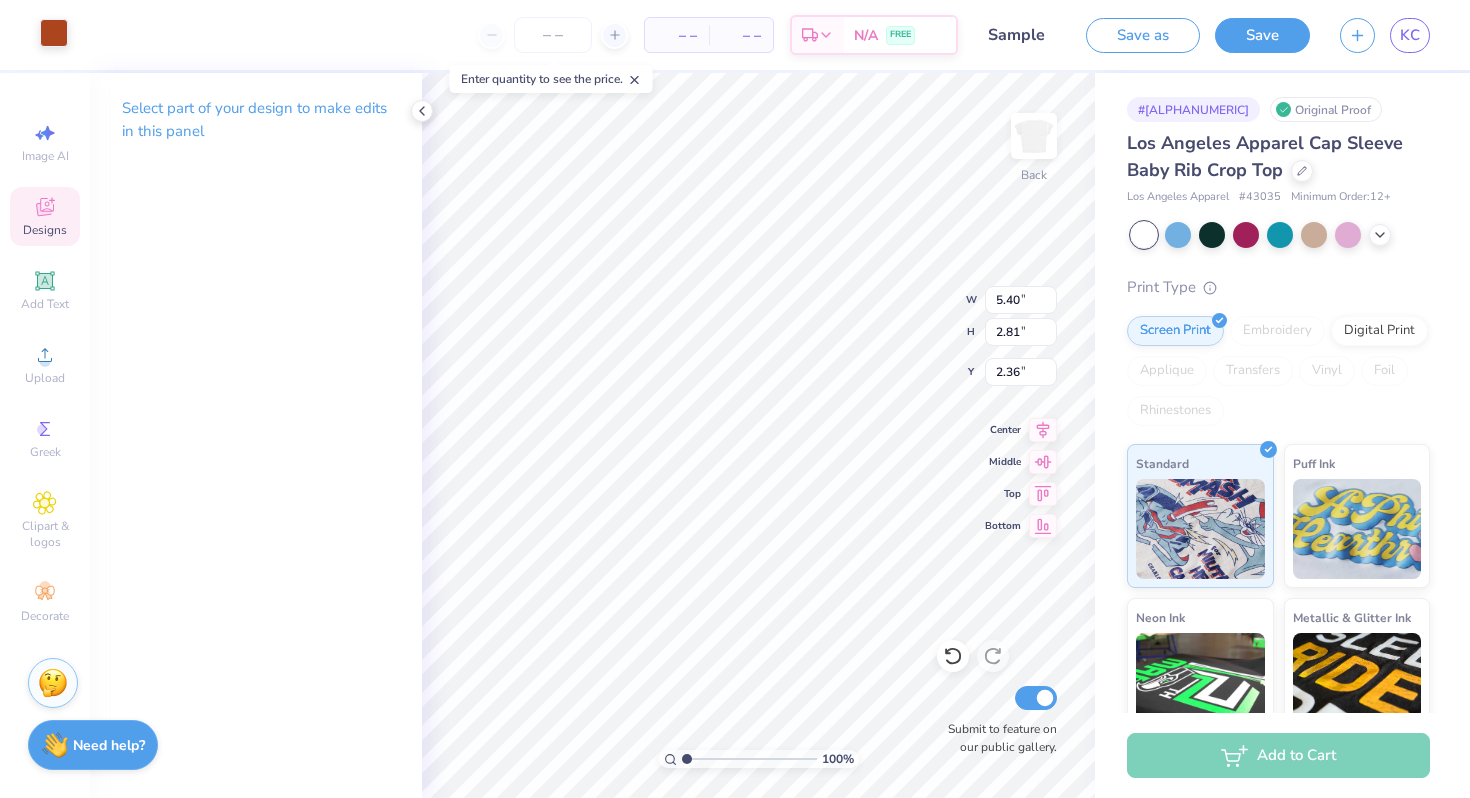 click at bounding box center [54, 33] 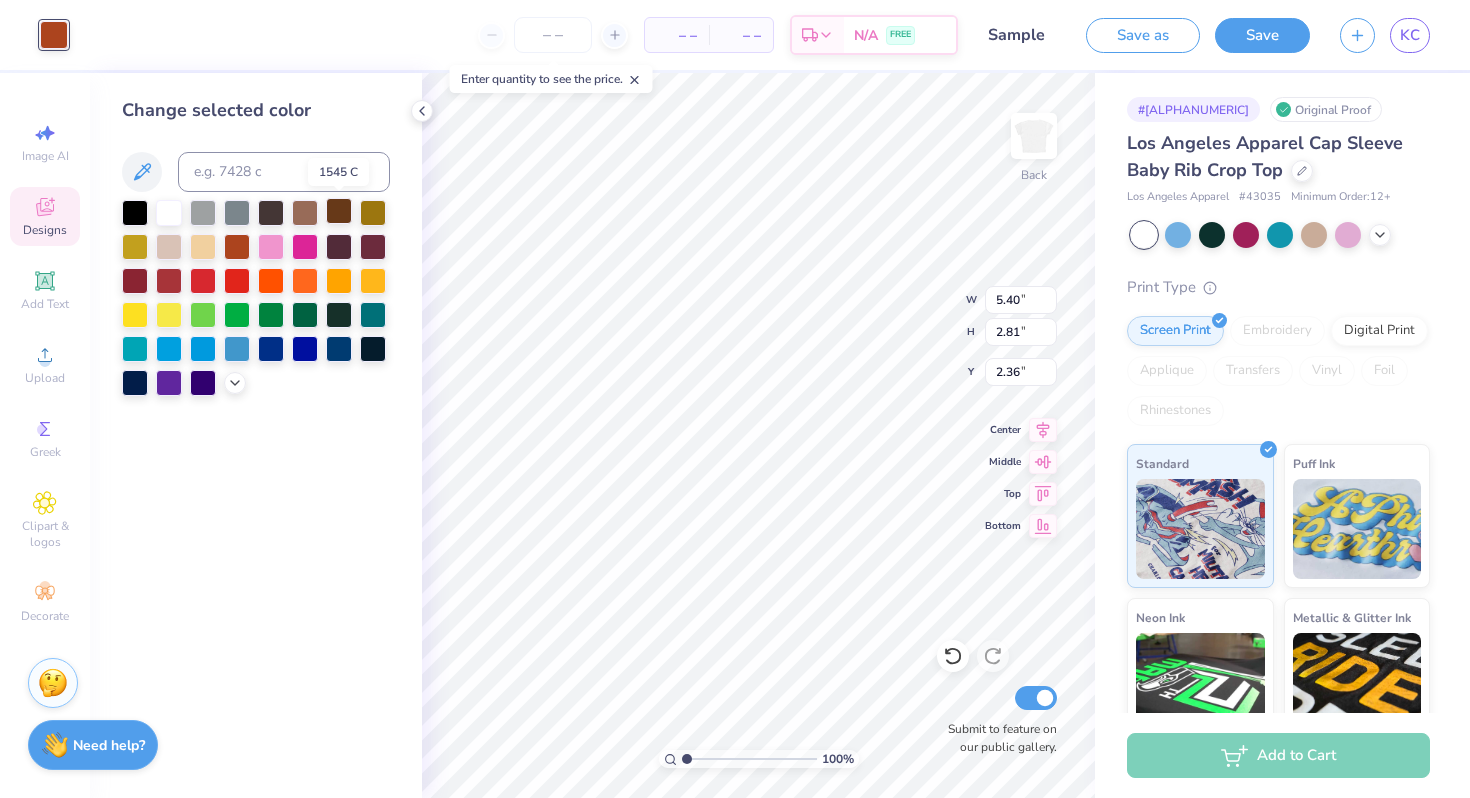 click at bounding box center [339, 211] 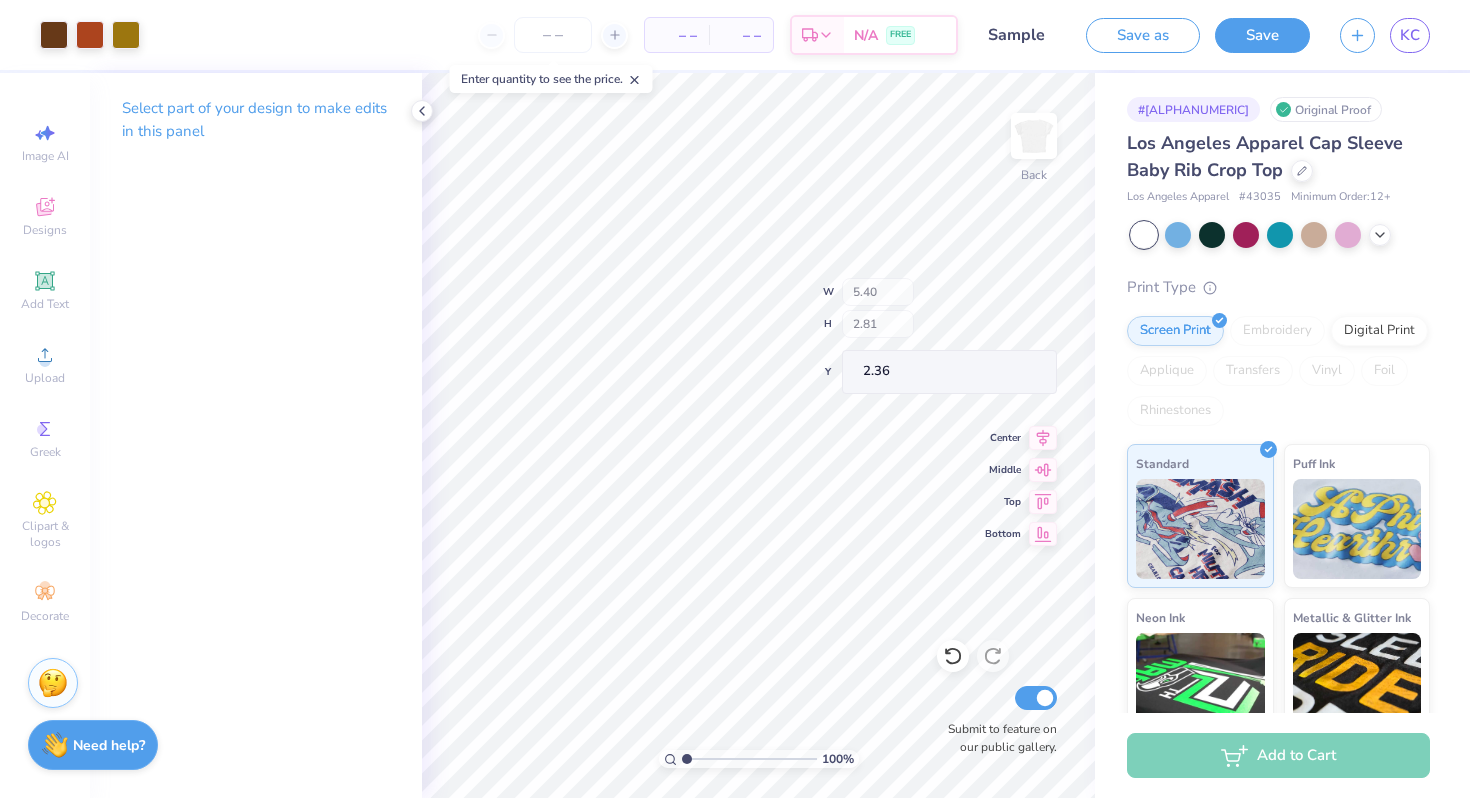 click on "[NUMBER]  % Back W [NUMBER] H [NUMBER] Y [NUMBER] Center Middle Top Bottom Submit to feature on our public gallery." at bounding box center [758, 435] 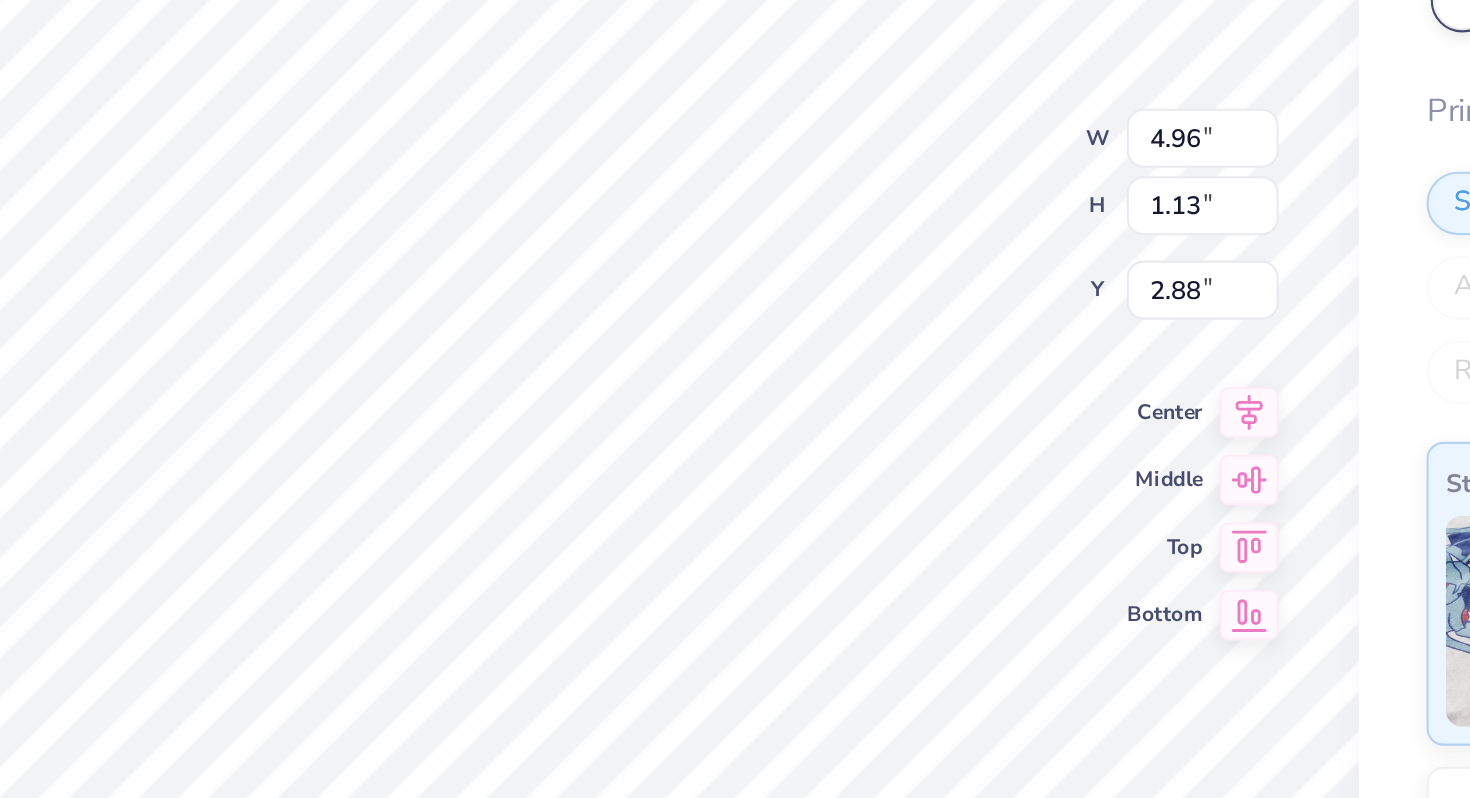 type on "3.00" 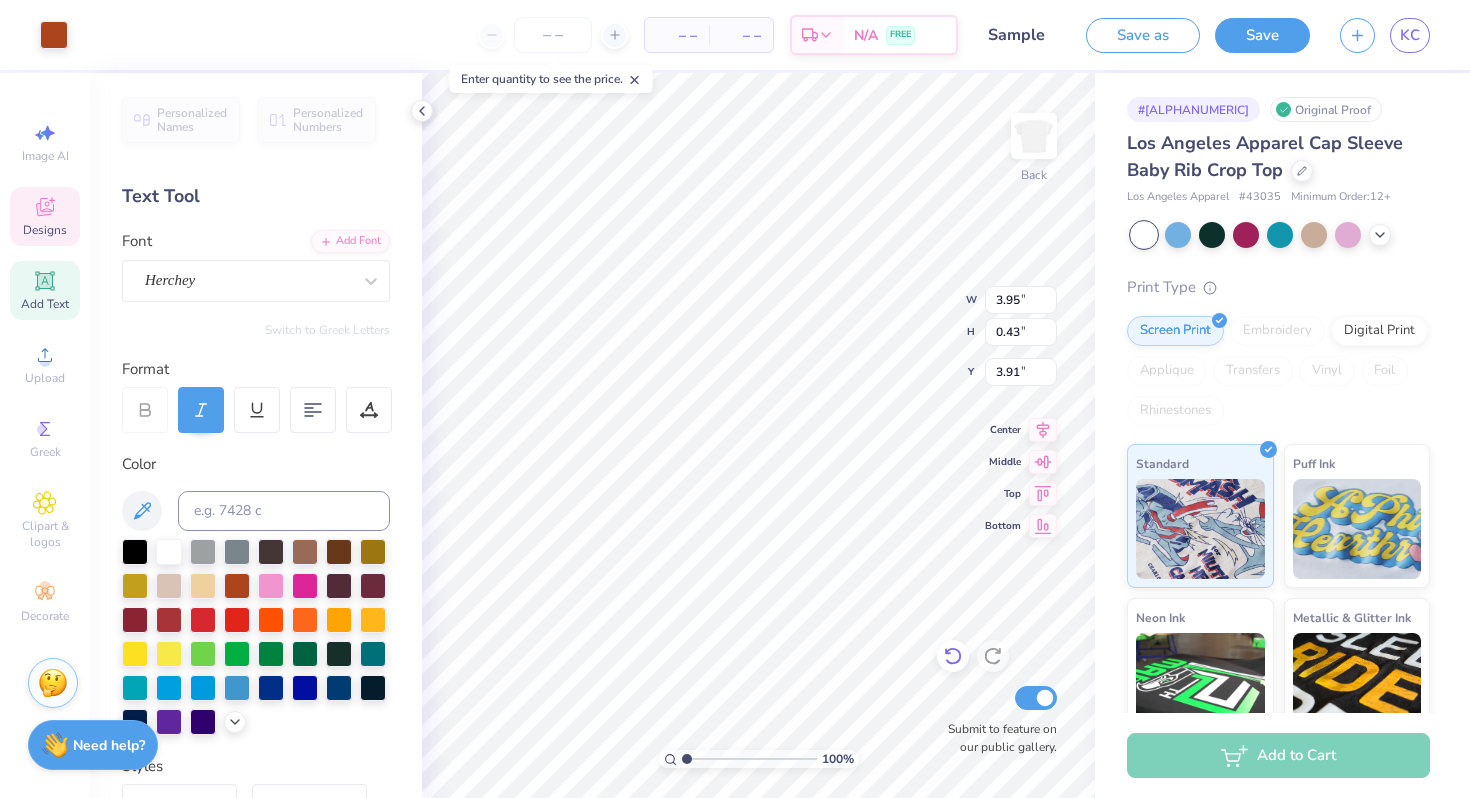 click 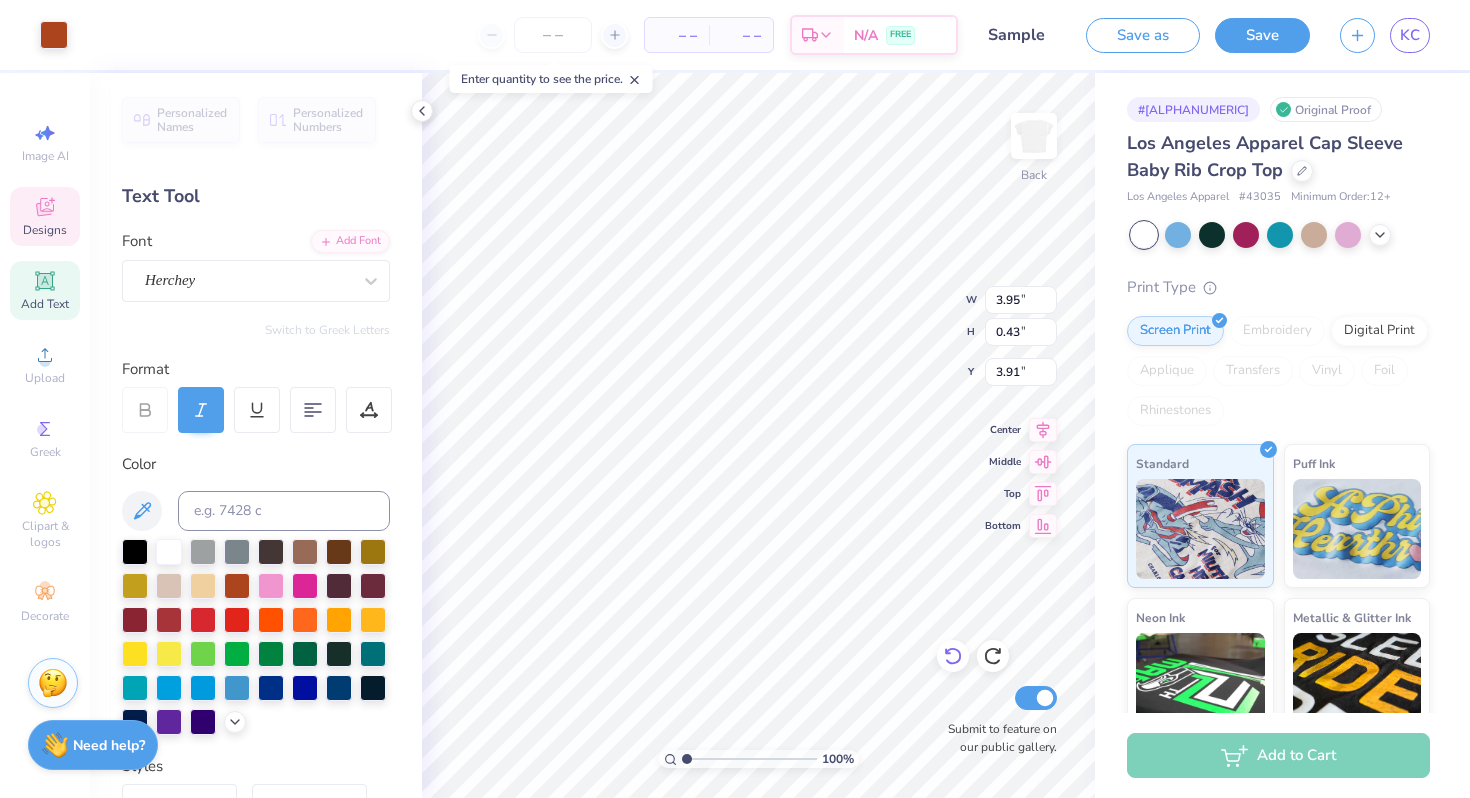 type on "3.82" 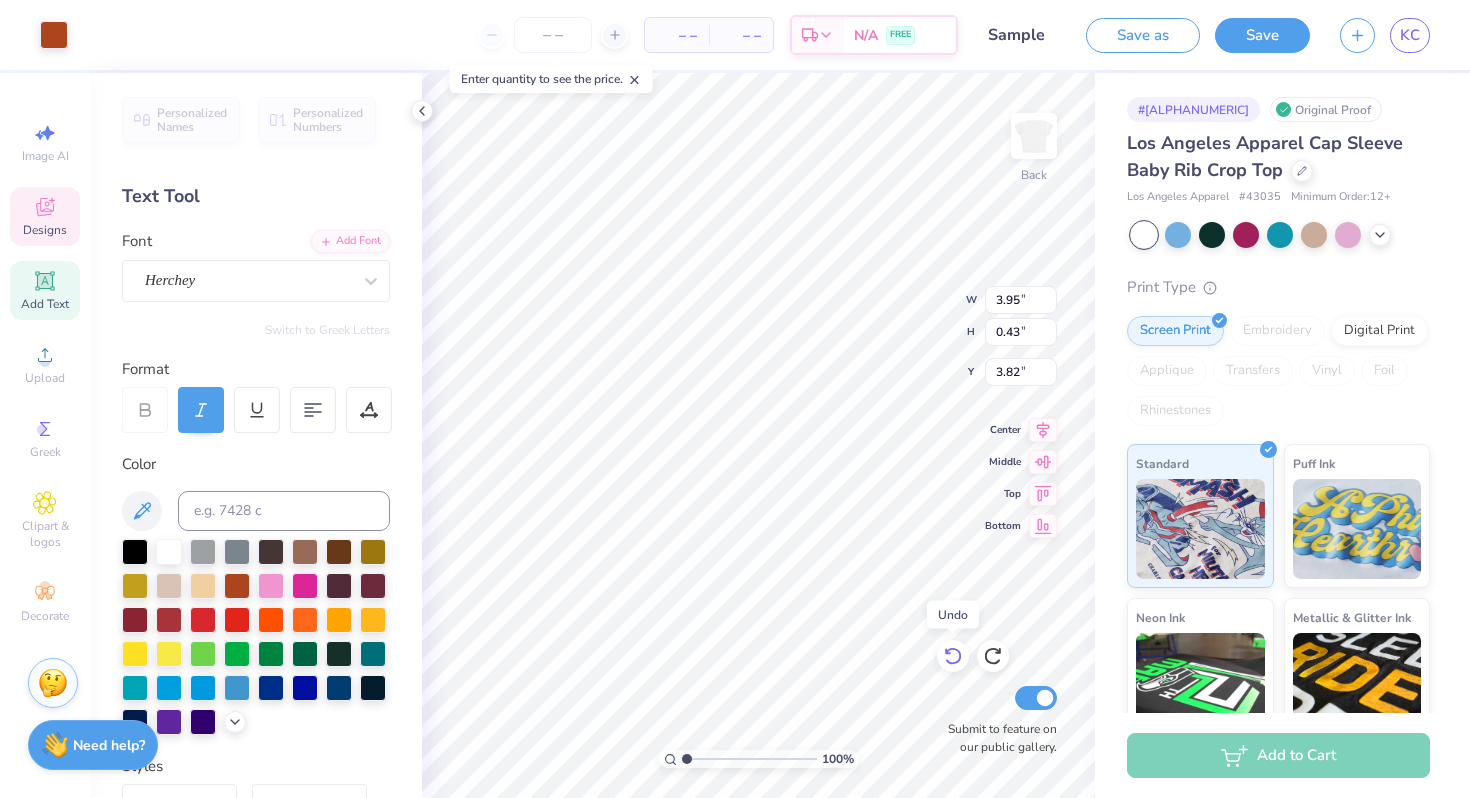 click 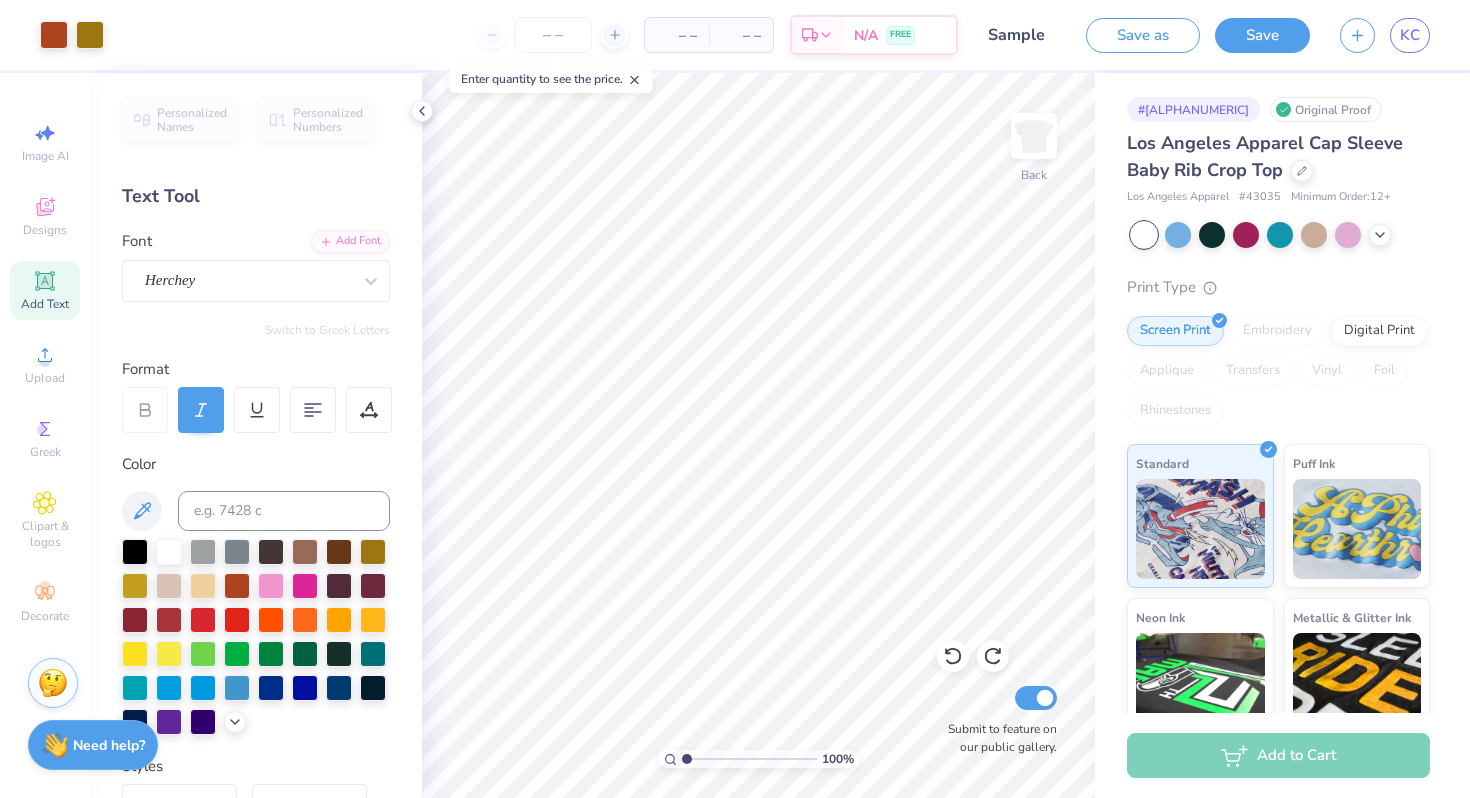click on "Art colors" at bounding box center (52, 35) 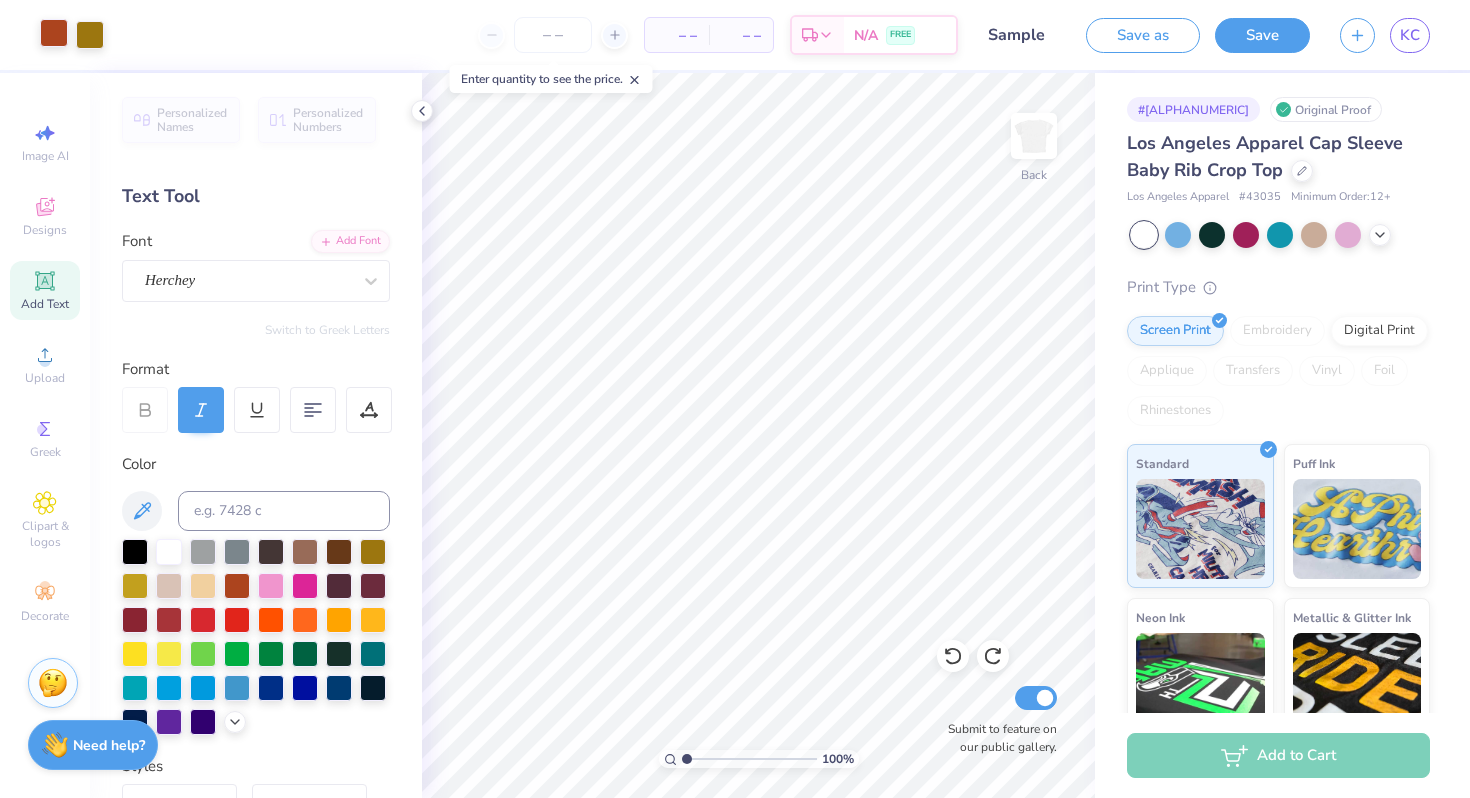 click at bounding box center [54, 33] 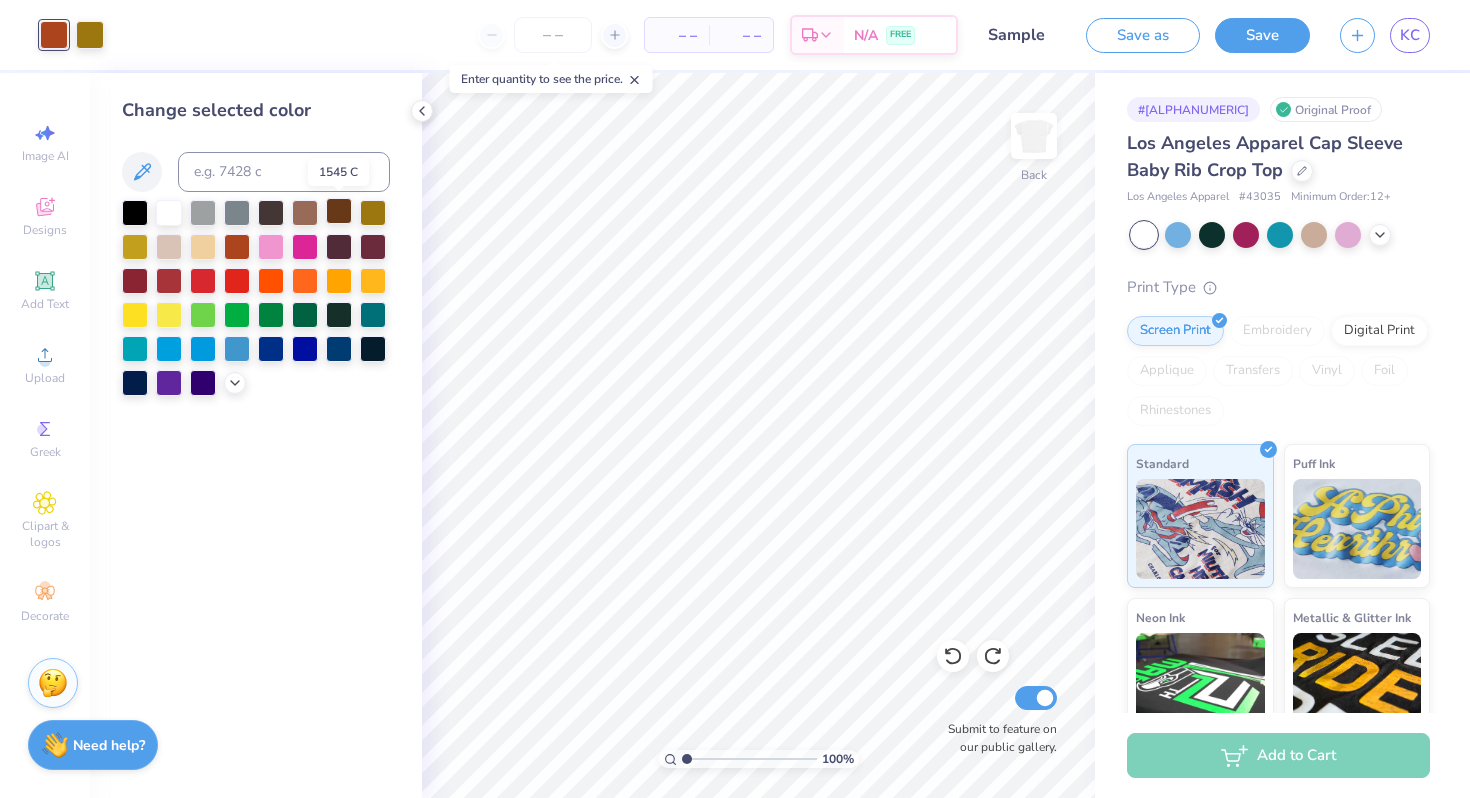 click at bounding box center [339, 211] 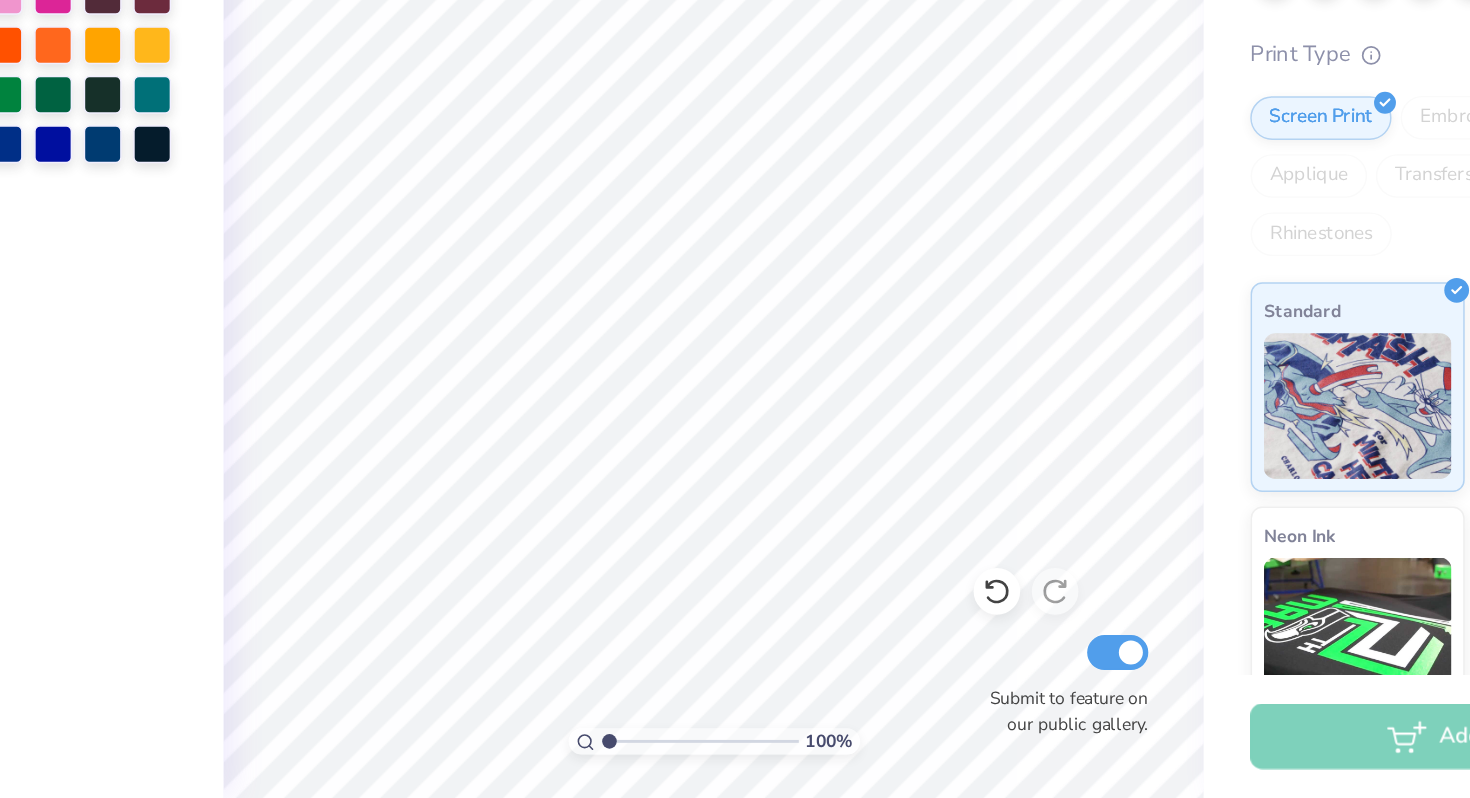 scroll, scrollTop: 0, scrollLeft: 0, axis: both 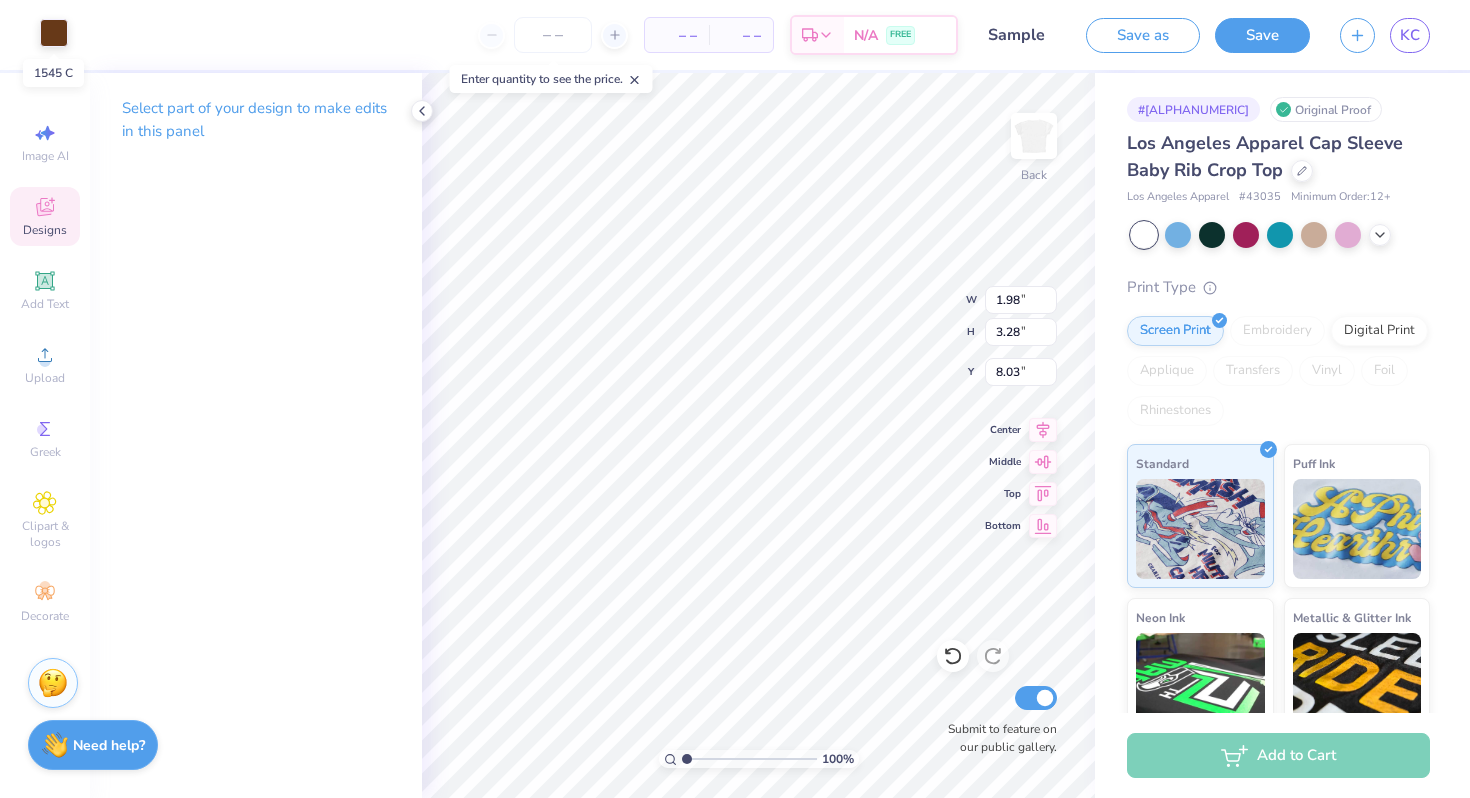 click at bounding box center (54, 33) 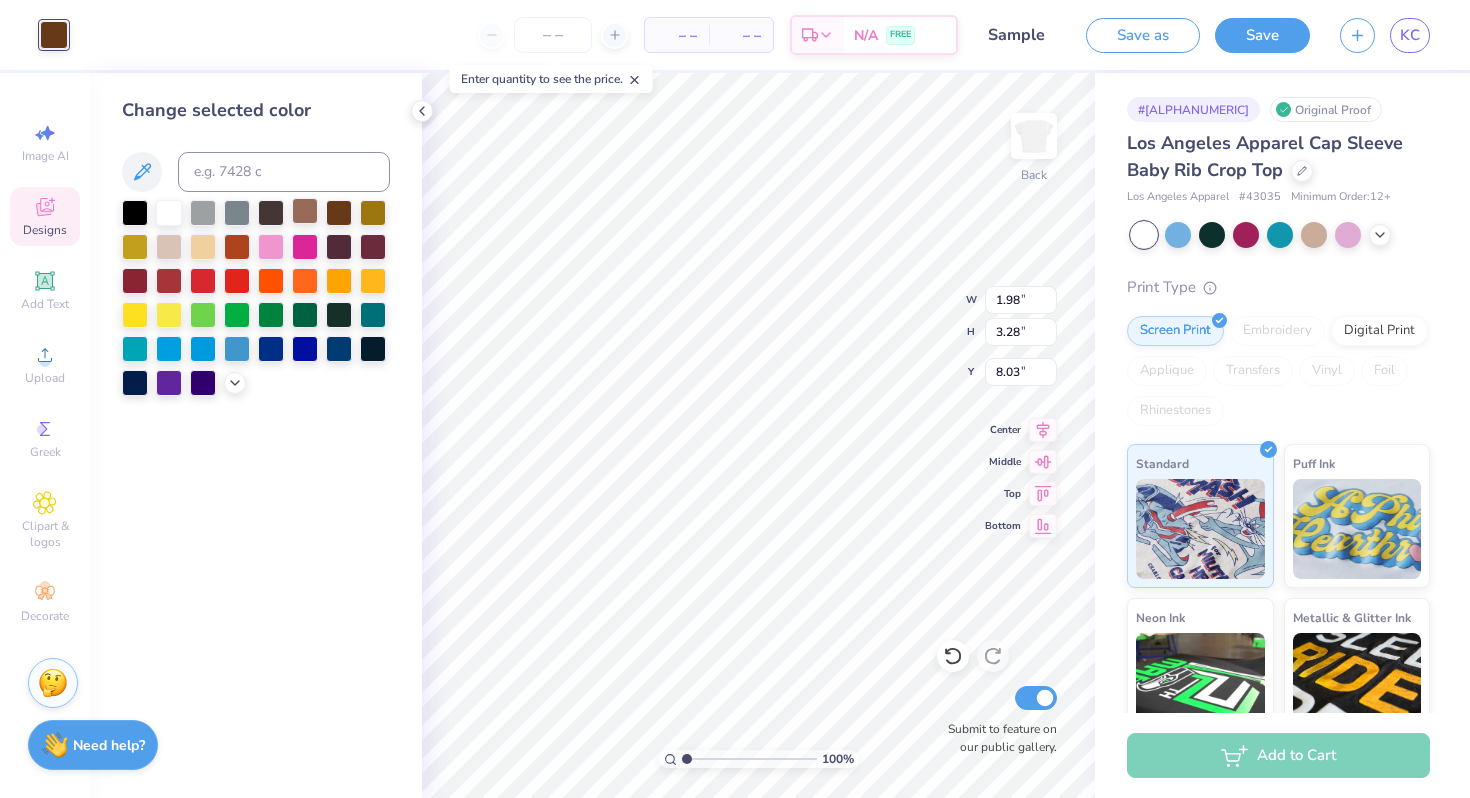click at bounding box center (305, 211) 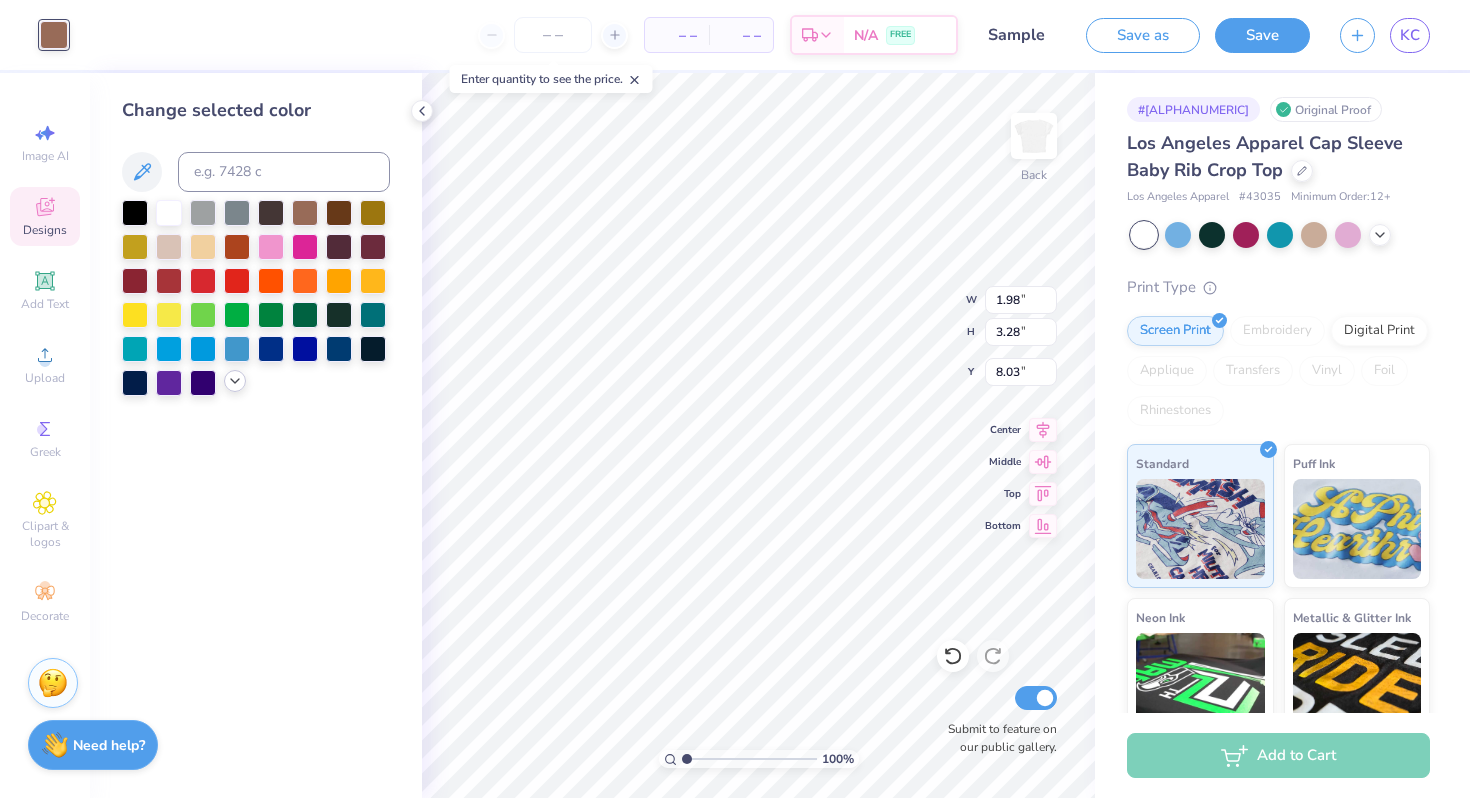 click 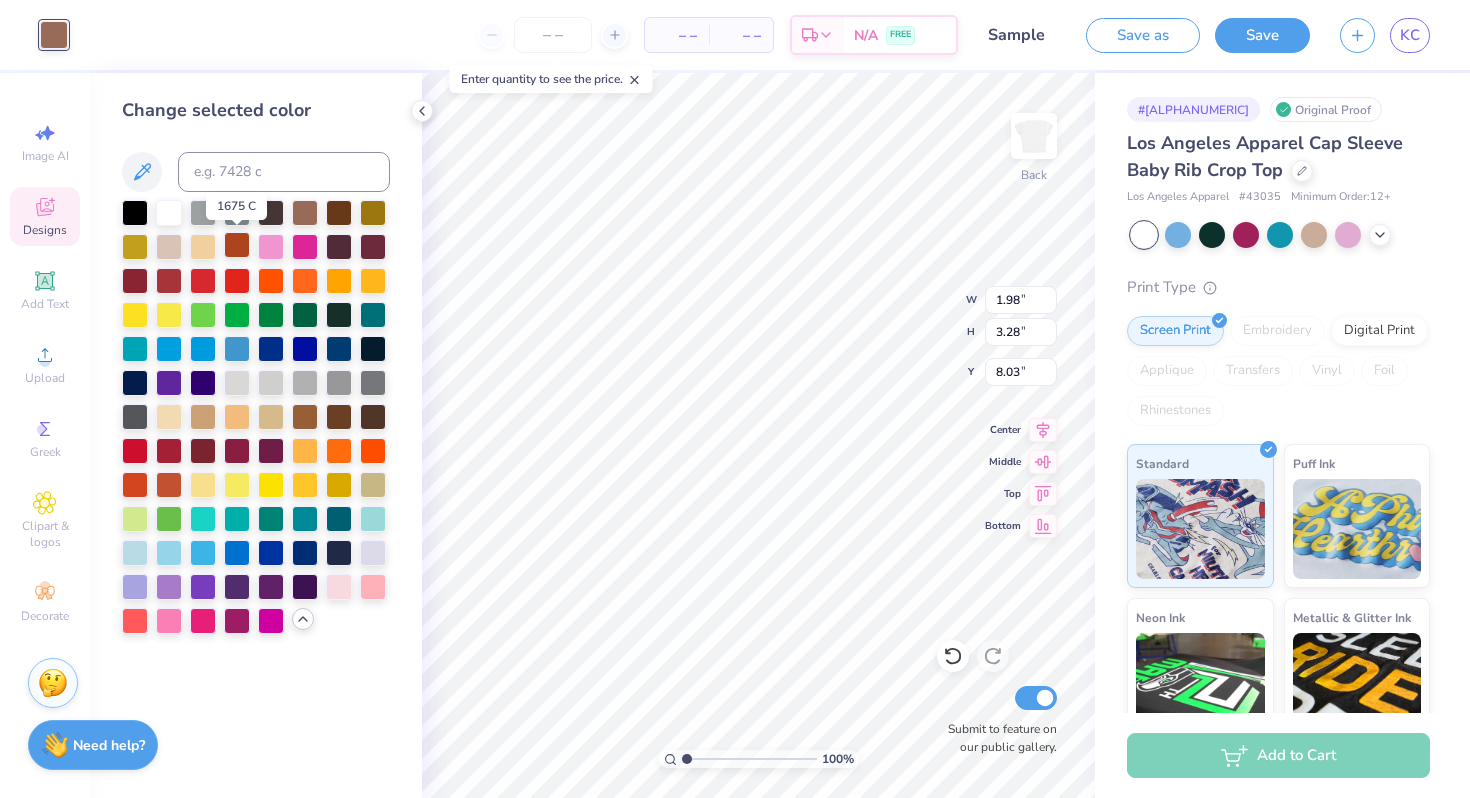 click at bounding box center (237, 245) 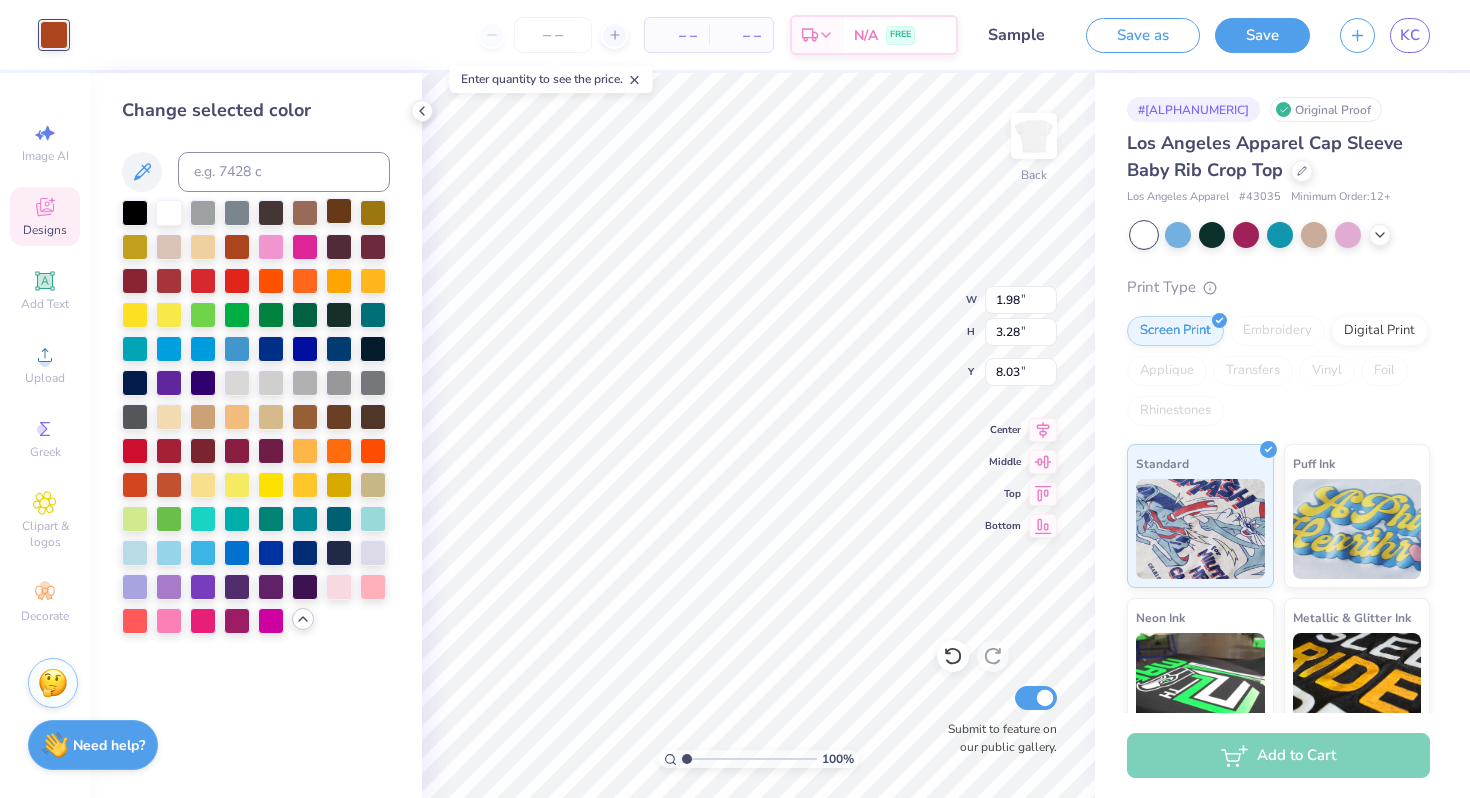 click at bounding box center (339, 211) 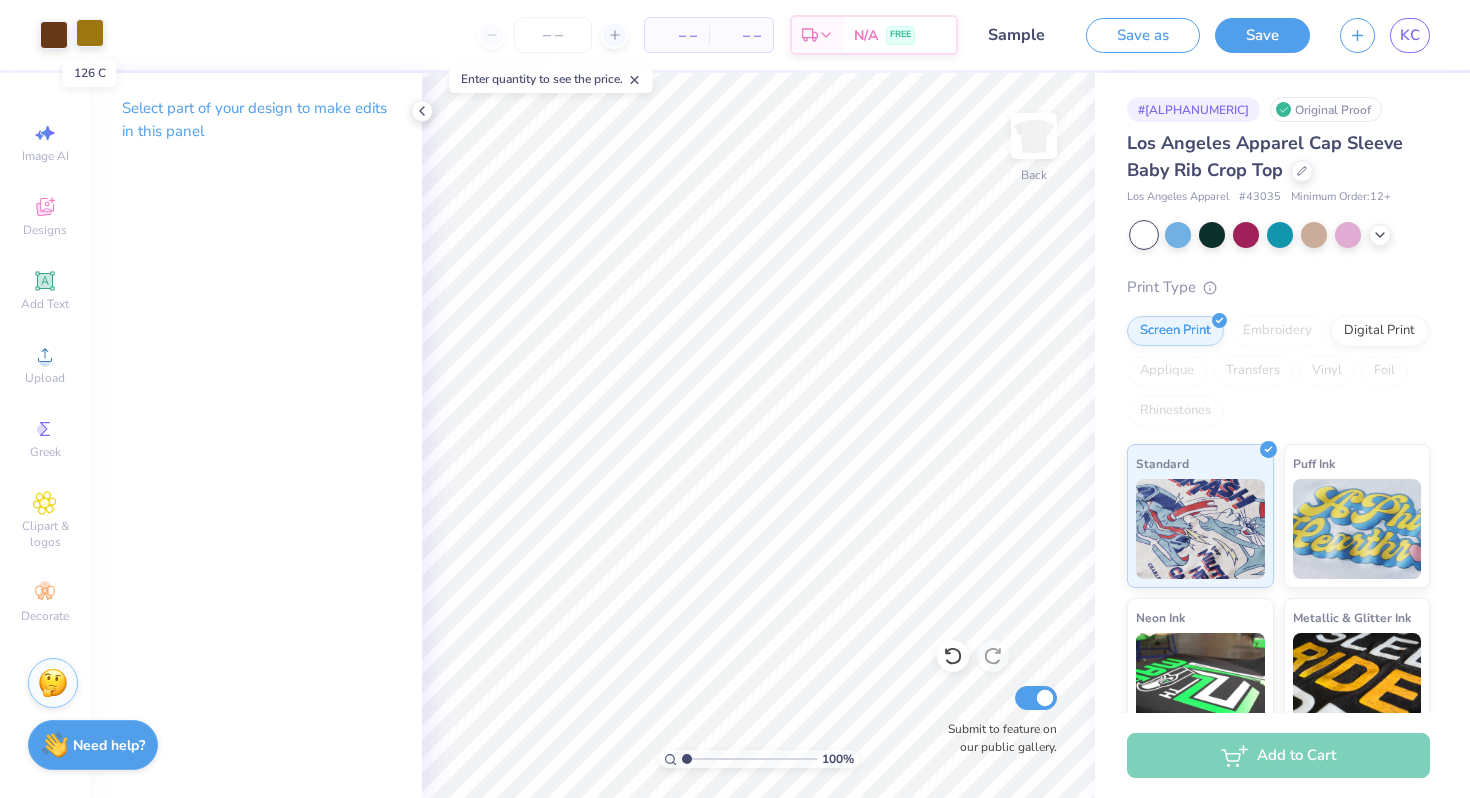 click at bounding box center (90, 33) 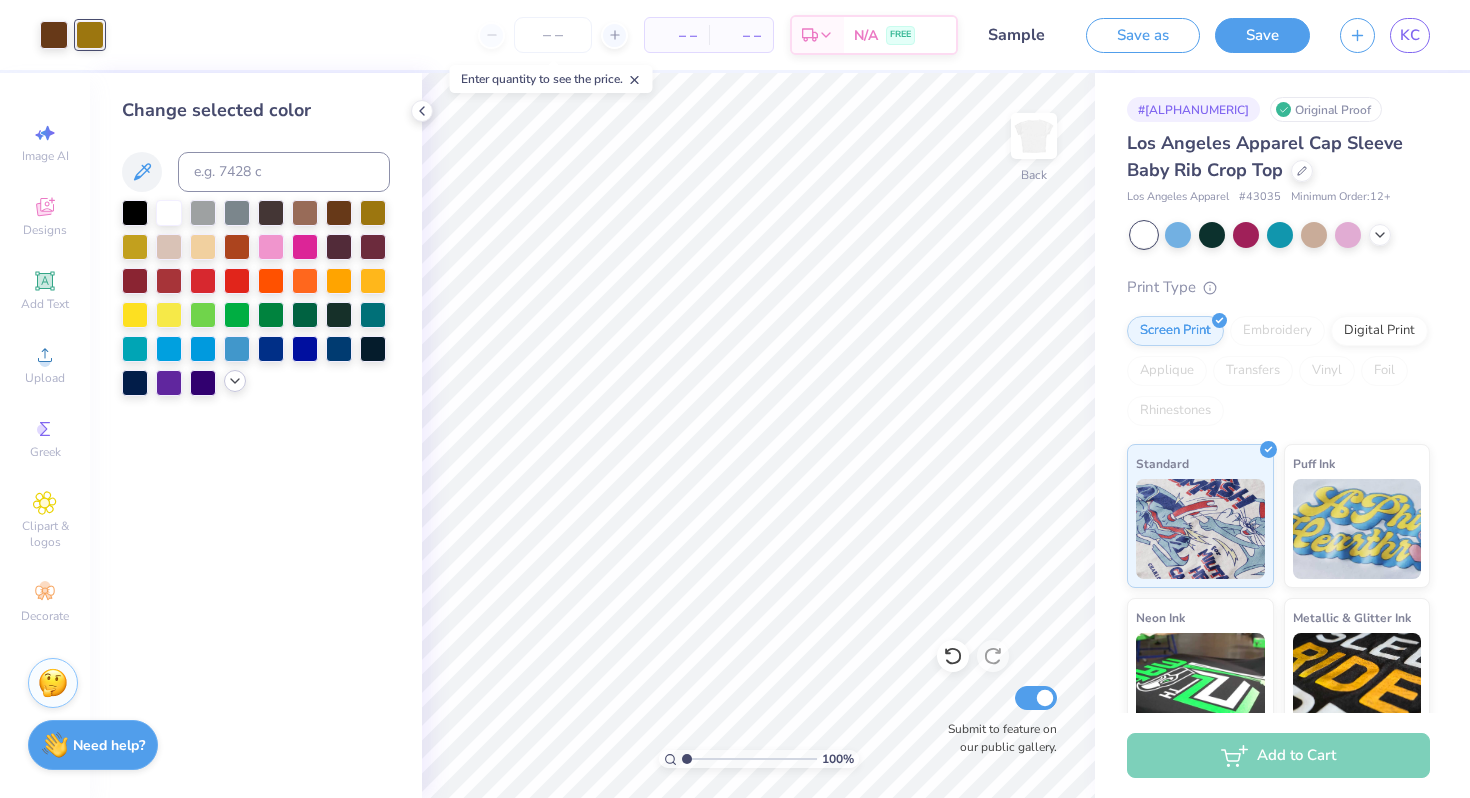 click 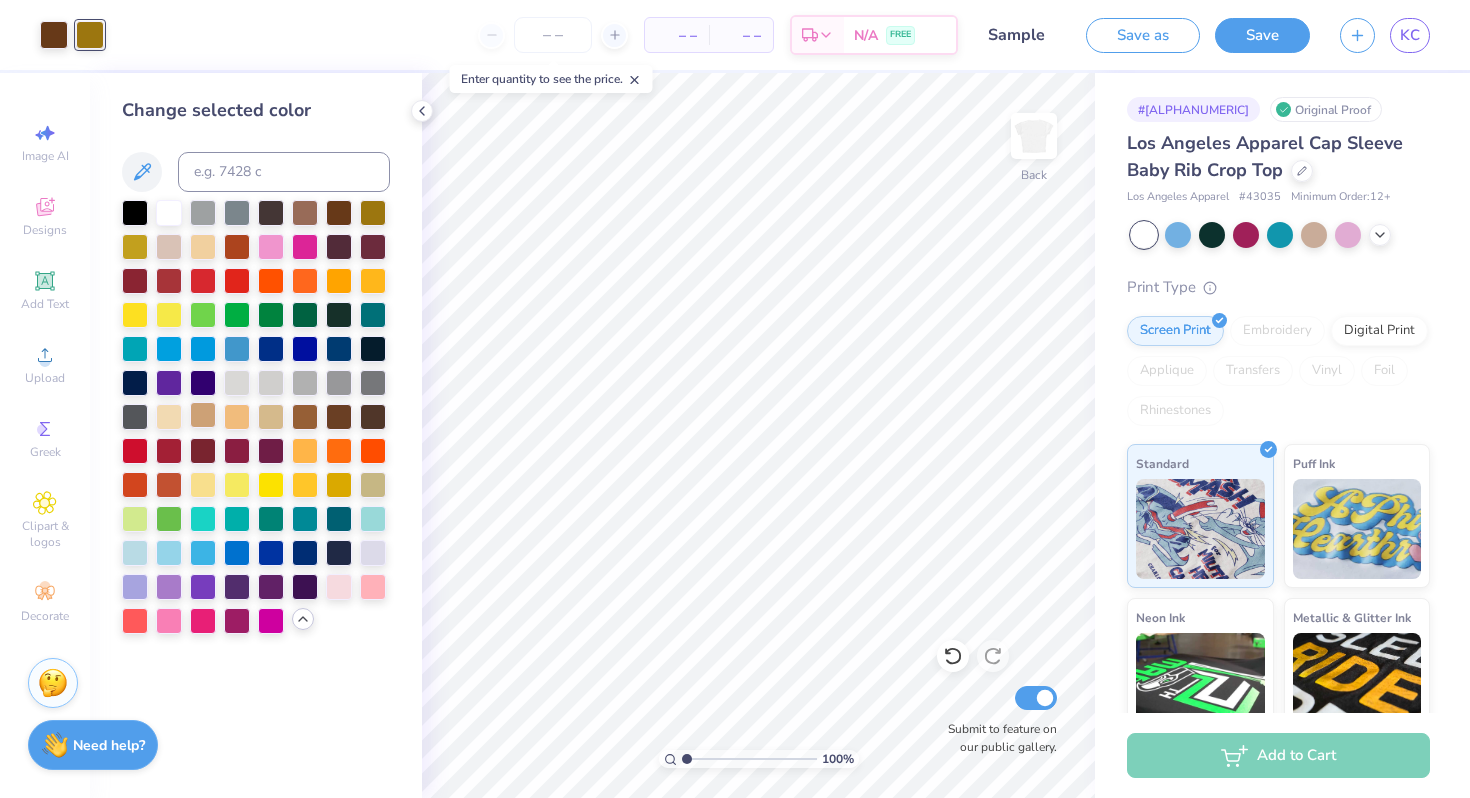 click at bounding box center (203, 415) 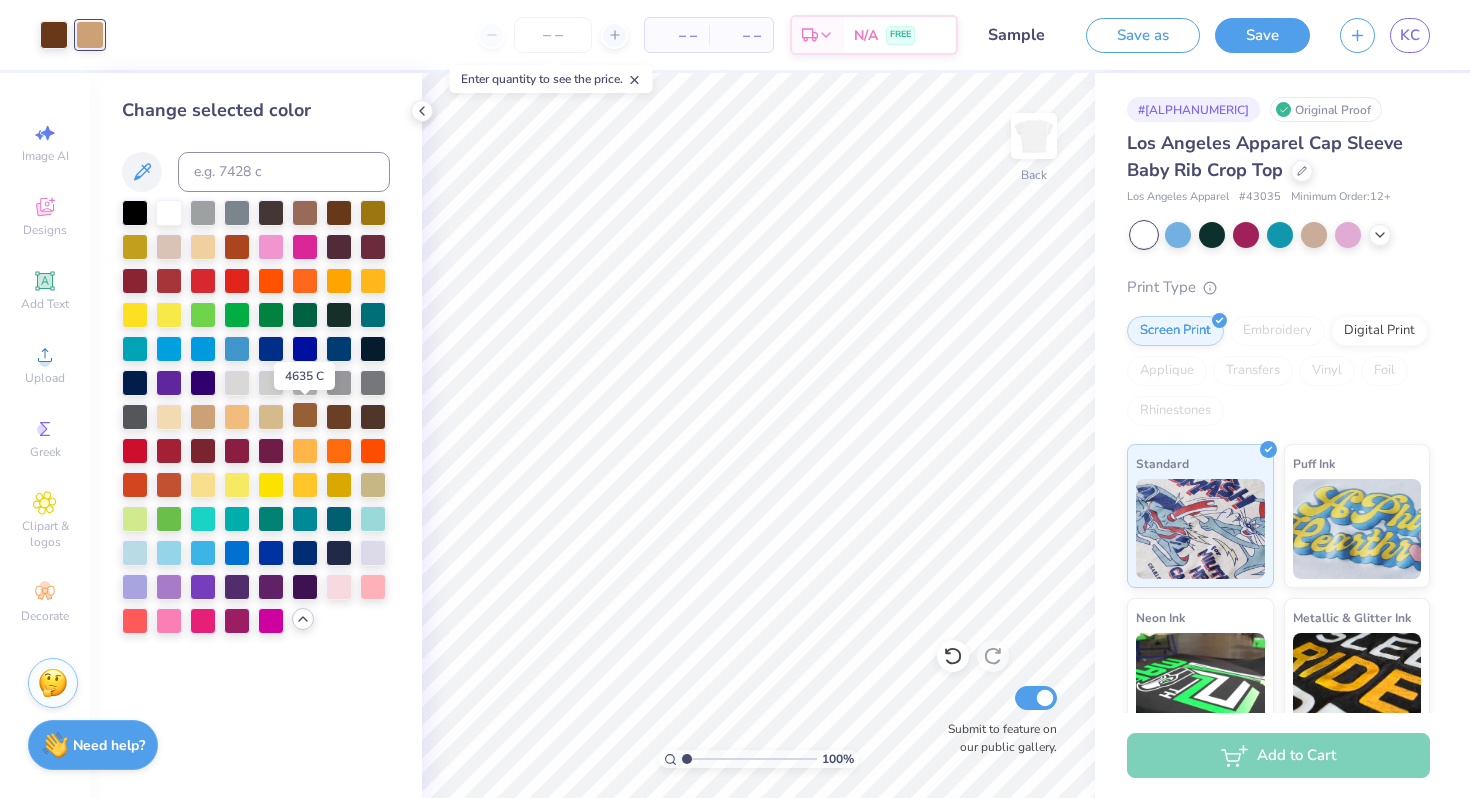 click at bounding box center [305, 415] 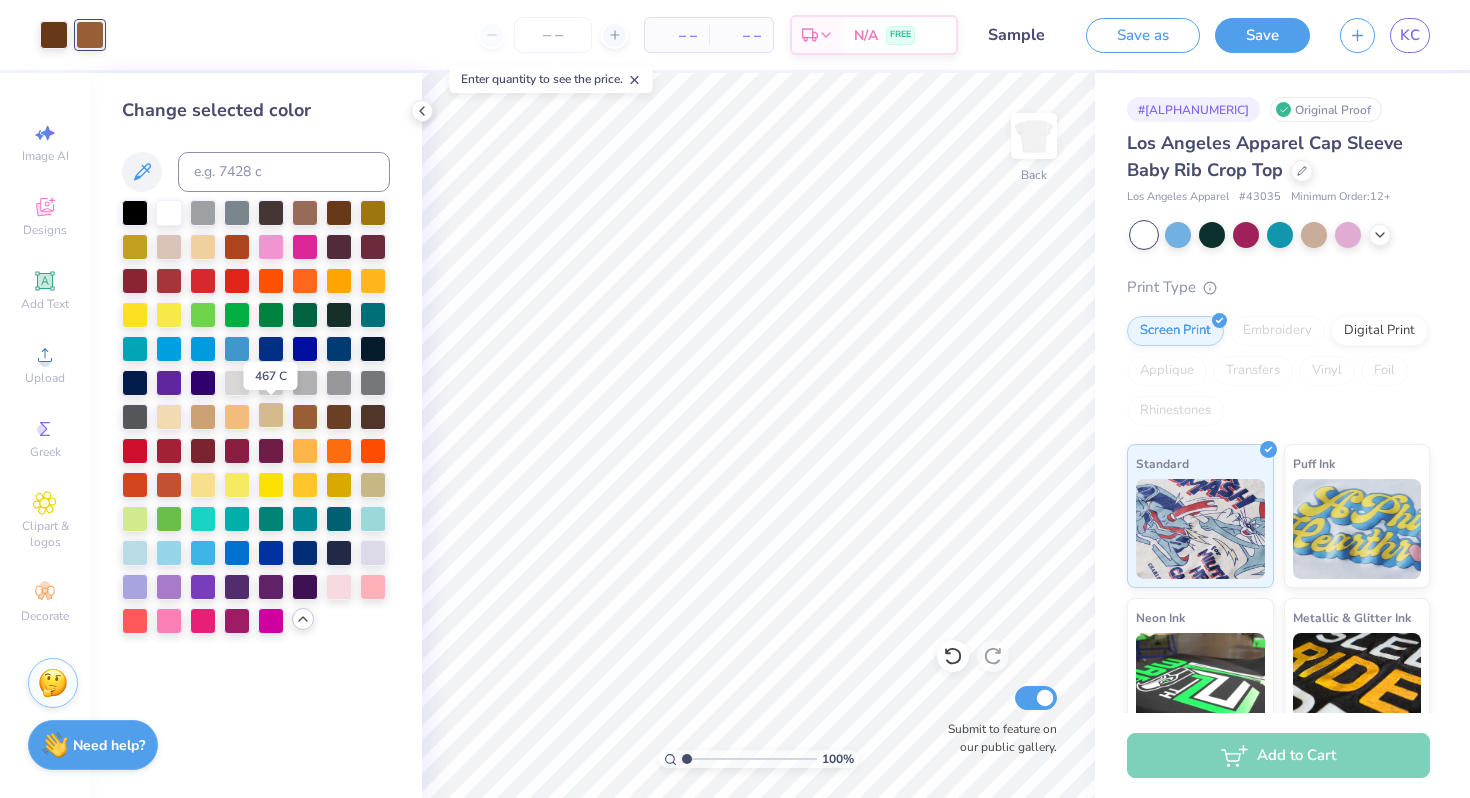 click at bounding box center (271, 415) 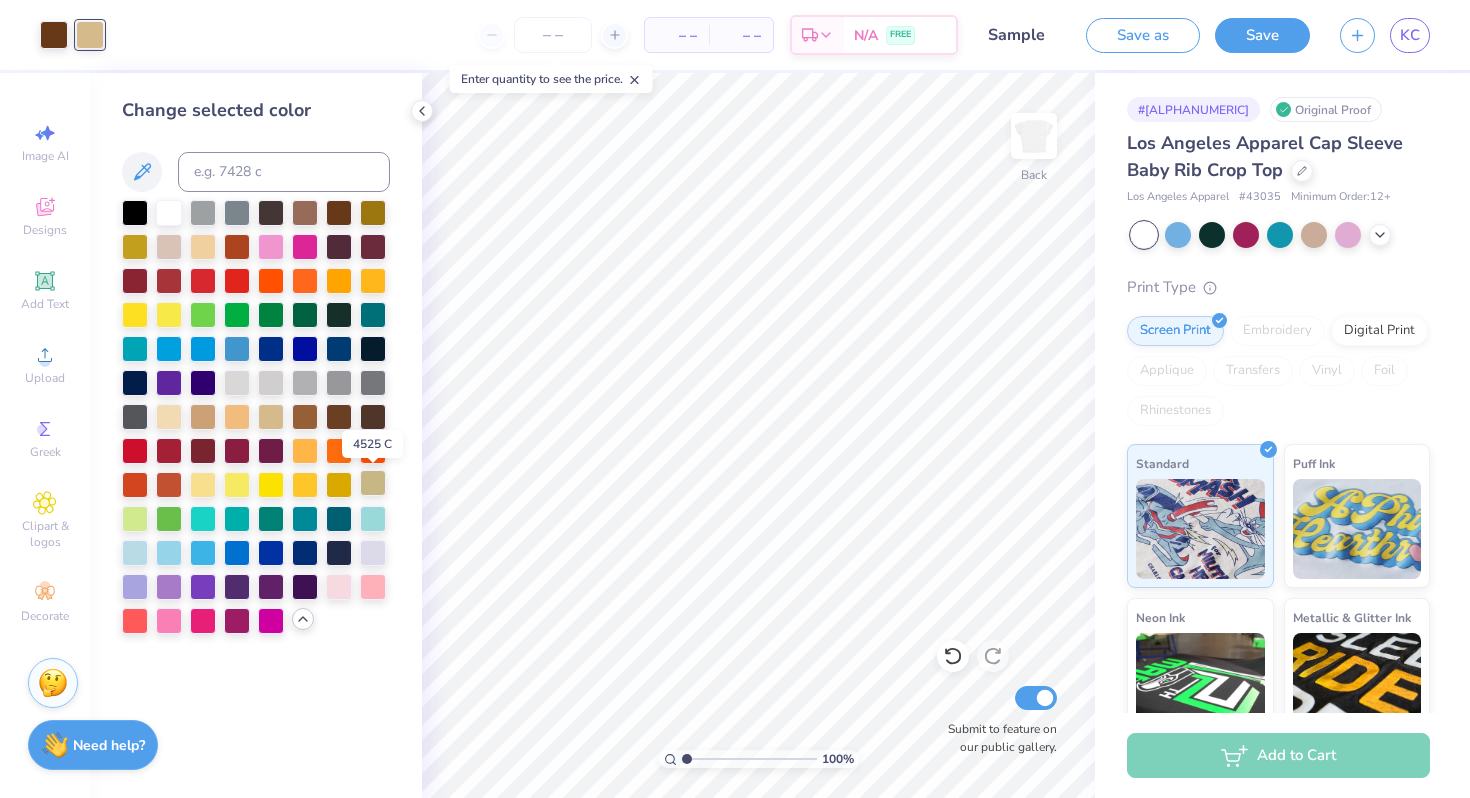 click at bounding box center [373, 483] 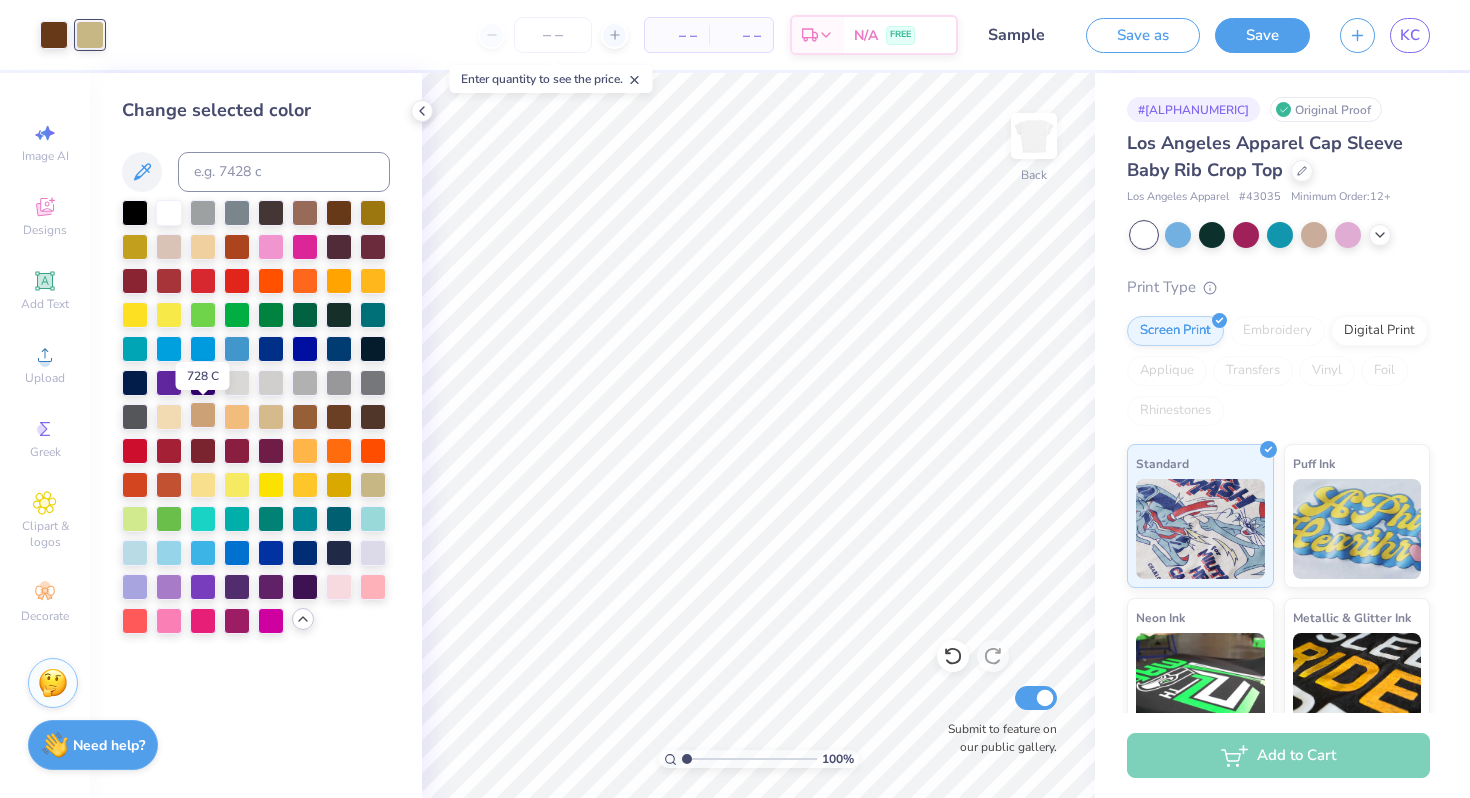 click at bounding box center [203, 415] 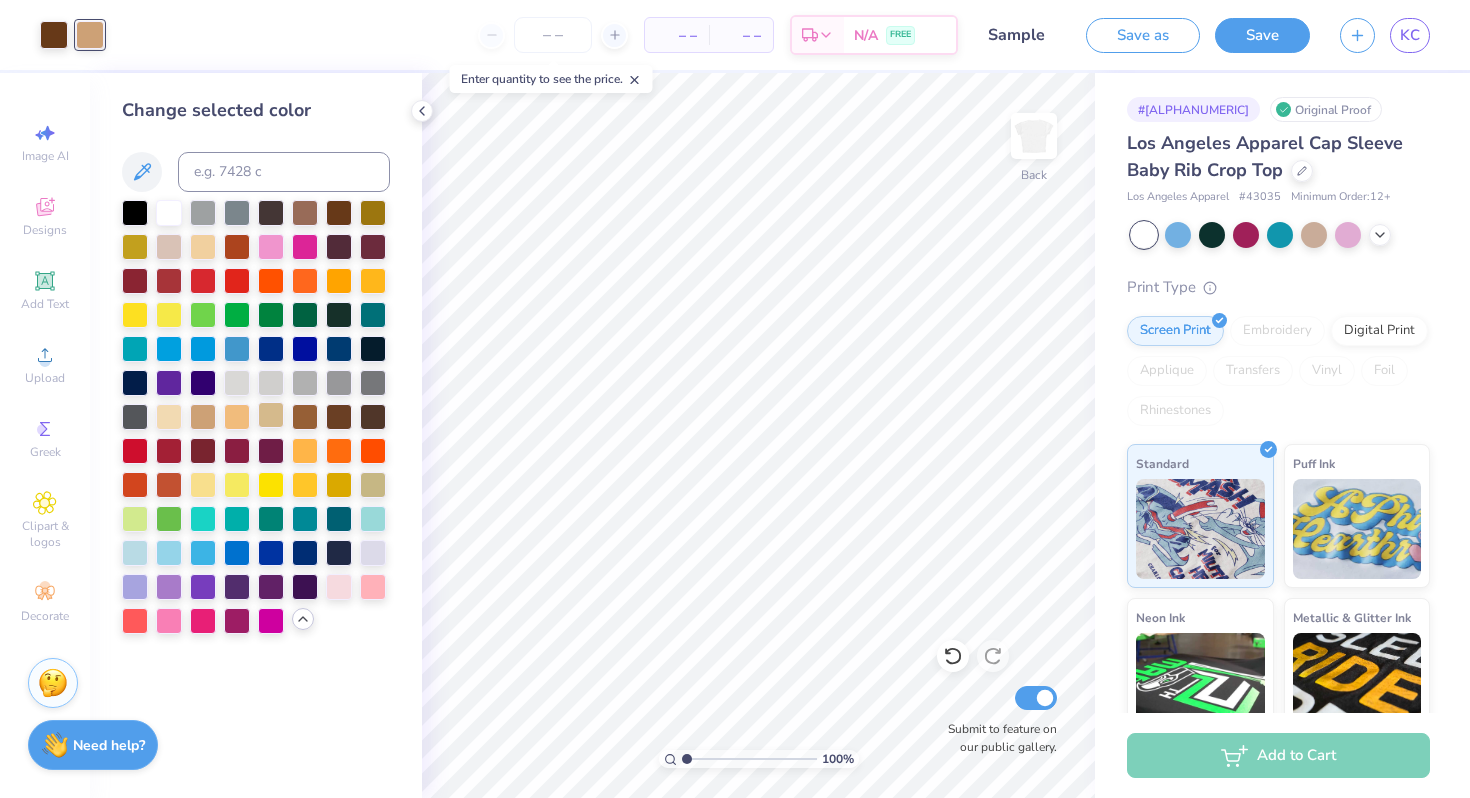 click at bounding box center (271, 415) 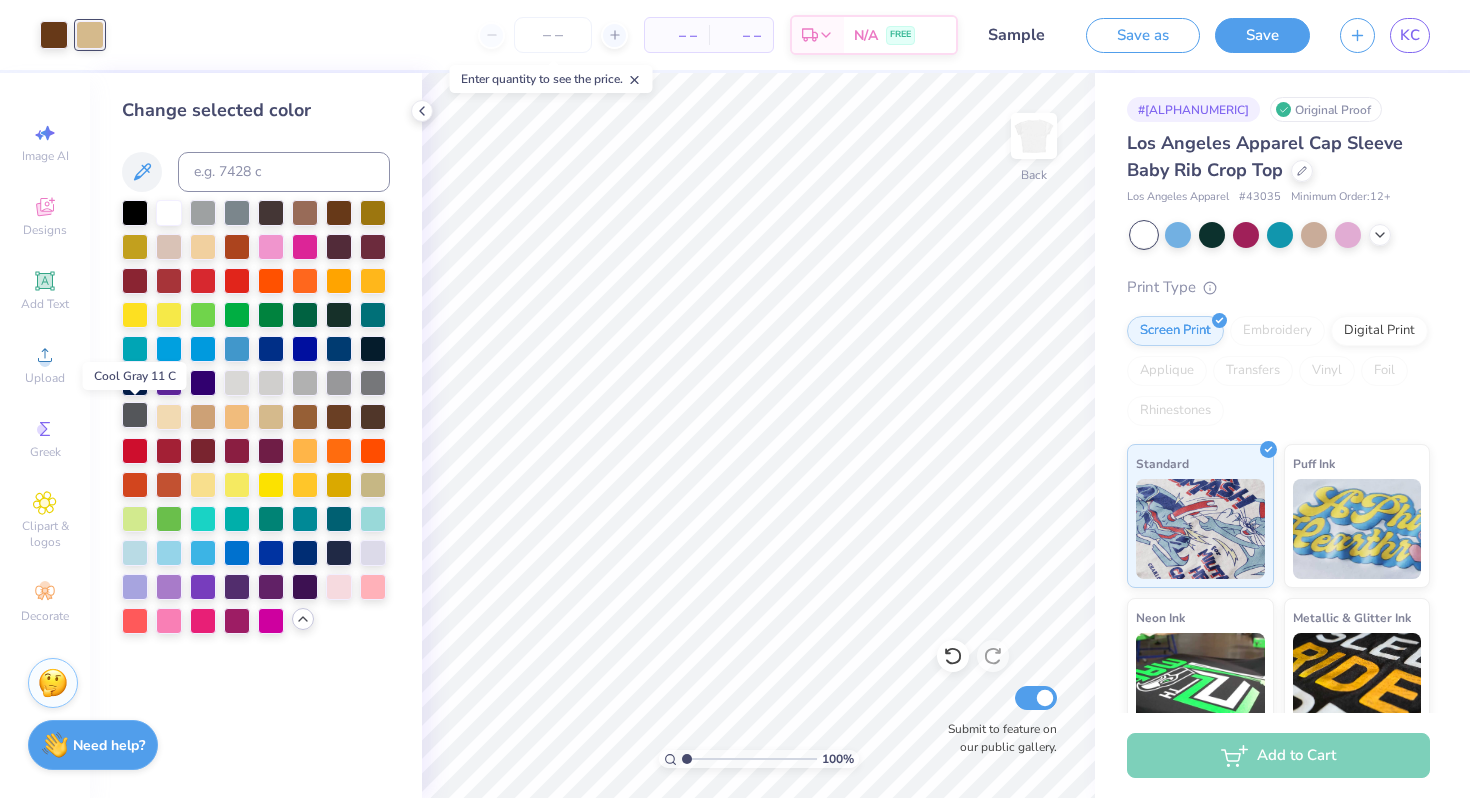 click at bounding box center (135, 415) 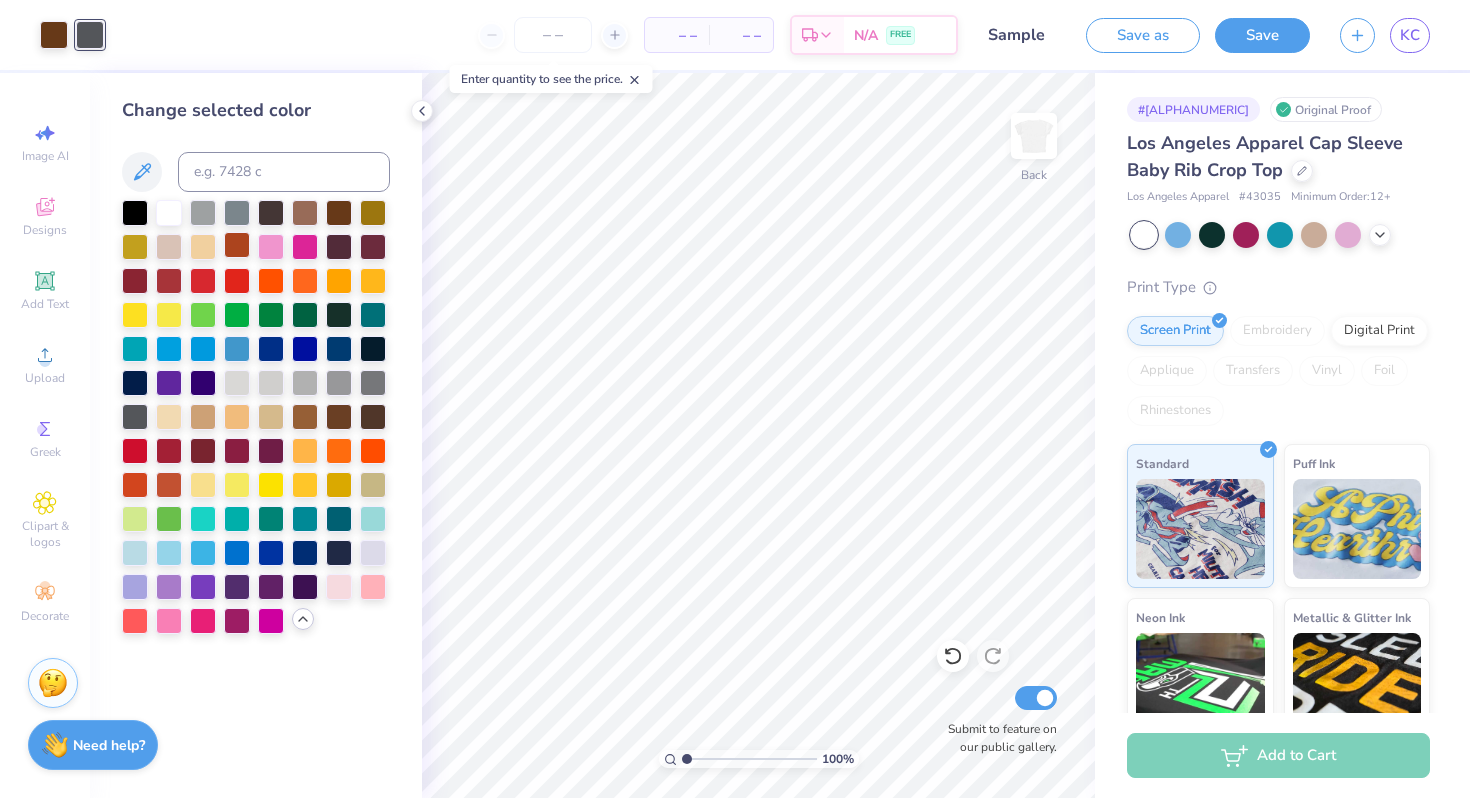 click at bounding box center [237, 245] 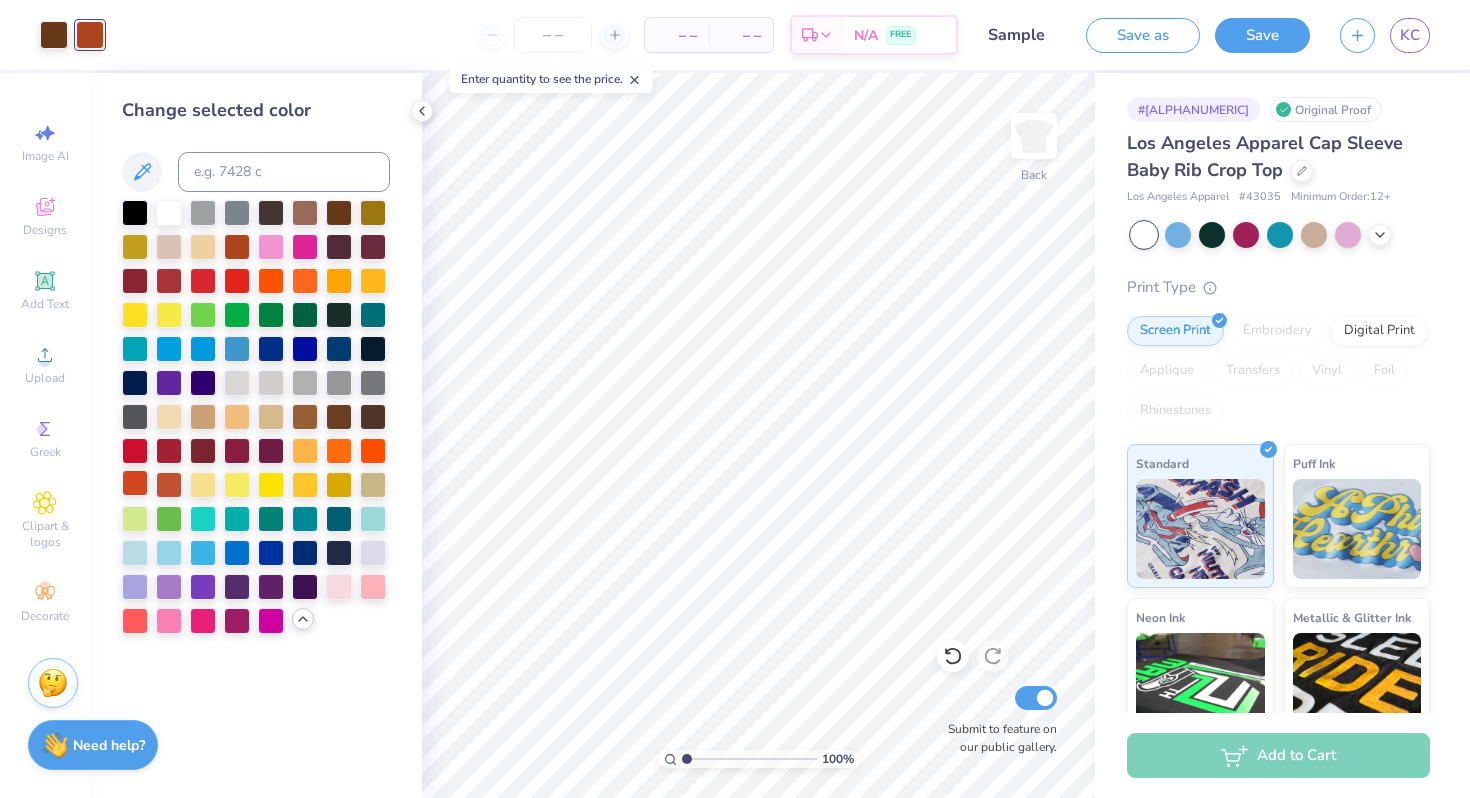 click at bounding box center [135, 483] 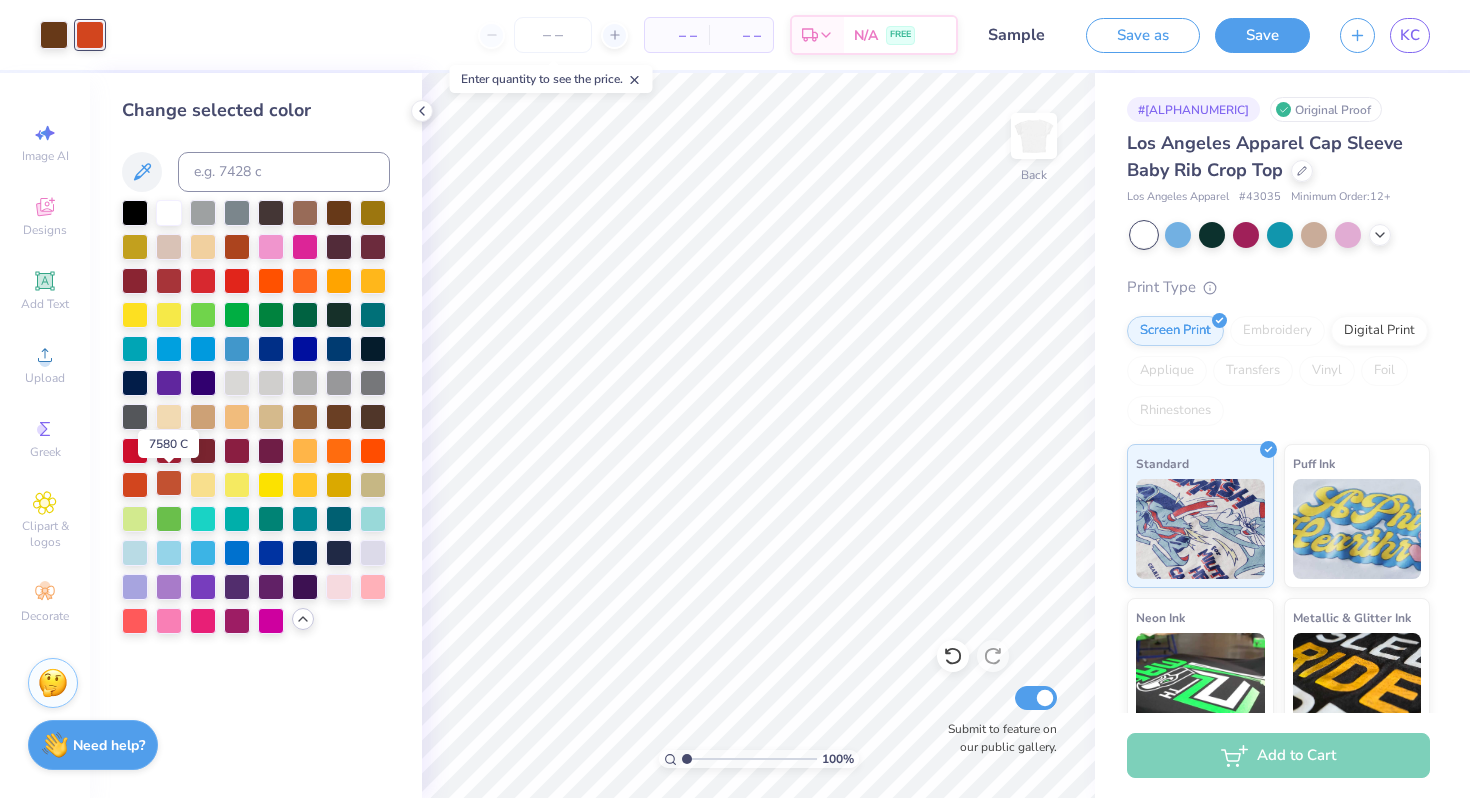 click at bounding box center (169, 483) 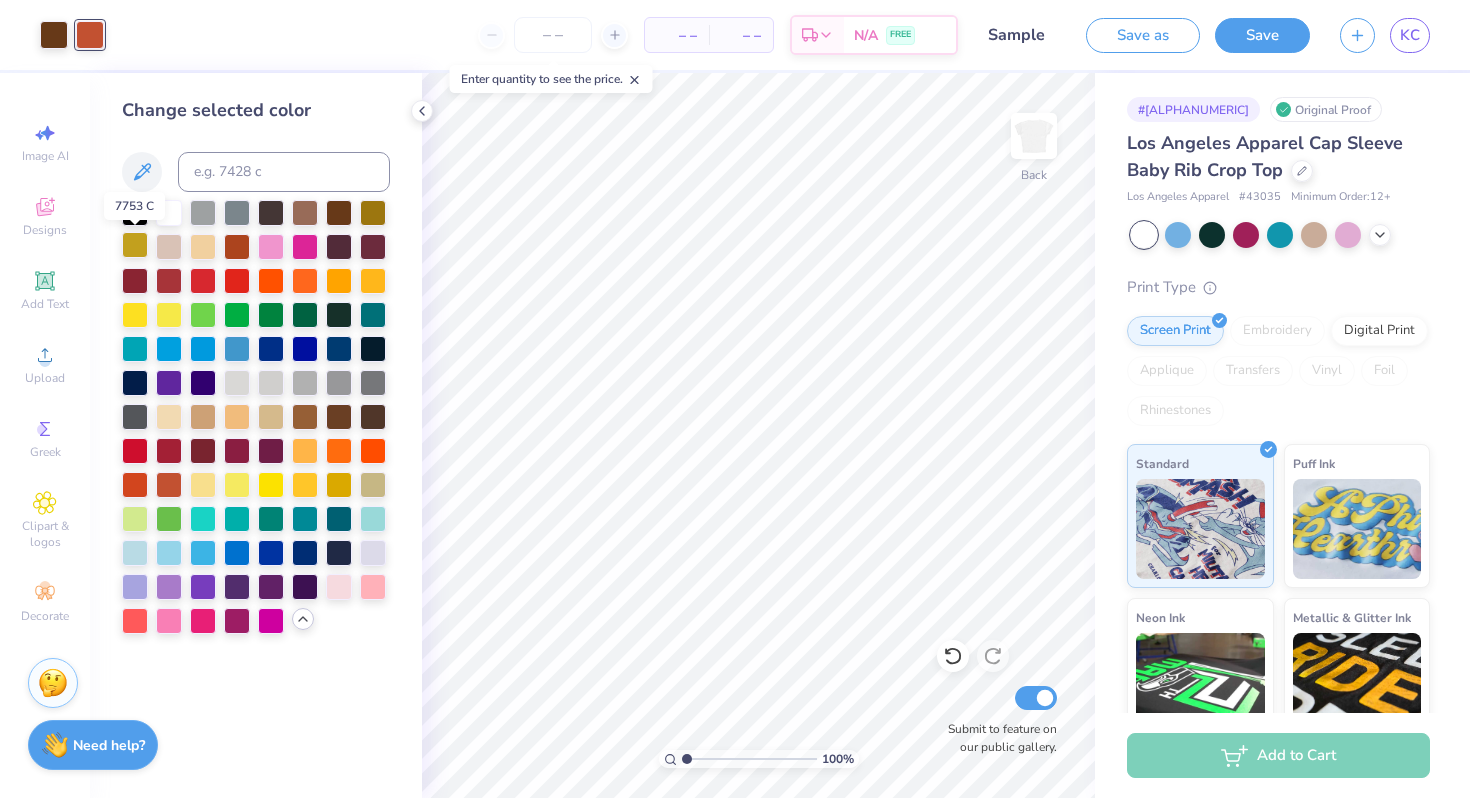 click at bounding box center (135, 245) 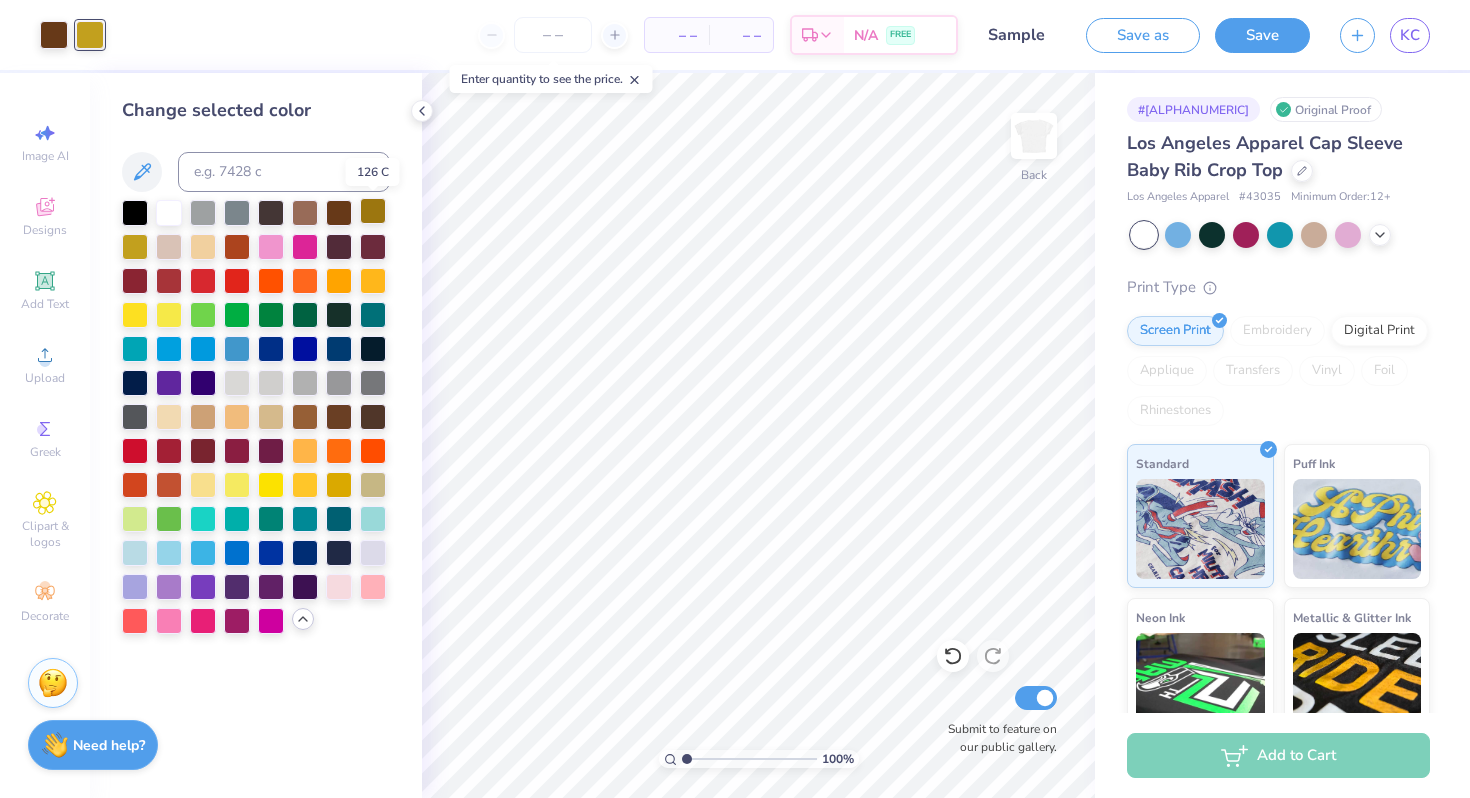click at bounding box center [373, 211] 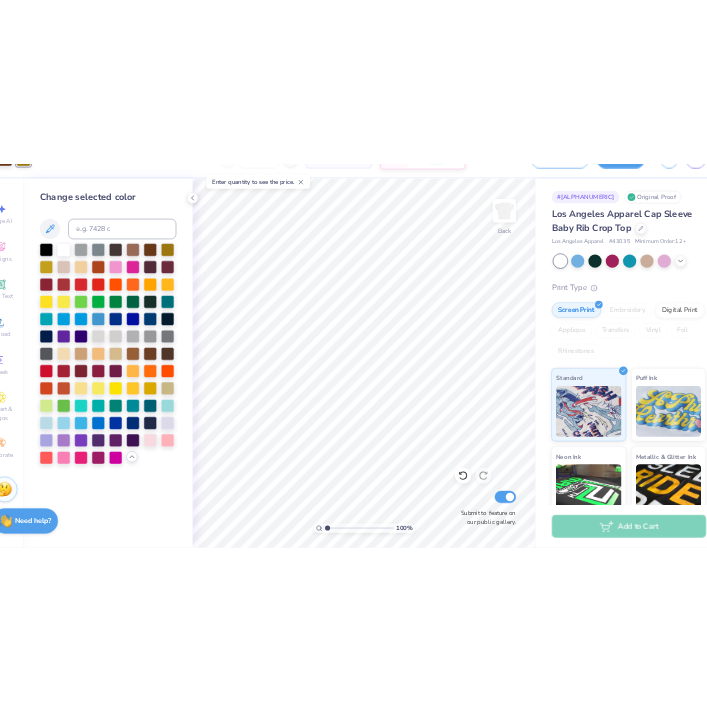 scroll, scrollTop: 0, scrollLeft: 0, axis: both 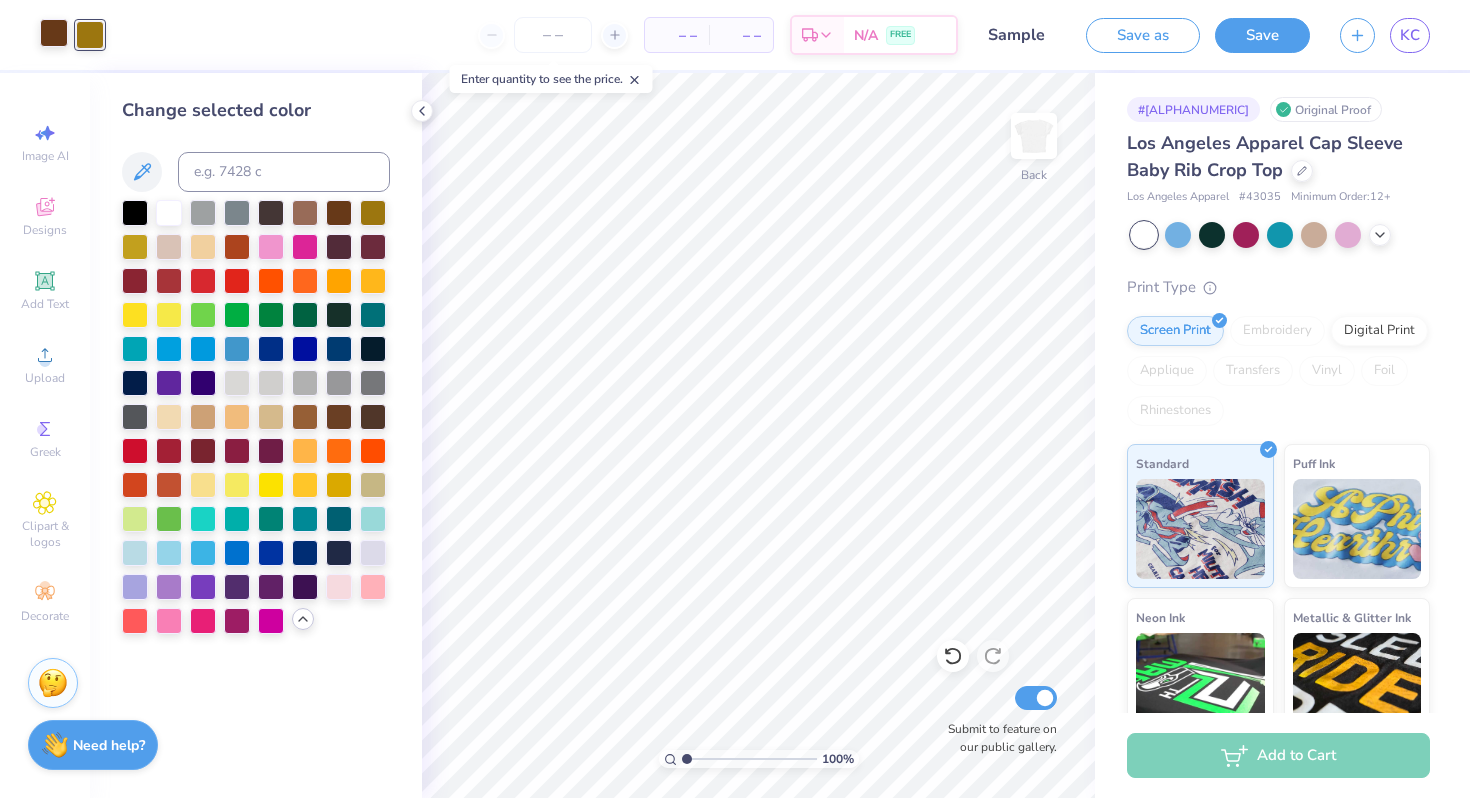click at bounding box center (54, 33) 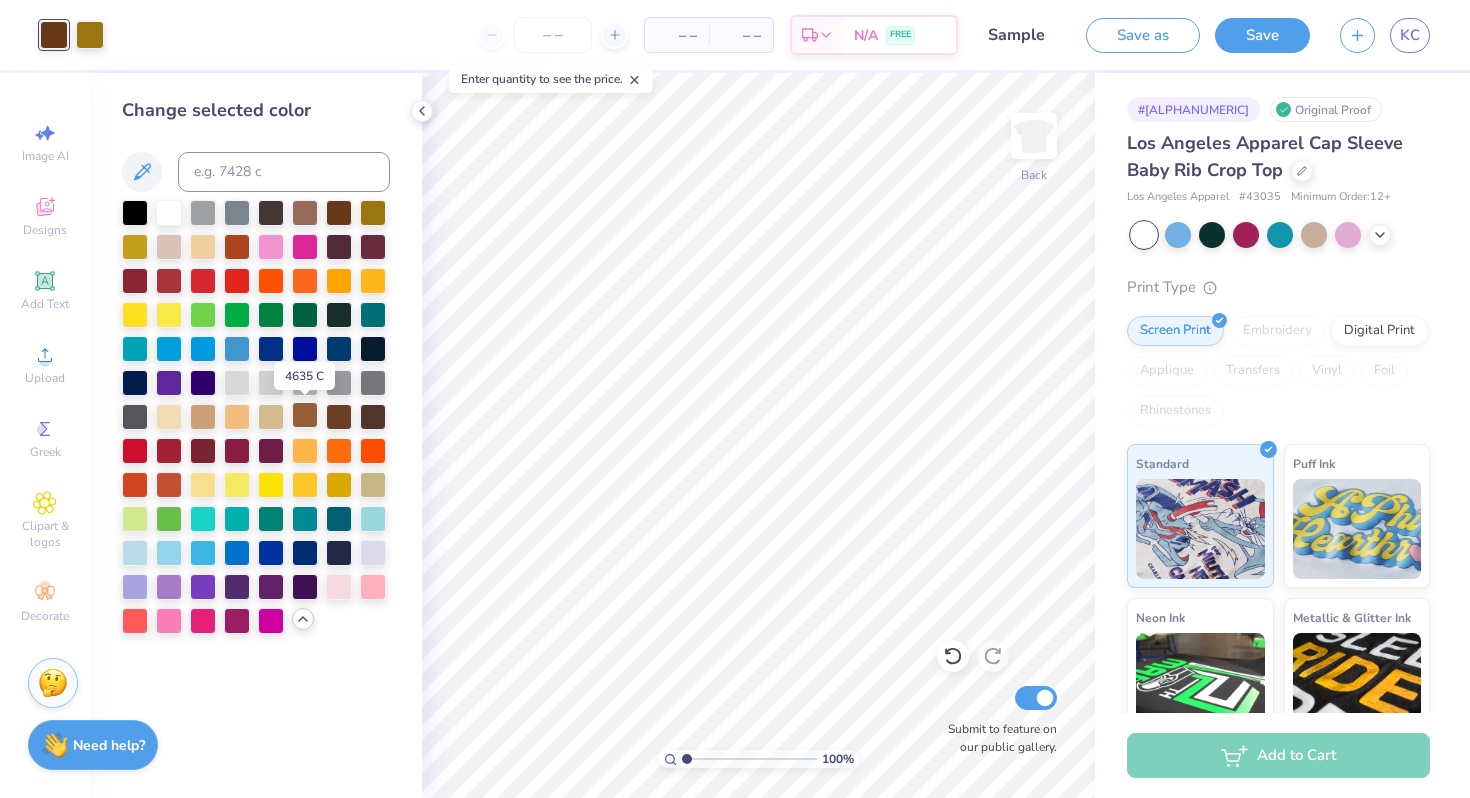 click at bounding box center [305, 415] 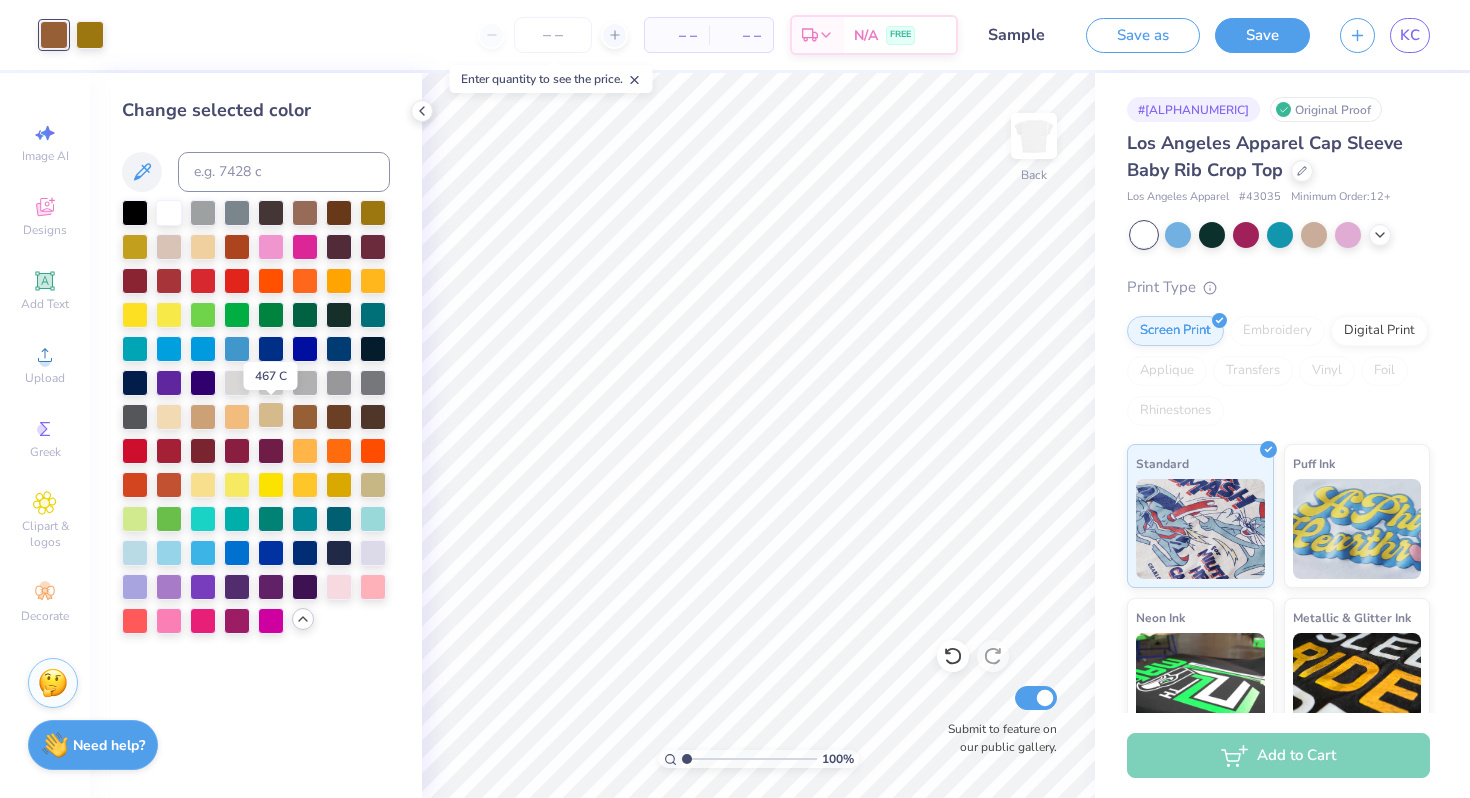 click at bounding box center (271, 415) 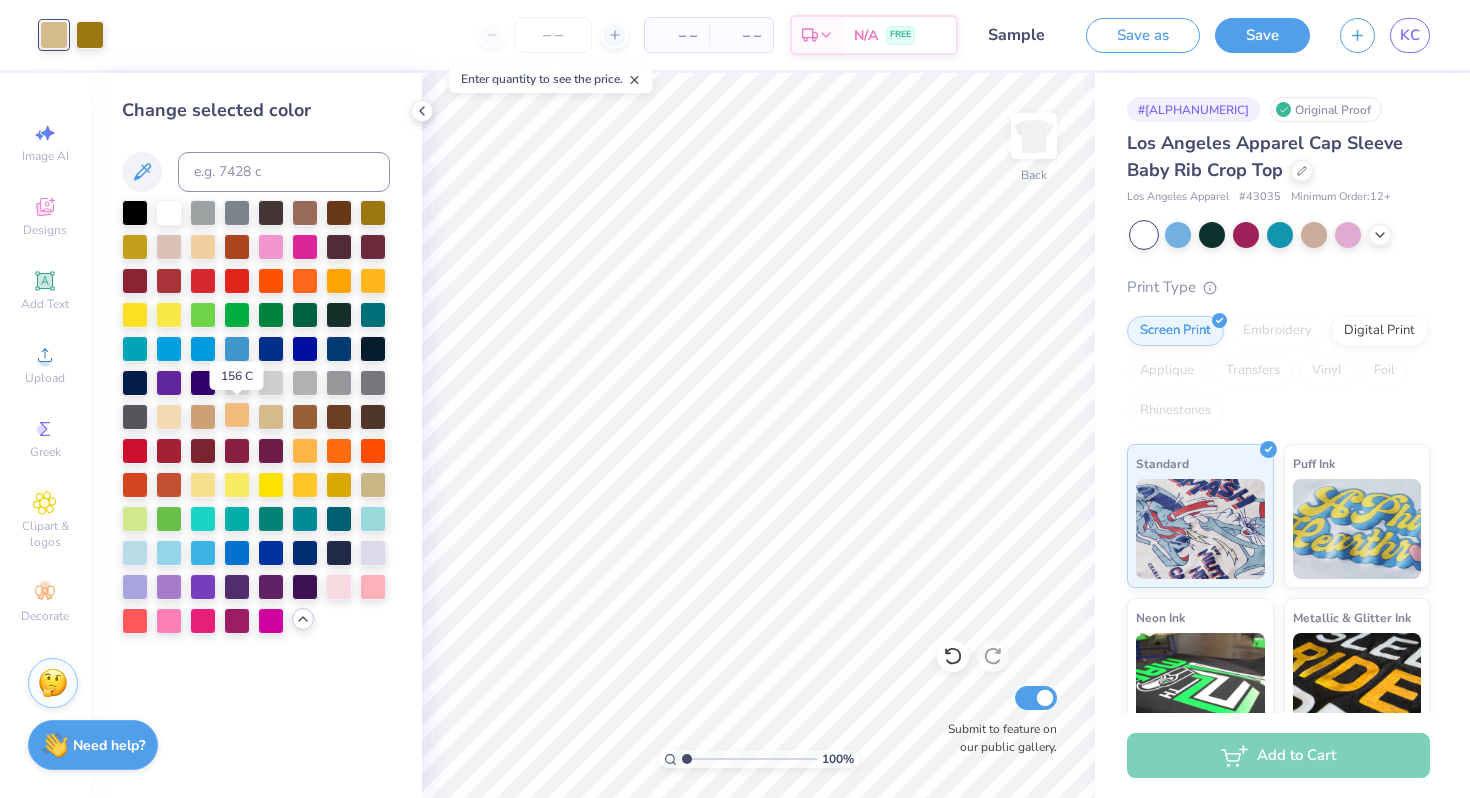 click at bounding box center (237, 415) 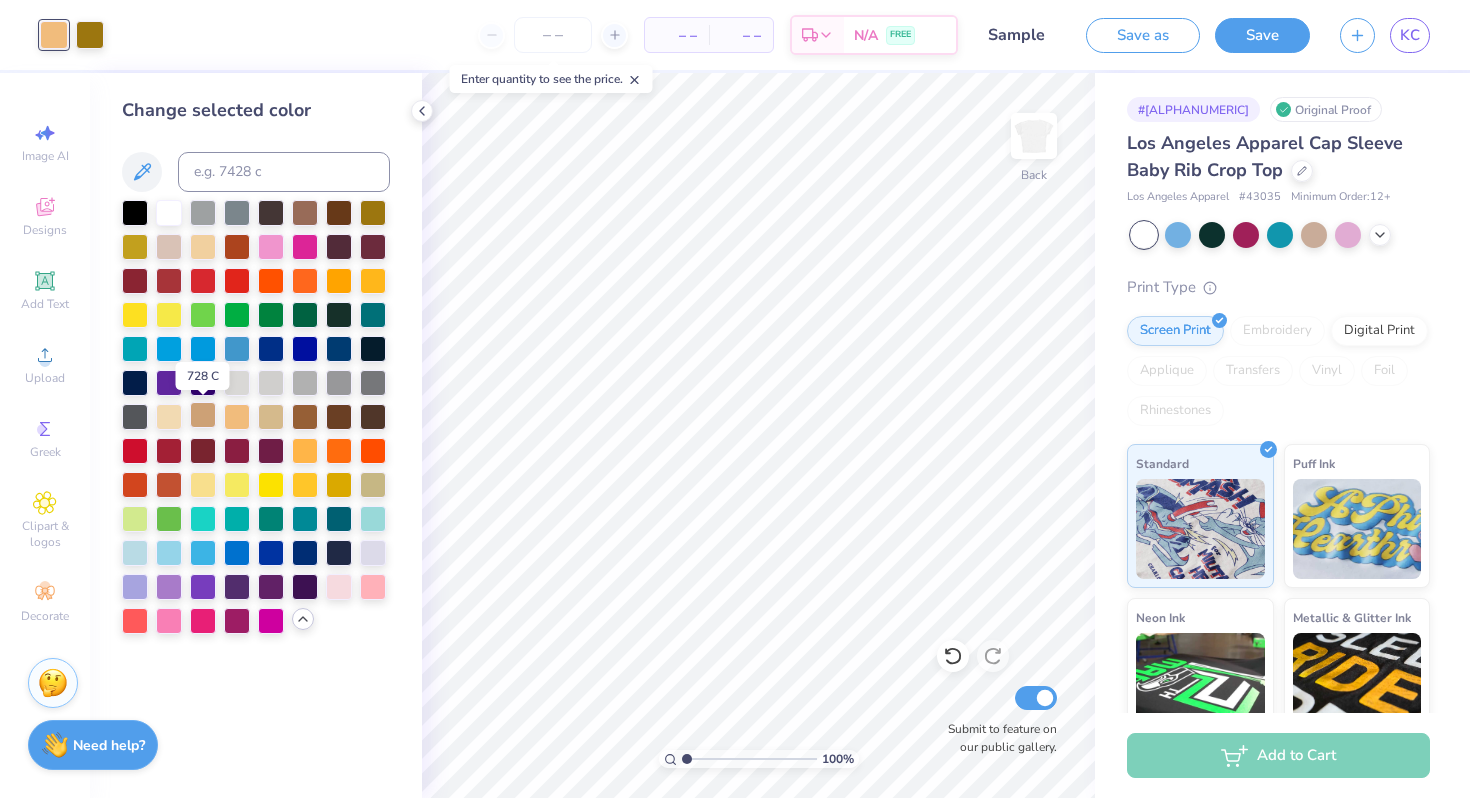 click at bounding box center [203, 415] 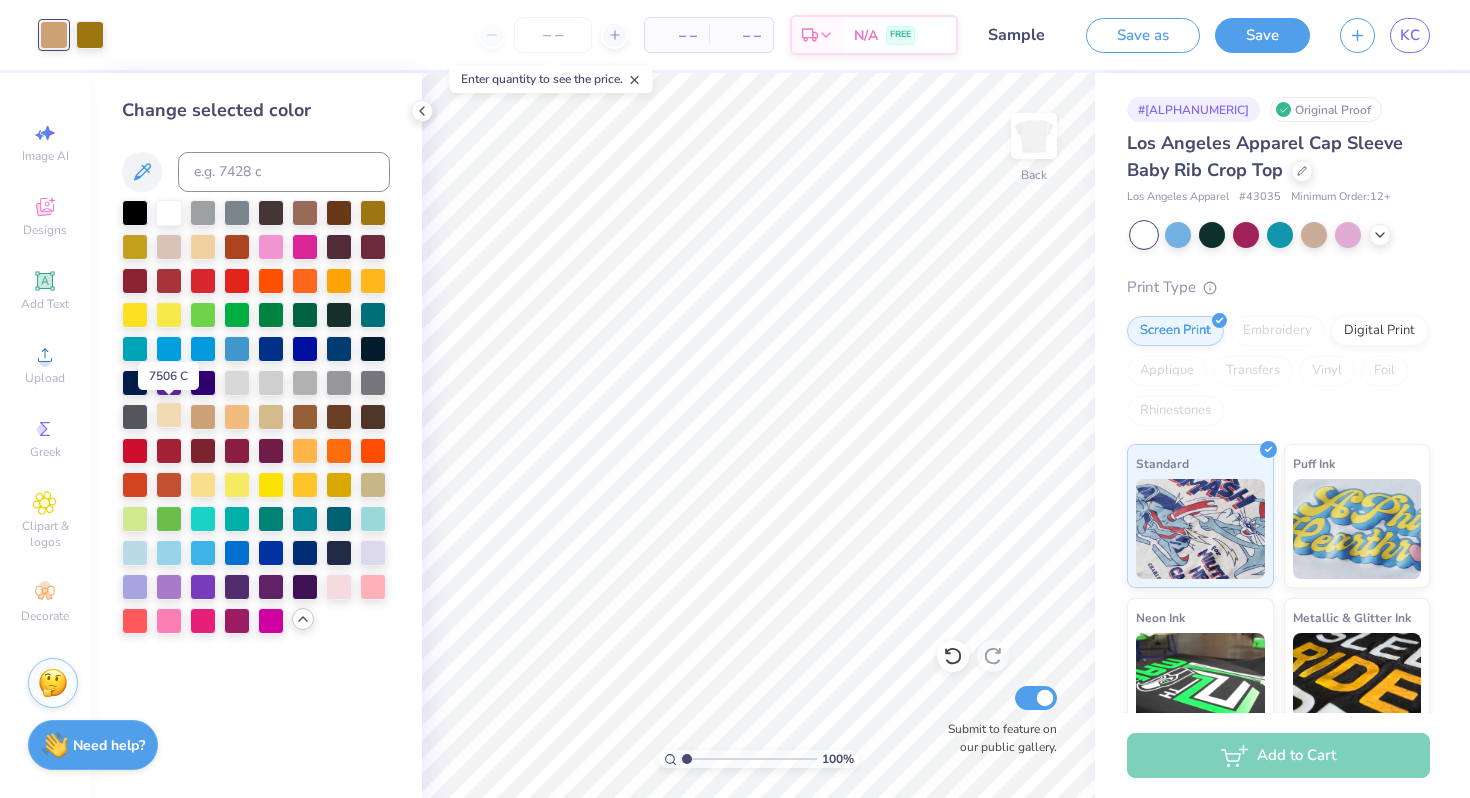 click at bounding box center [169, 415] 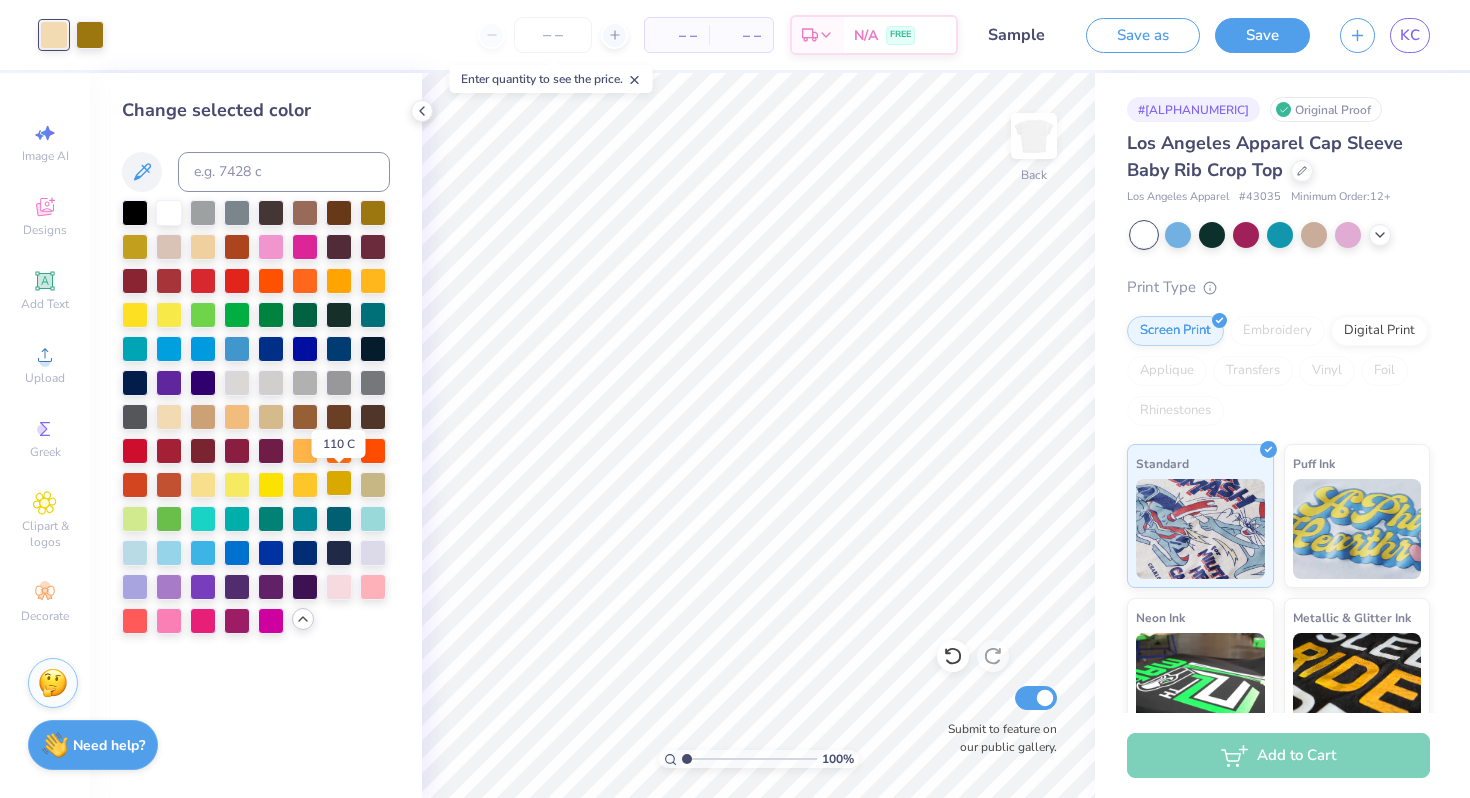 click at bounding box center (339, 483) 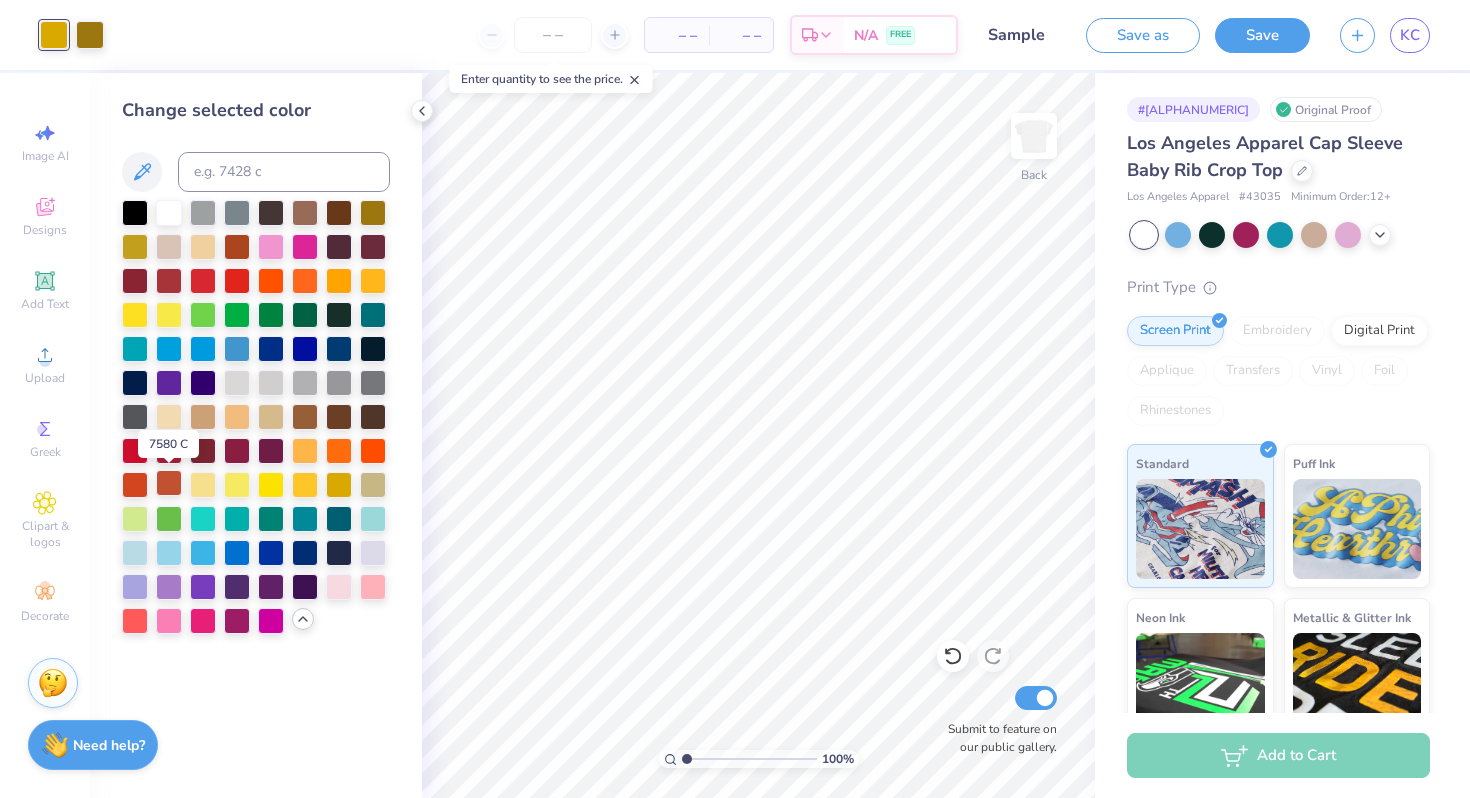 click at bounding box center [169, 483] 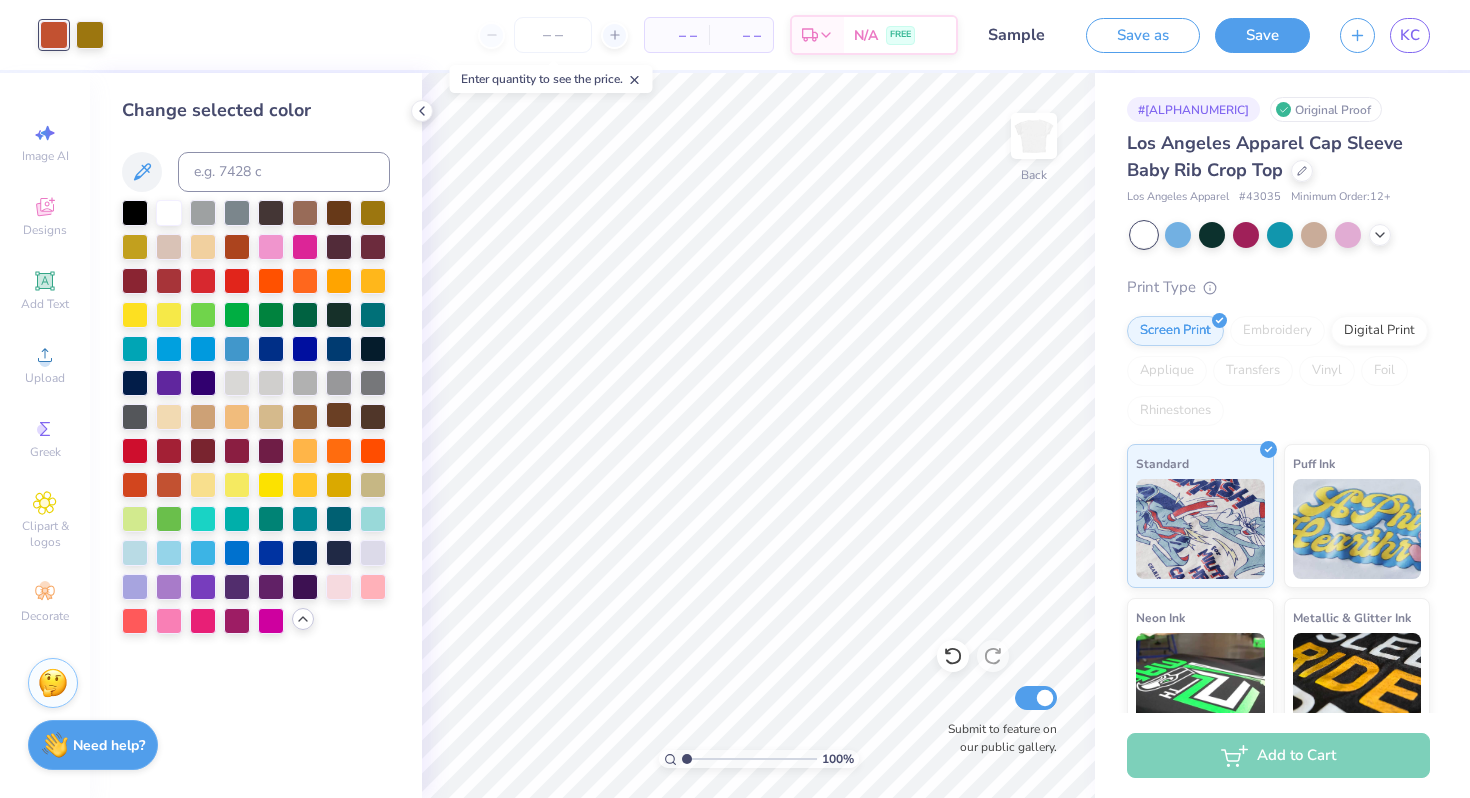 click at bounding box center (339, 415) 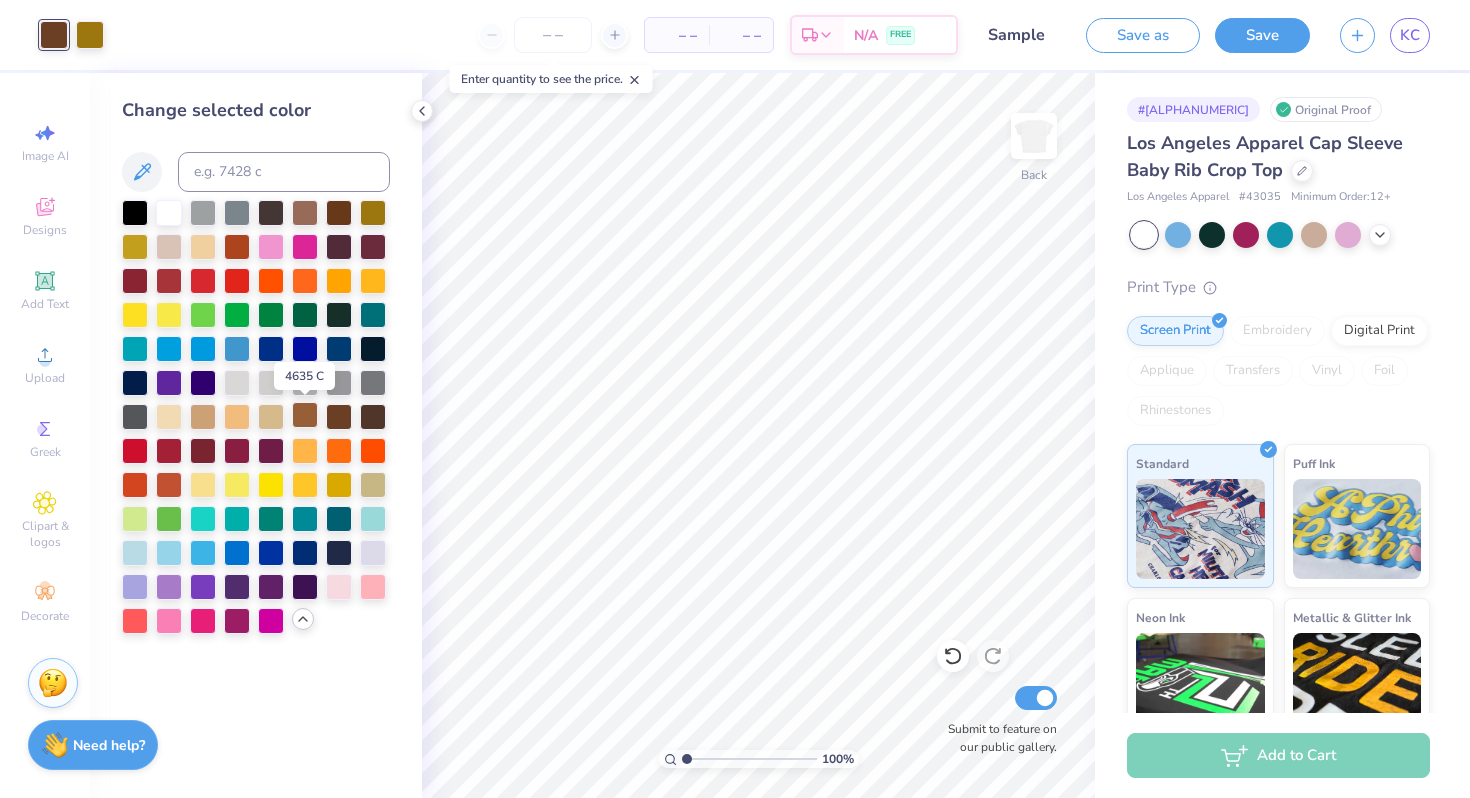 click at bounding box center [305, 415] 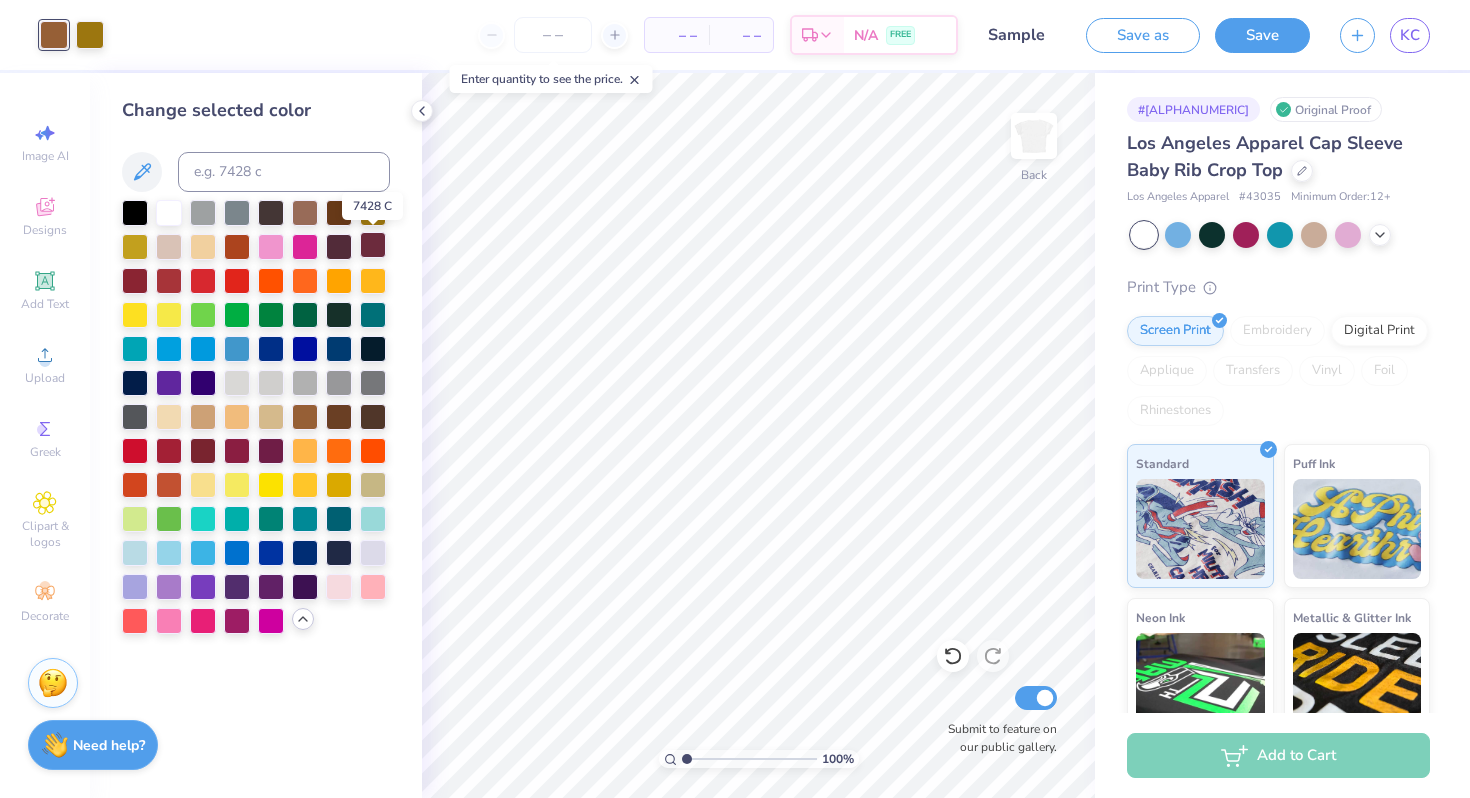 click at bounding box center [373, 245] 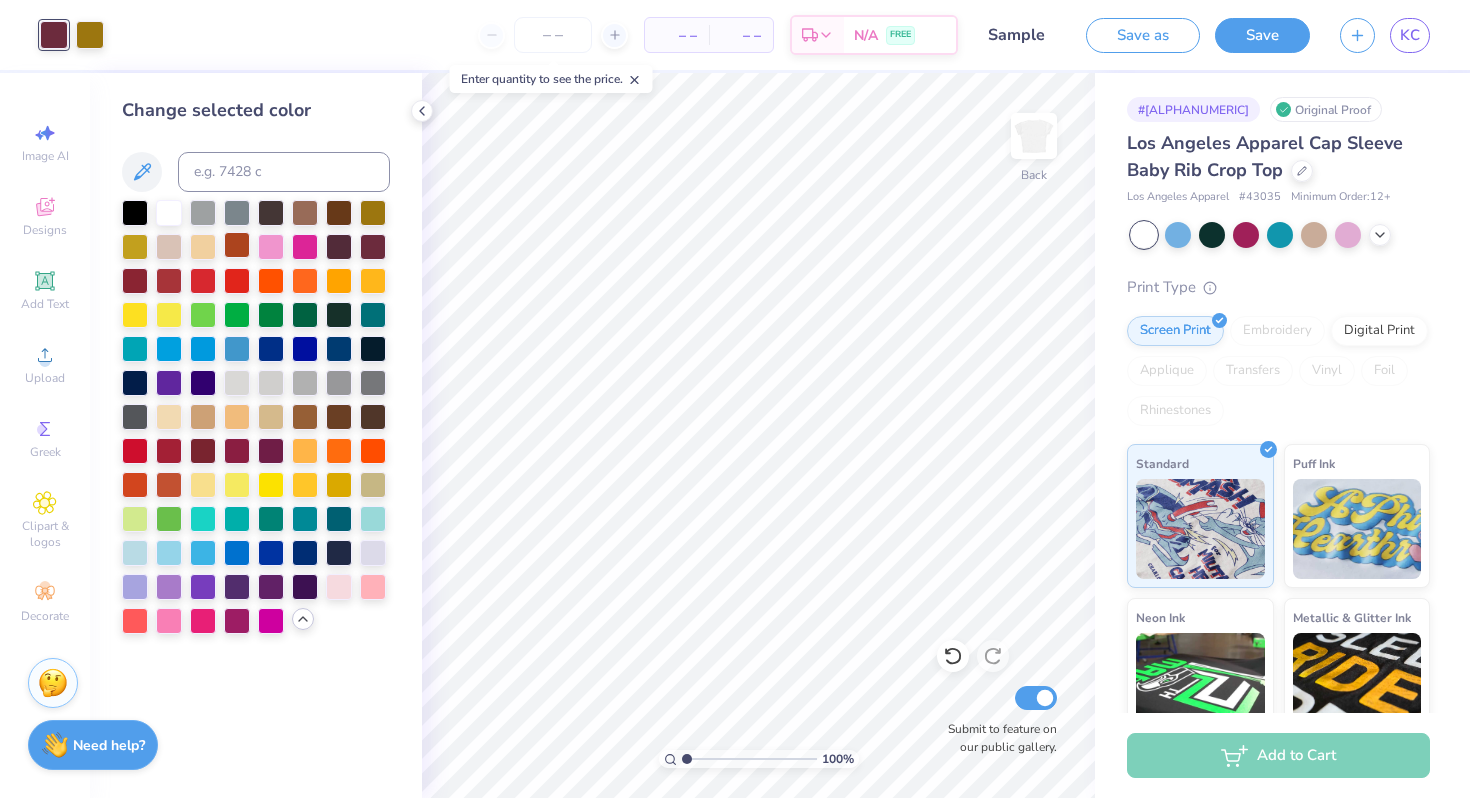 click at bounding box center (237, 245) 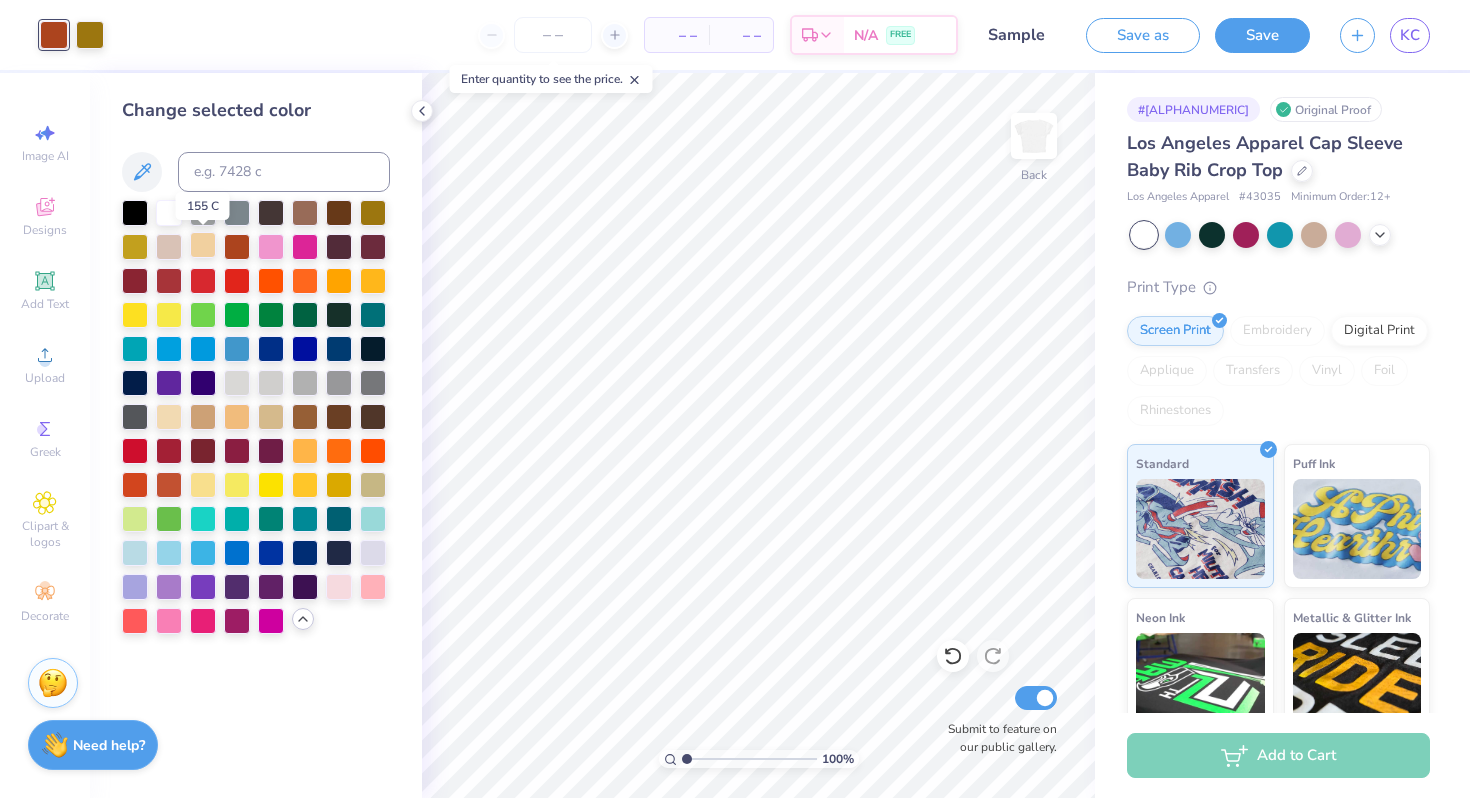 click at bounding box center (203, 245) 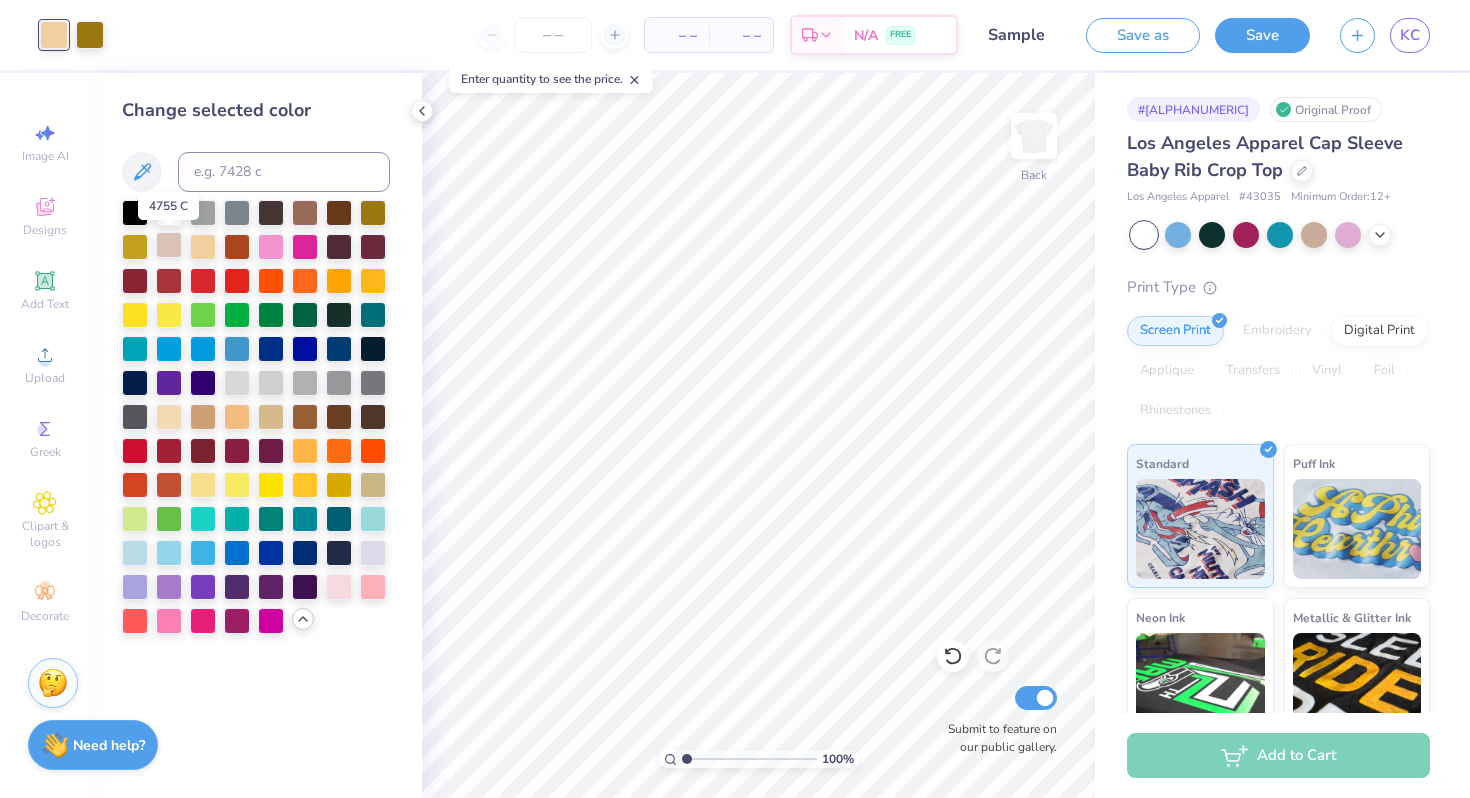 click at bounding box center [169, 245] 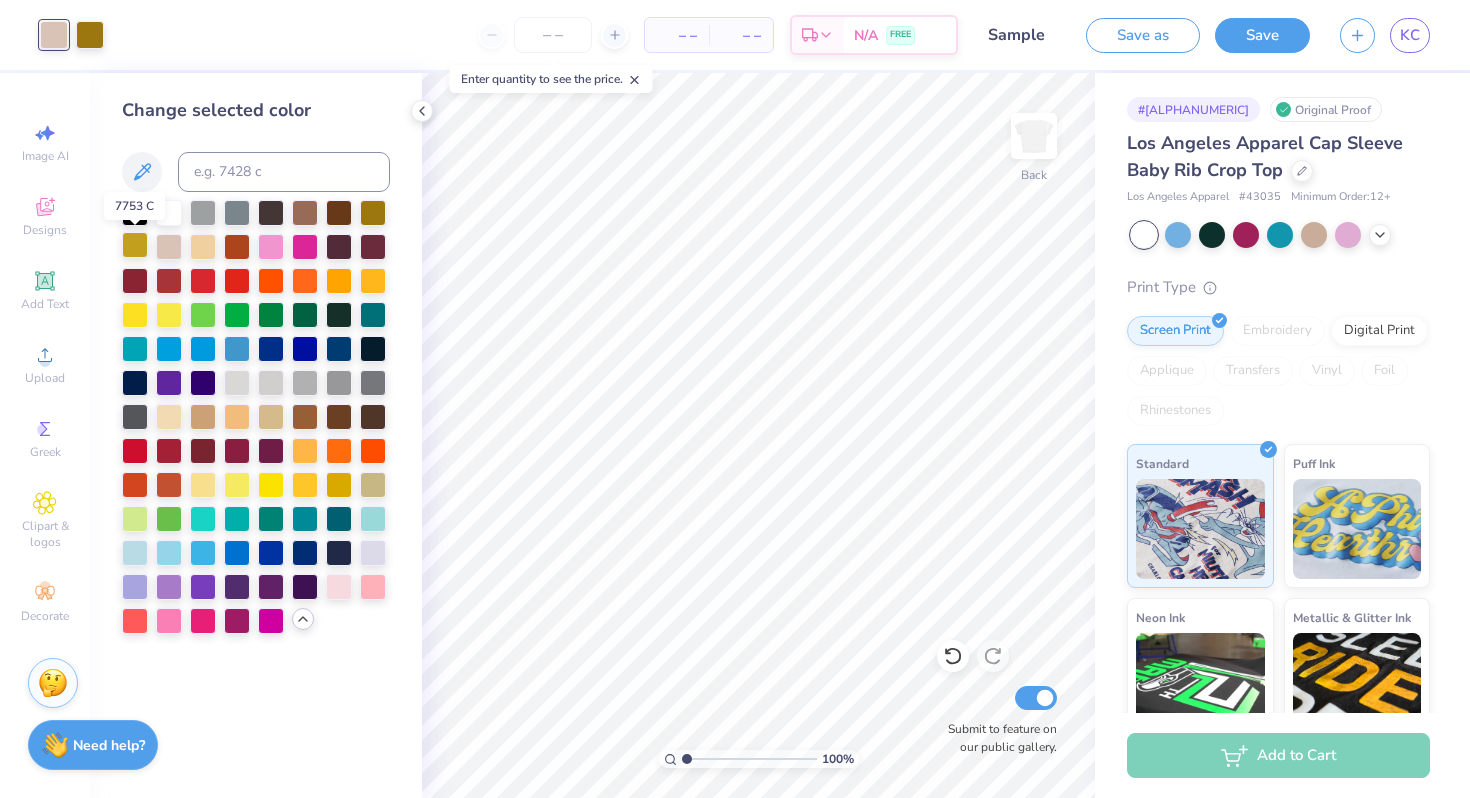 click at bounding box center [135, 245] 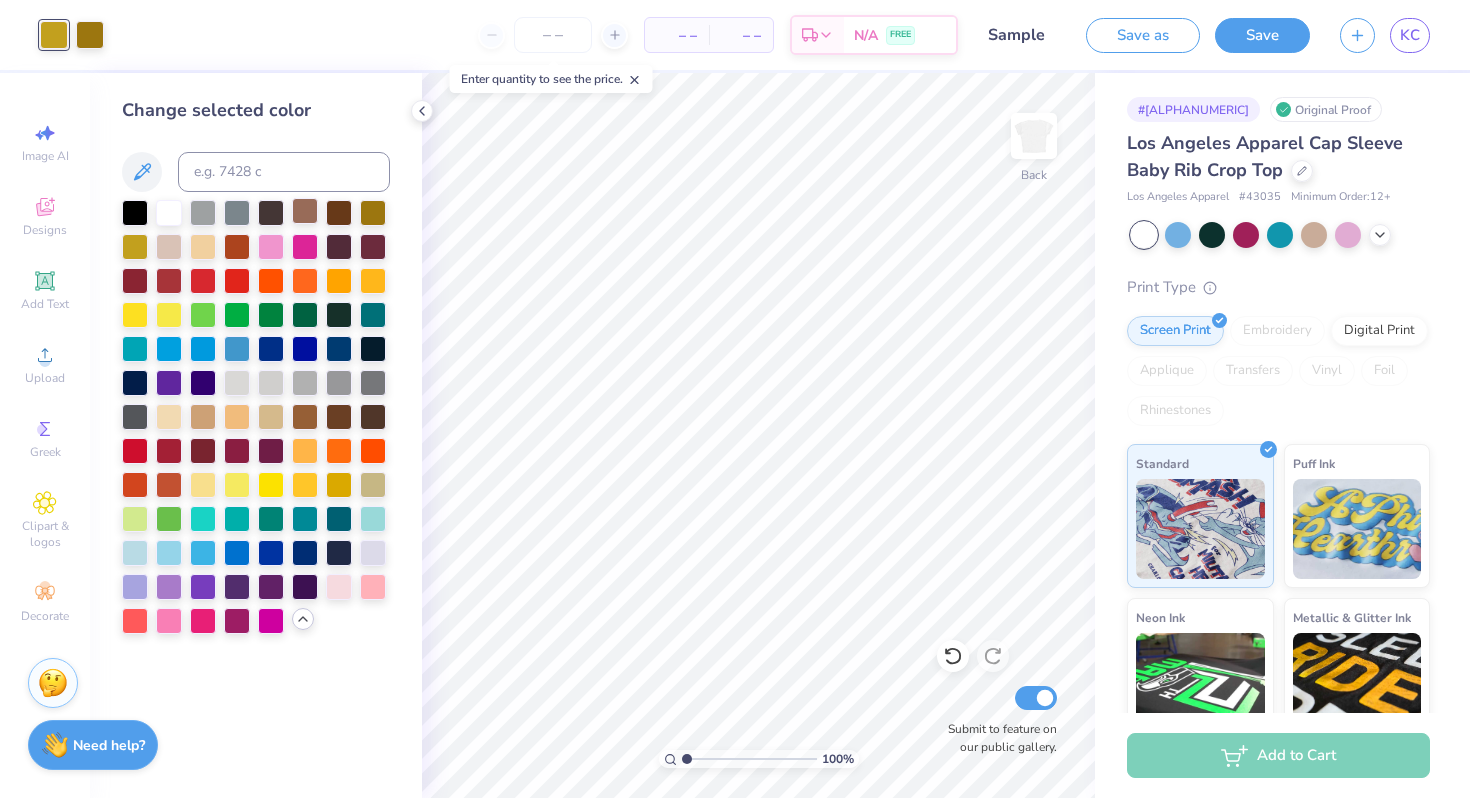 click at bounding box center [305, 211] 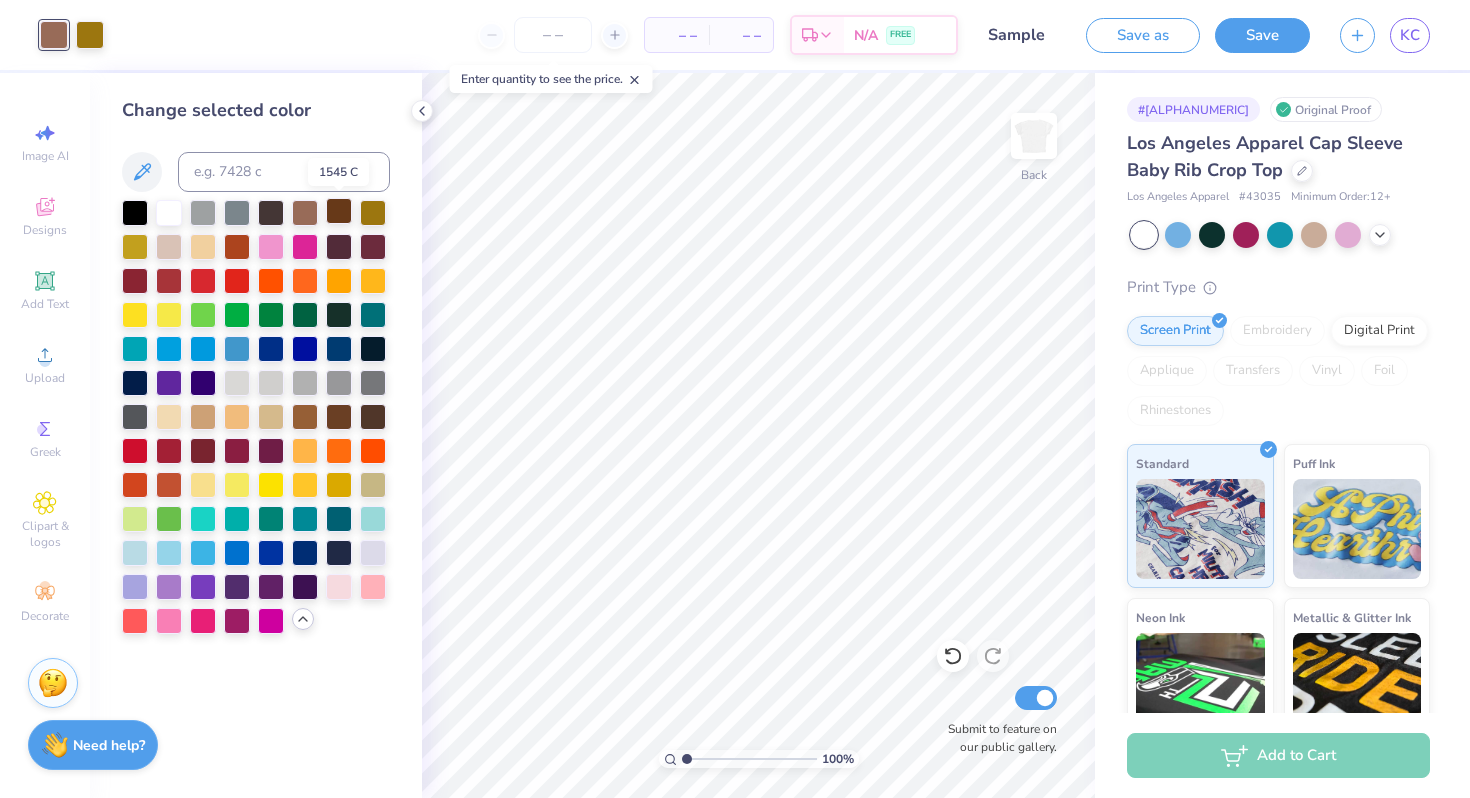 click at bounding box center [339, 211] 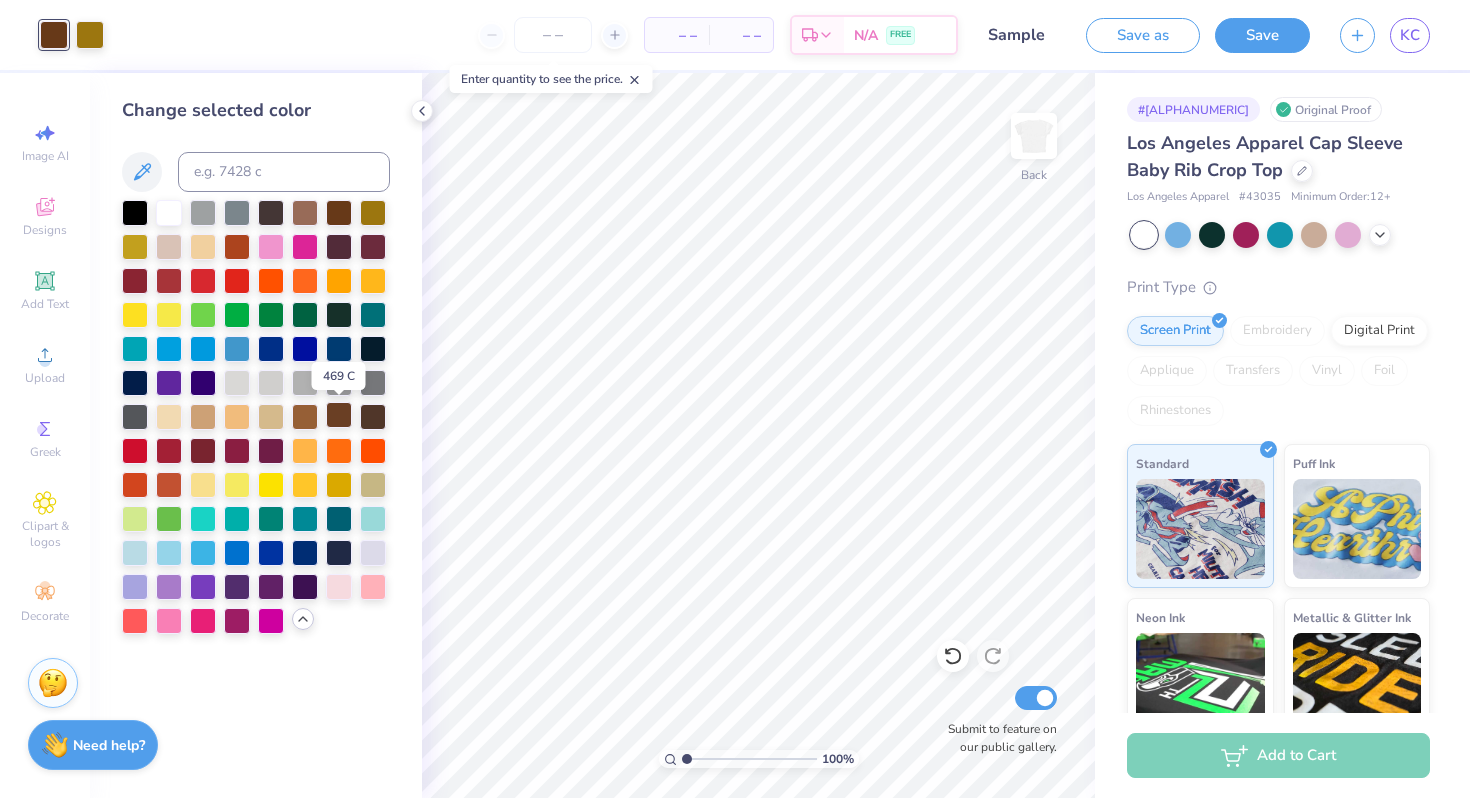 click at bounding box center [339, 415] 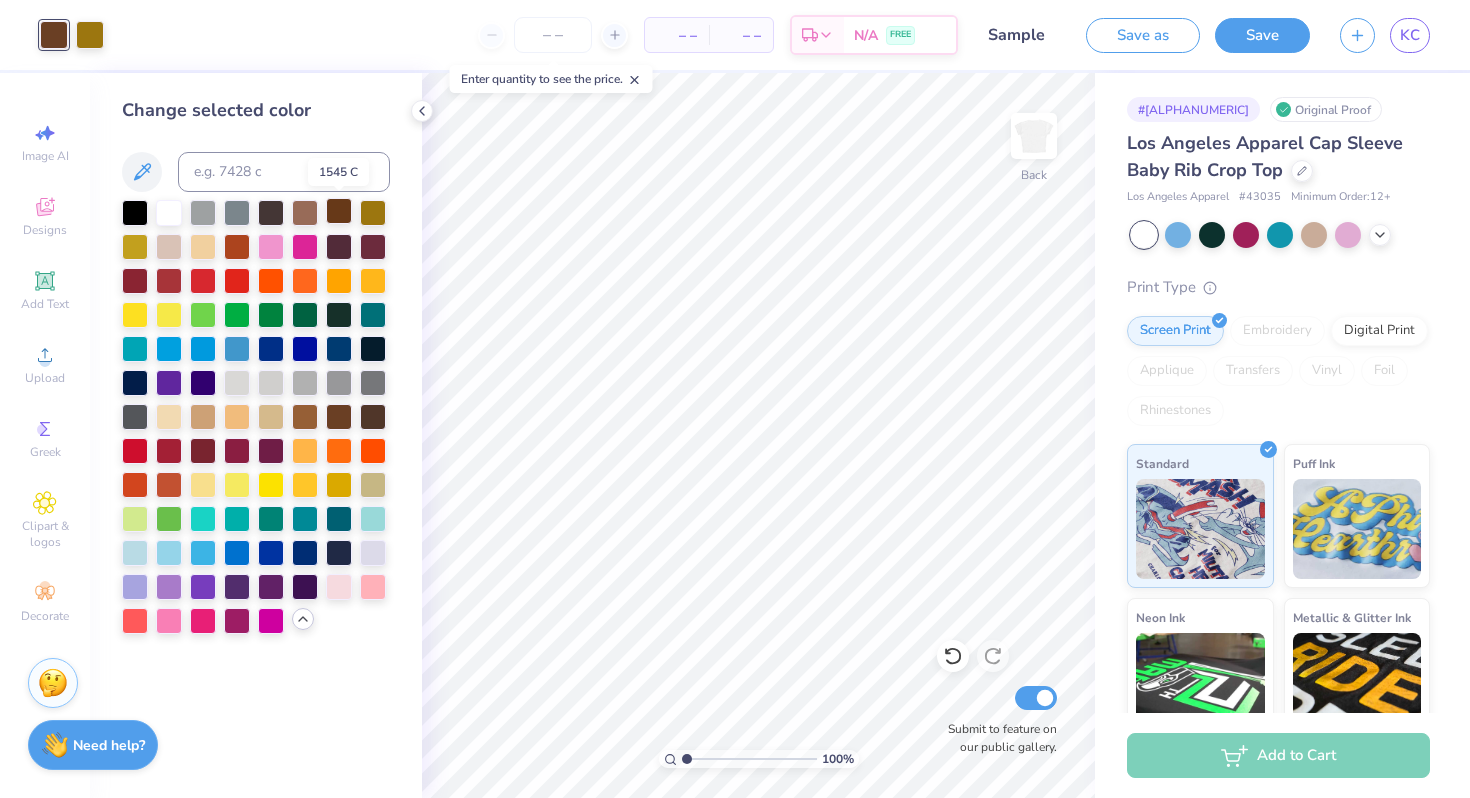 click at bounding box center (339, 211) 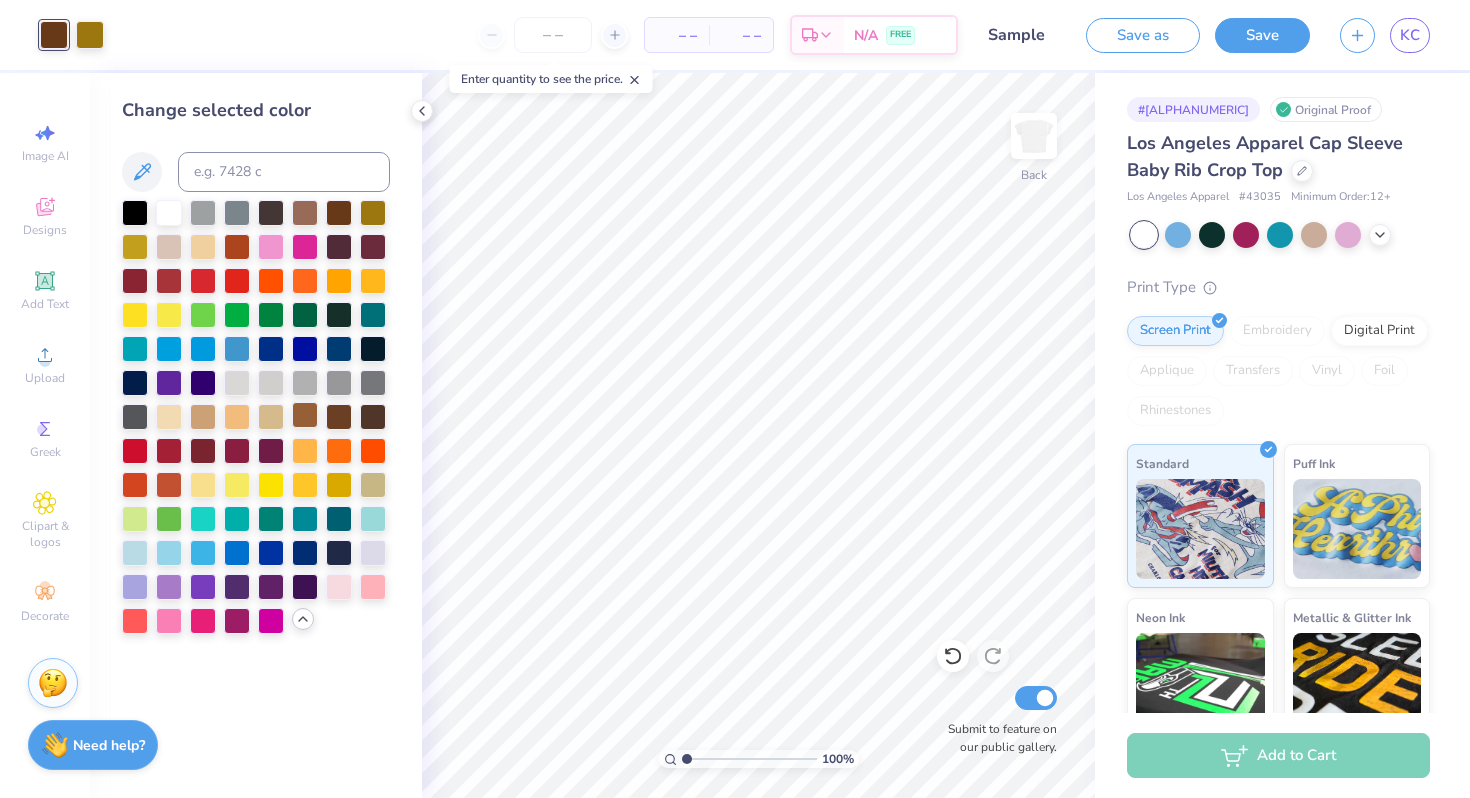 click at bounding box center [305, 415] 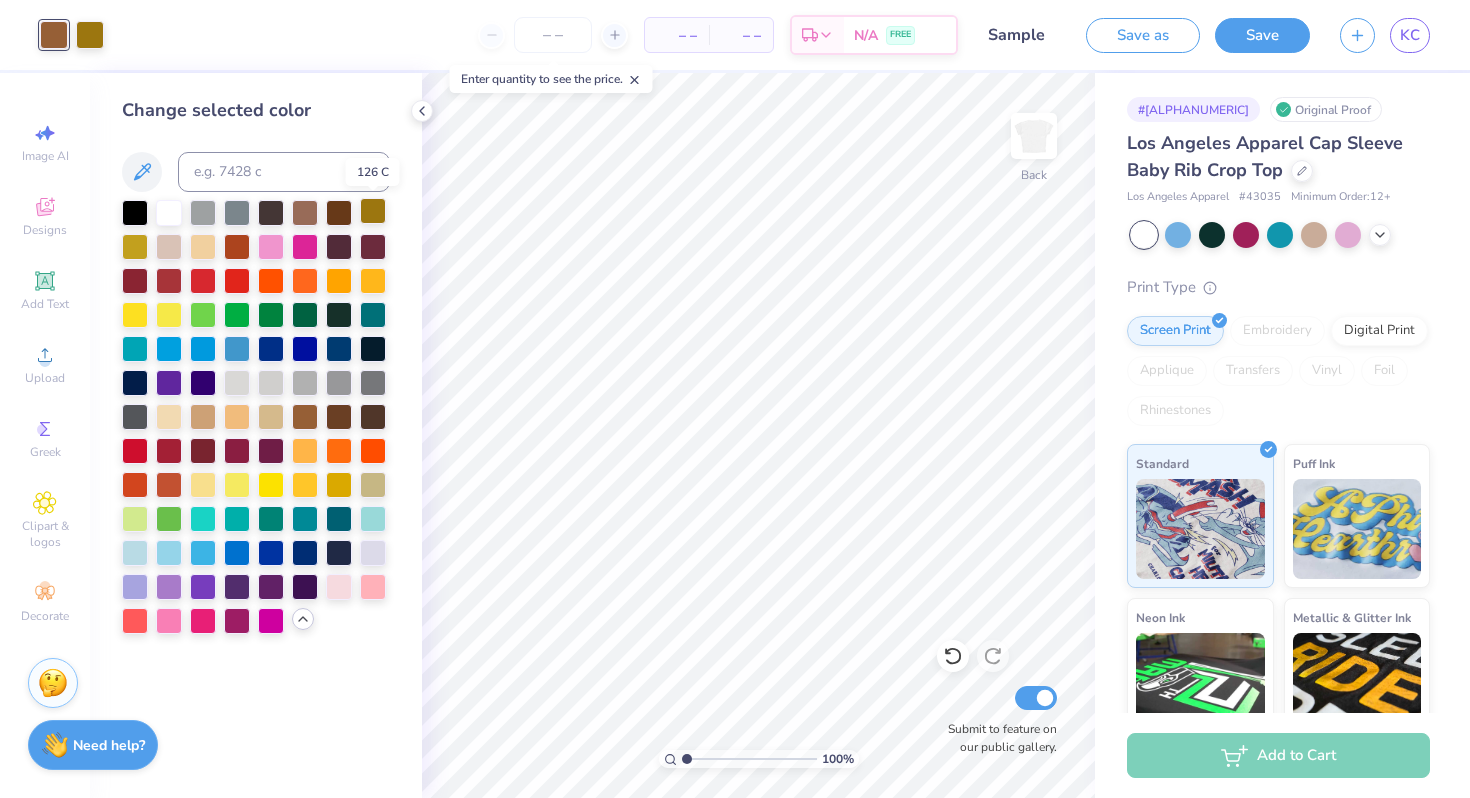 click at bounding box center (373, 211) 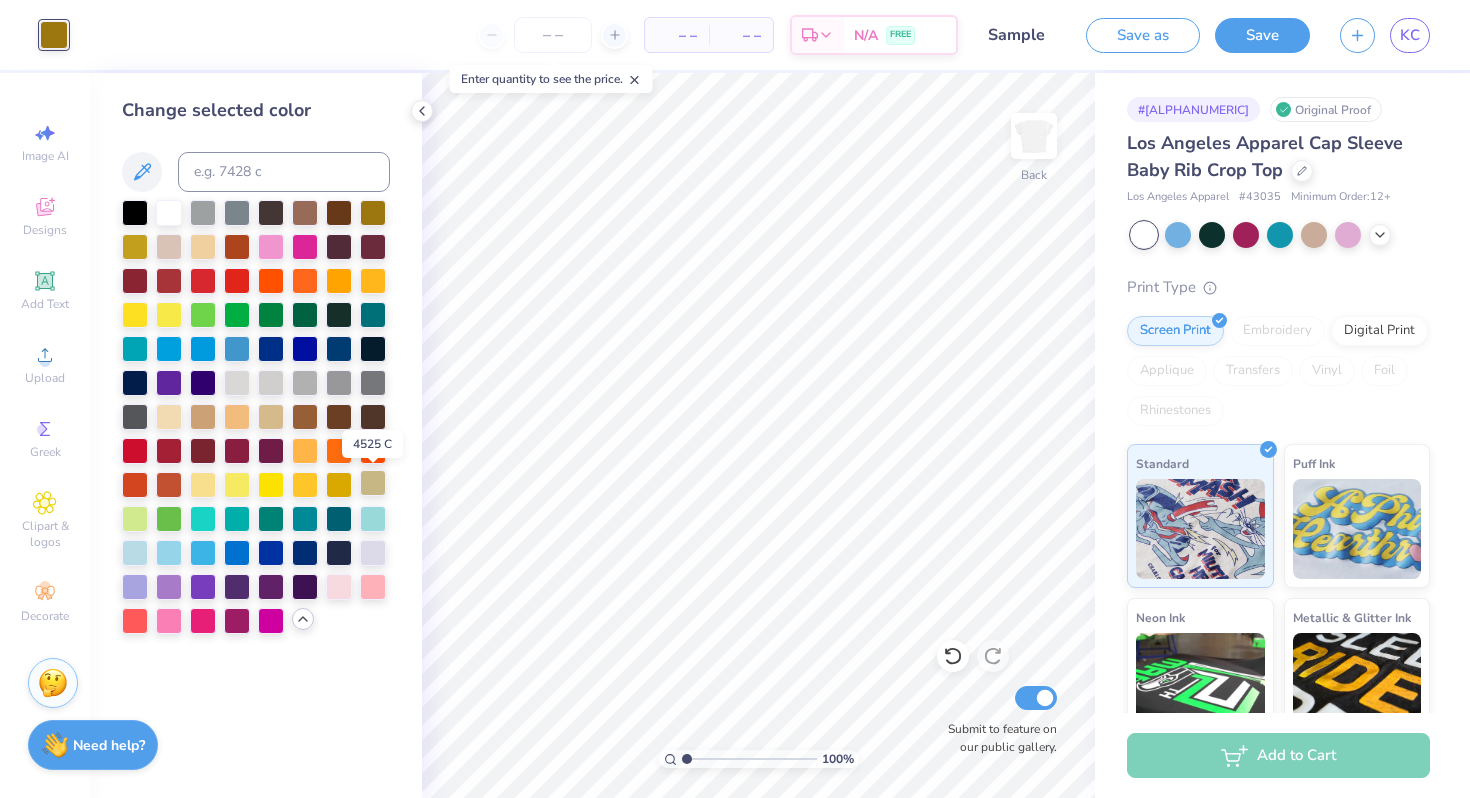 click at bounding box center (373, 483) 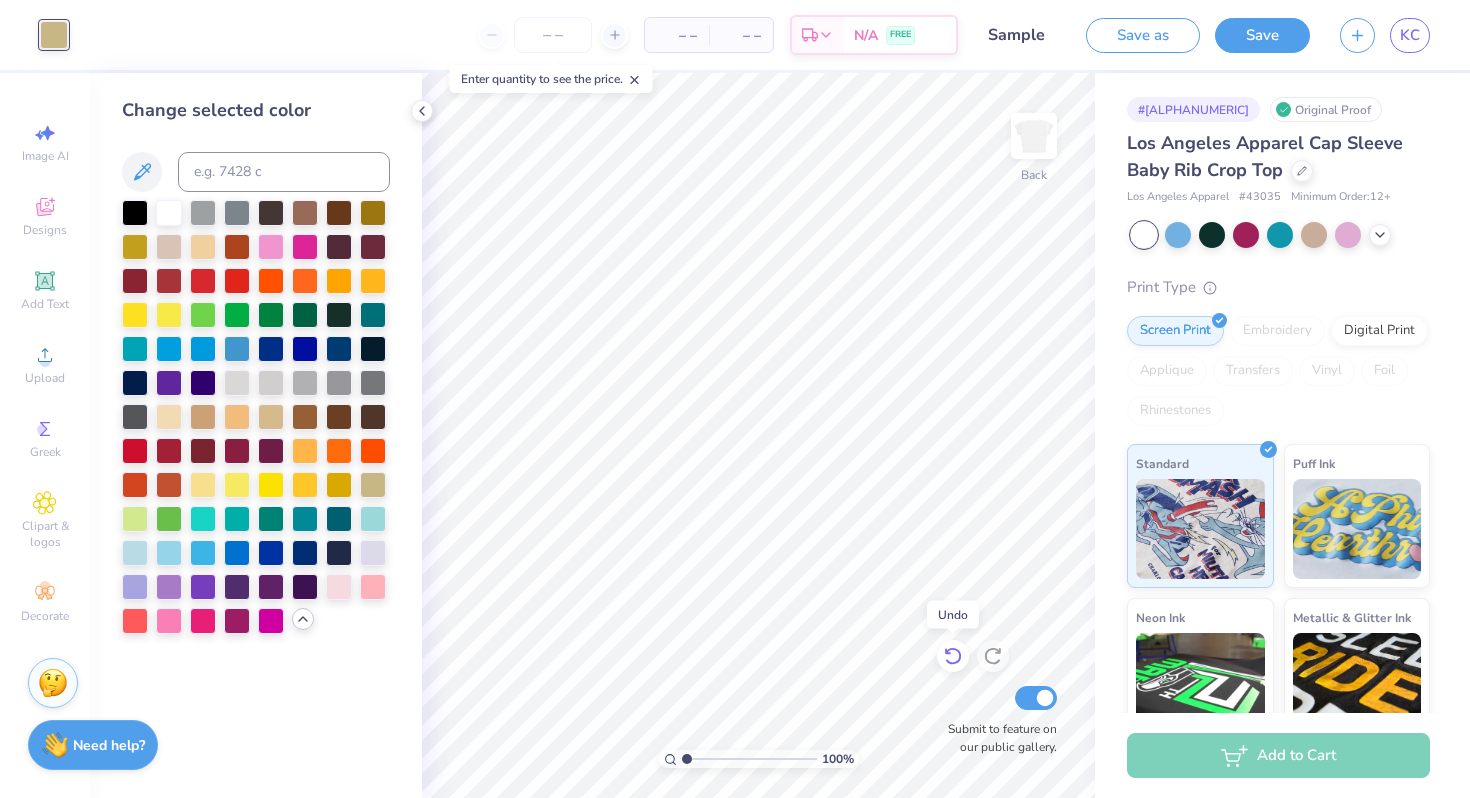 click 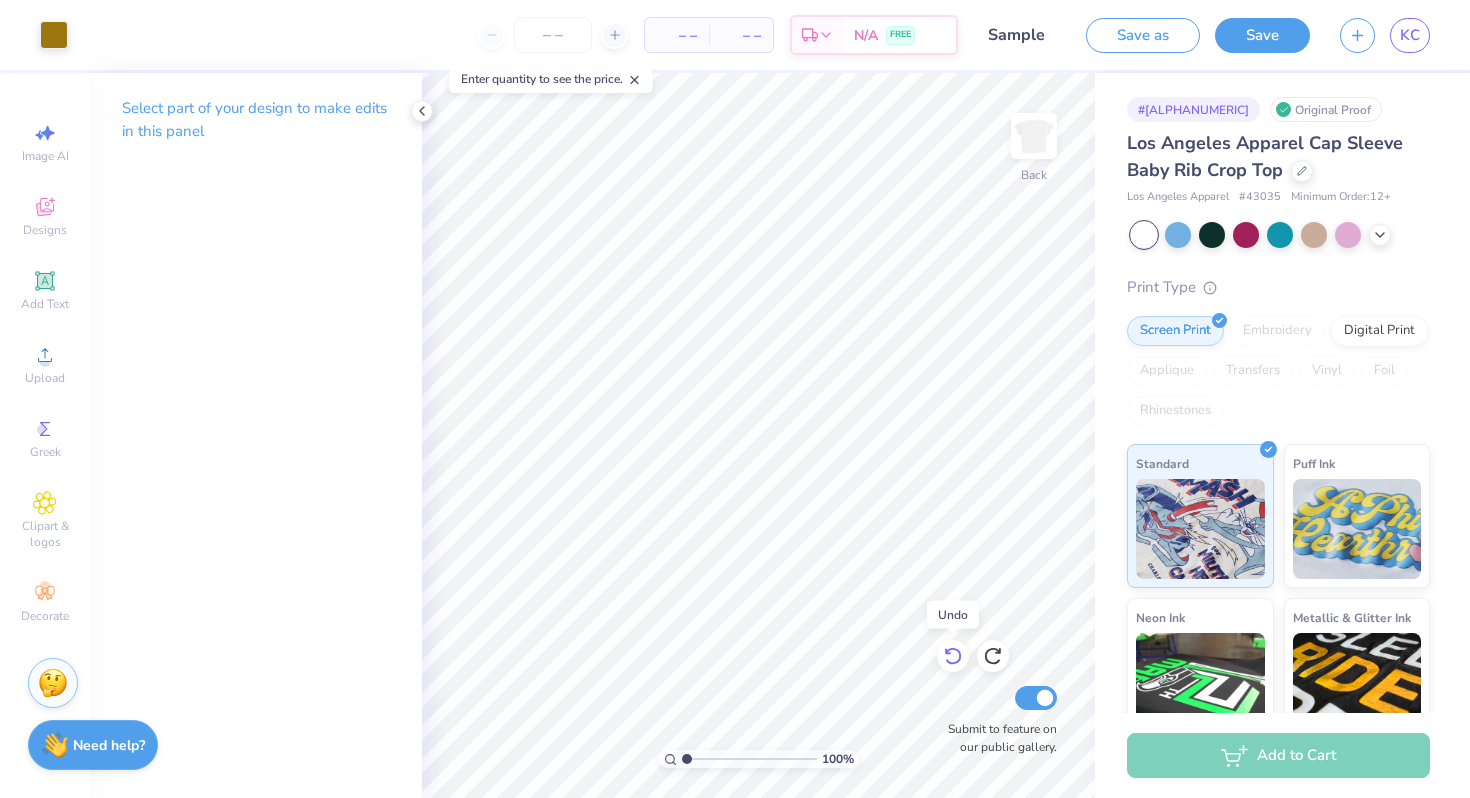 click 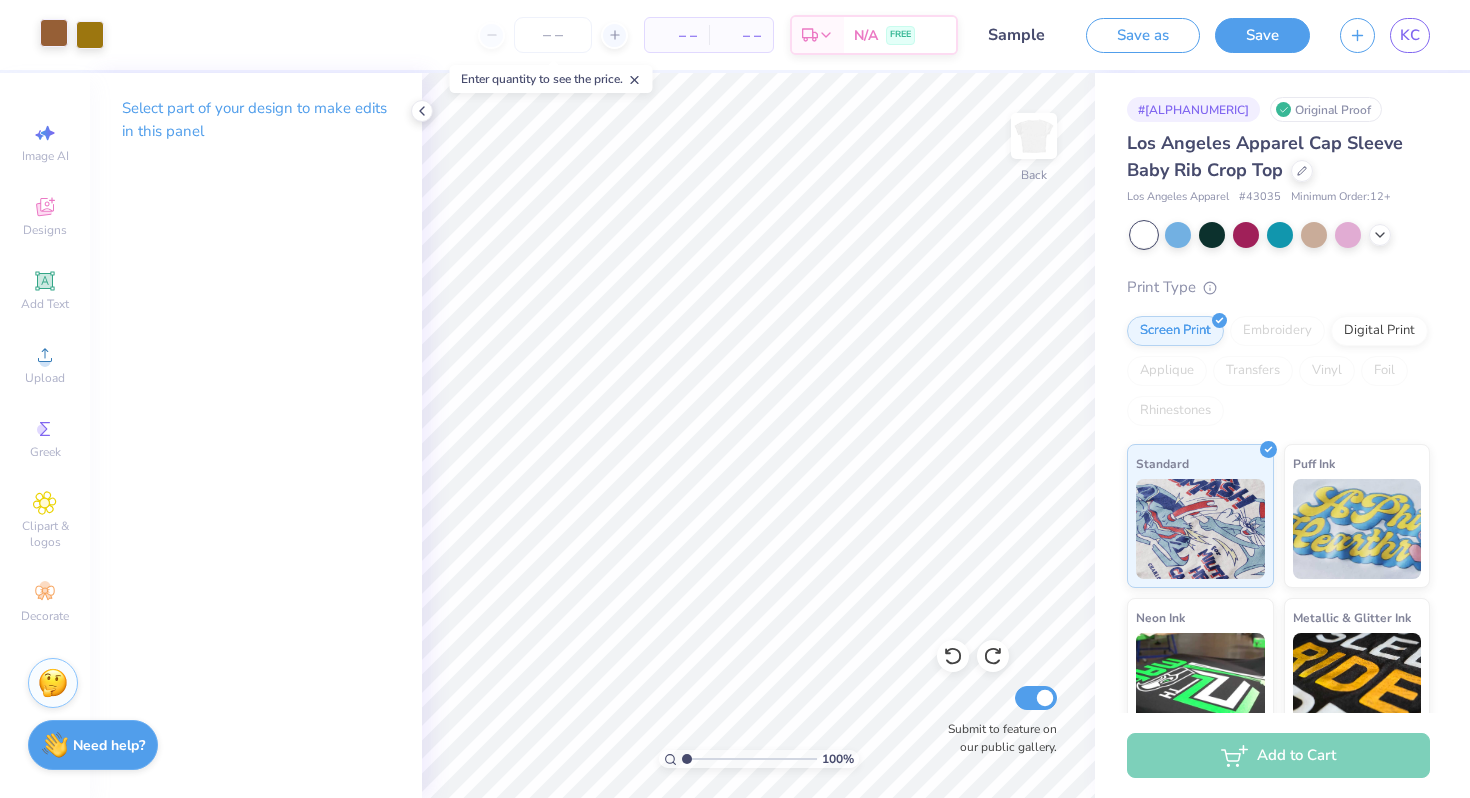 click at bounding box center (54, 33) 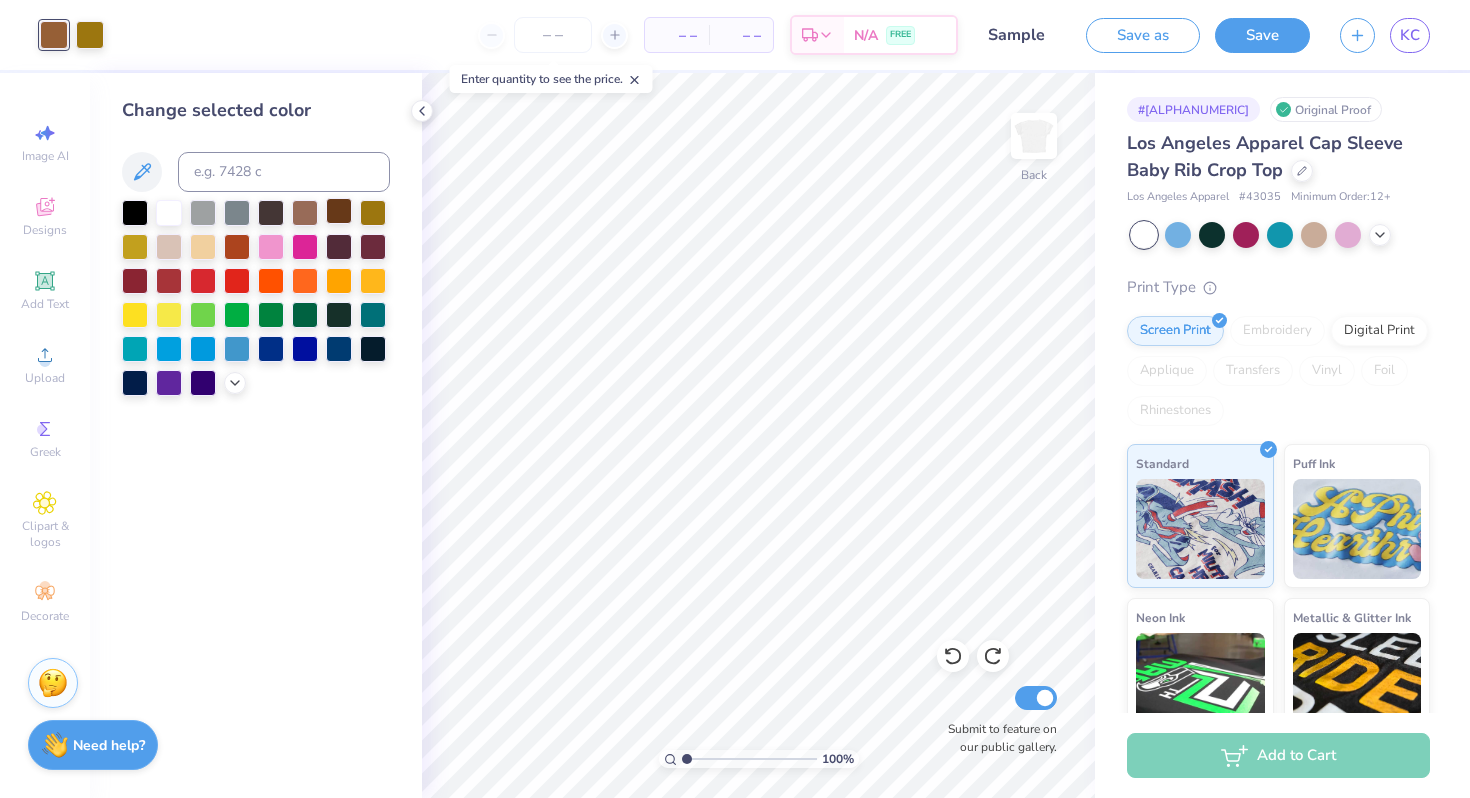 click at bounding box center [339, 211] 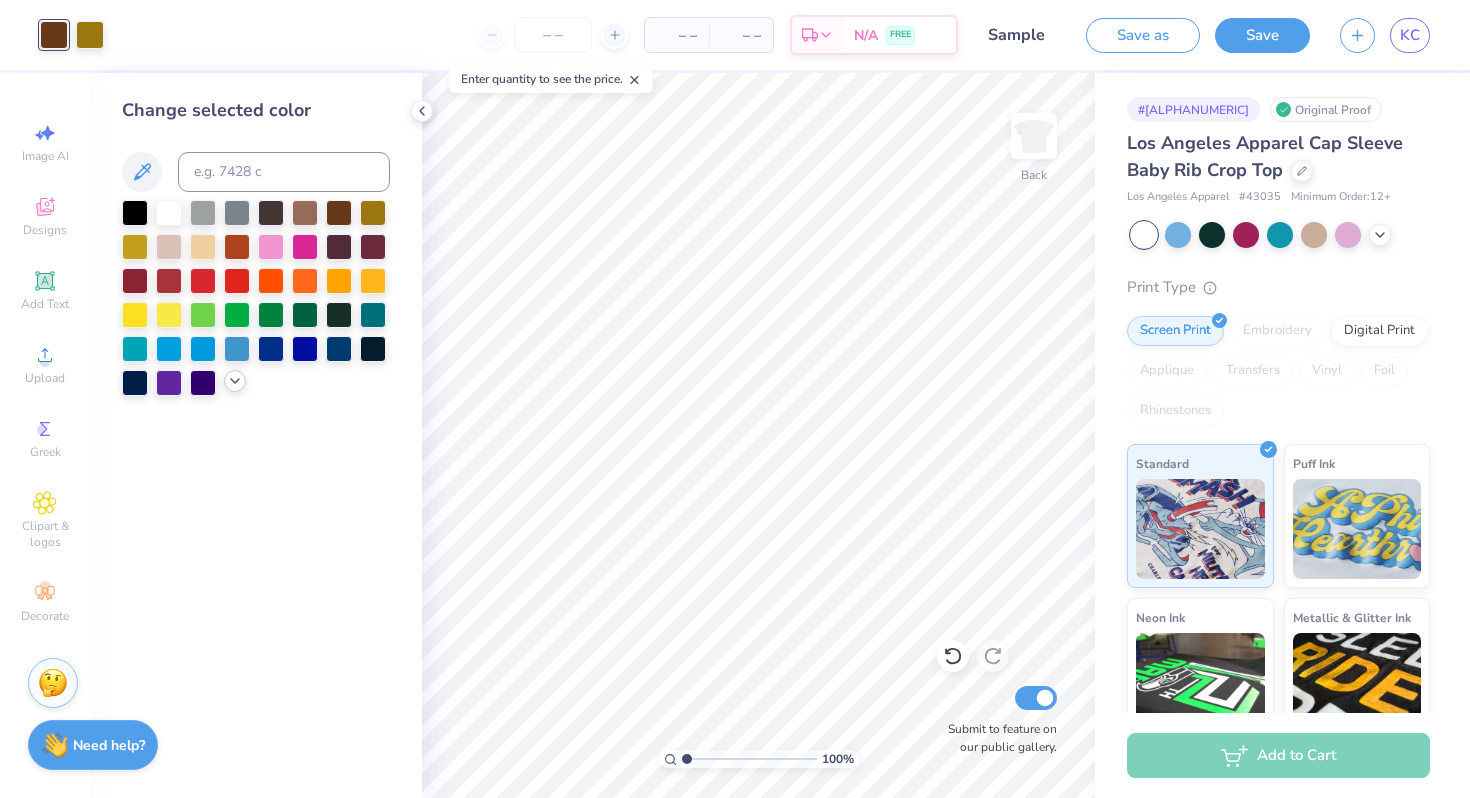 click 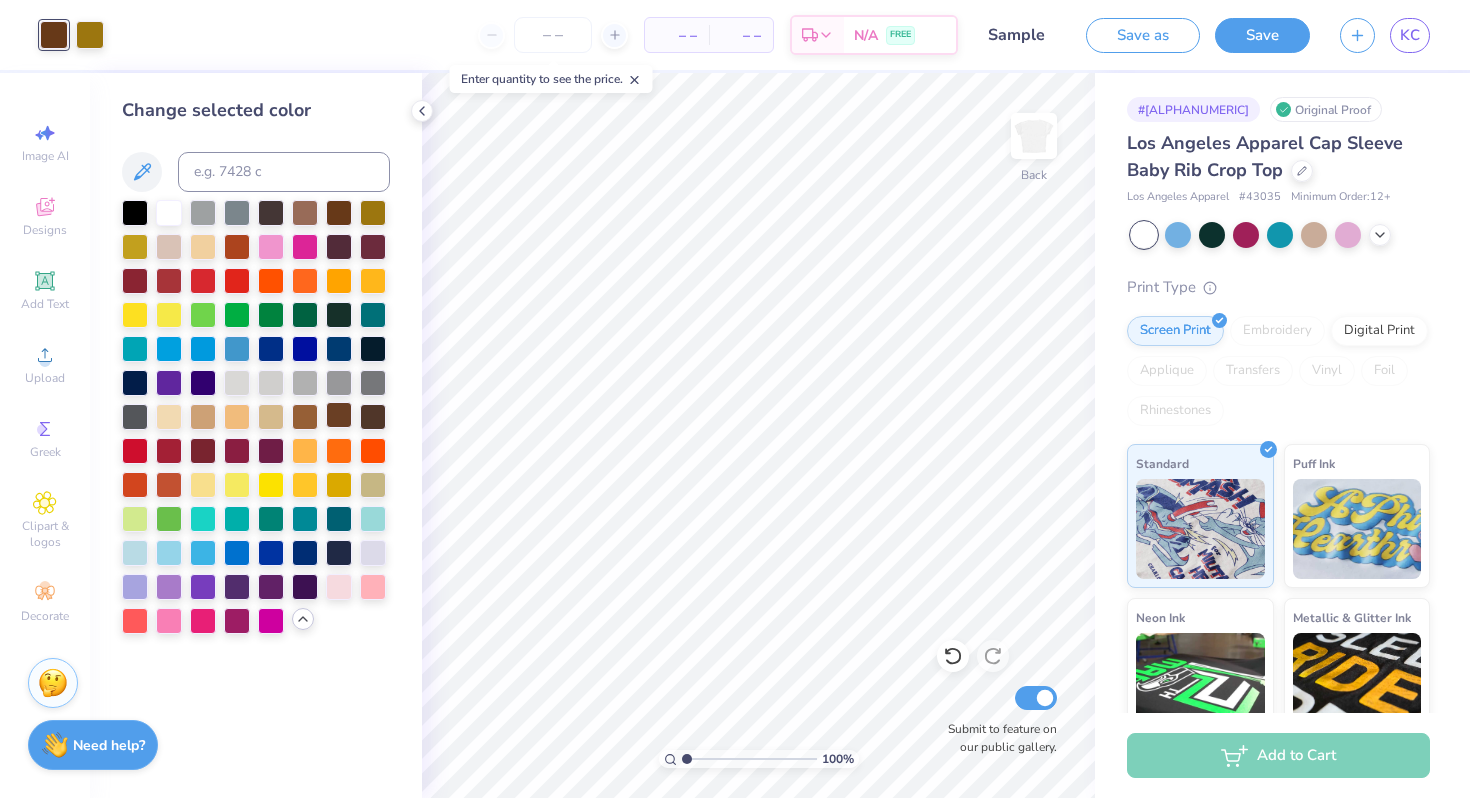 click at bounding box center (339, 415) 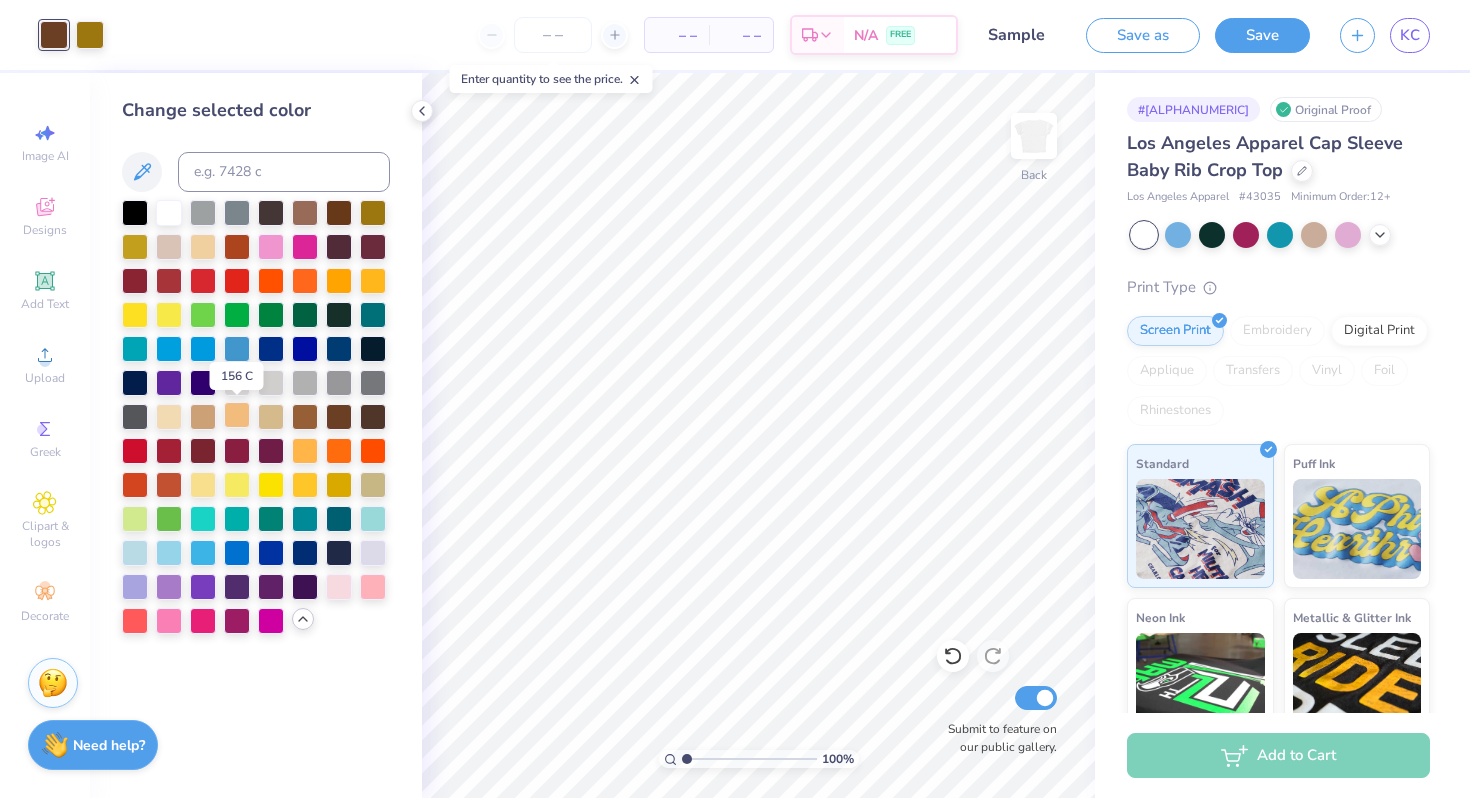 click at bounding box center (237, 415) 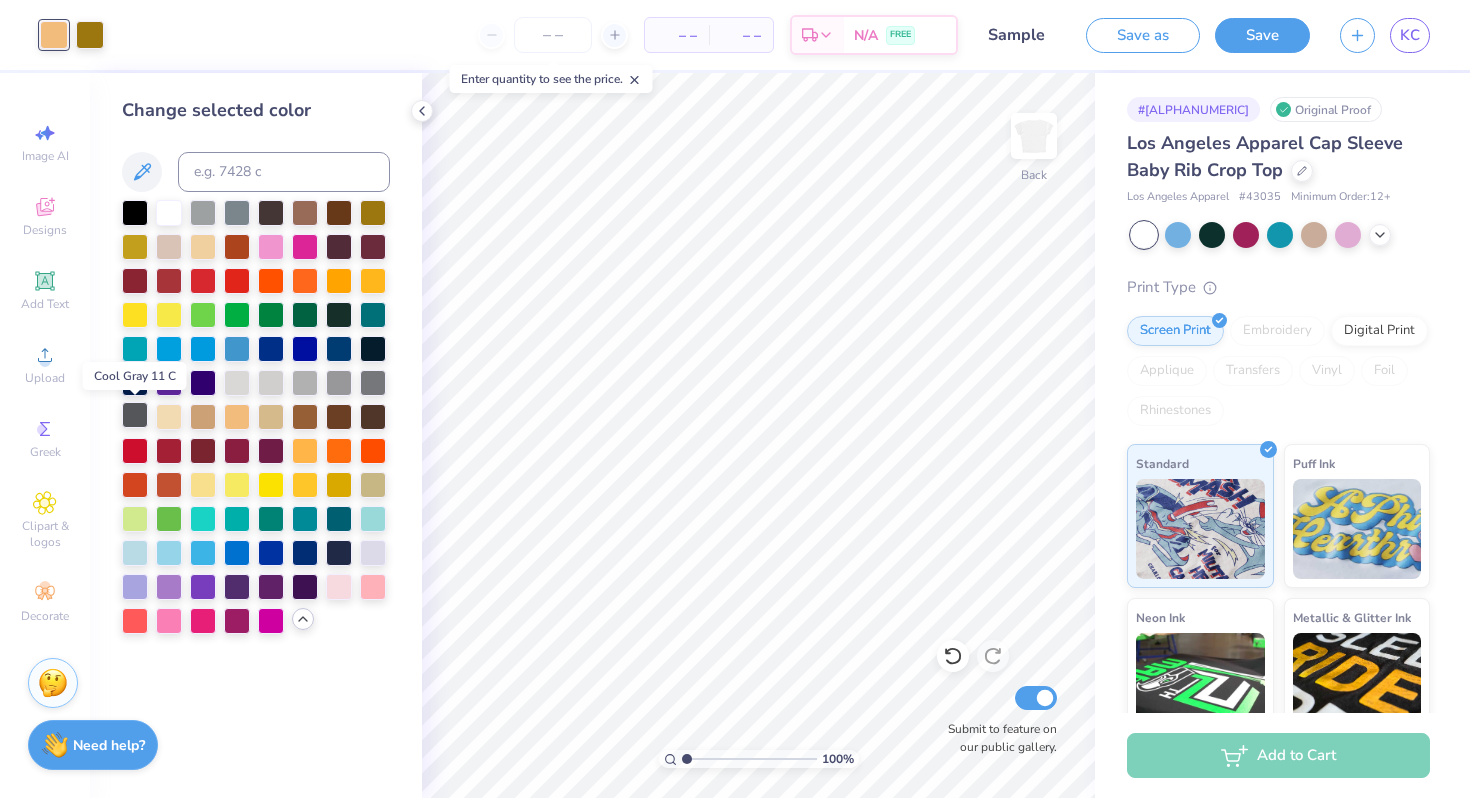 click at bounding box center (135, 415) 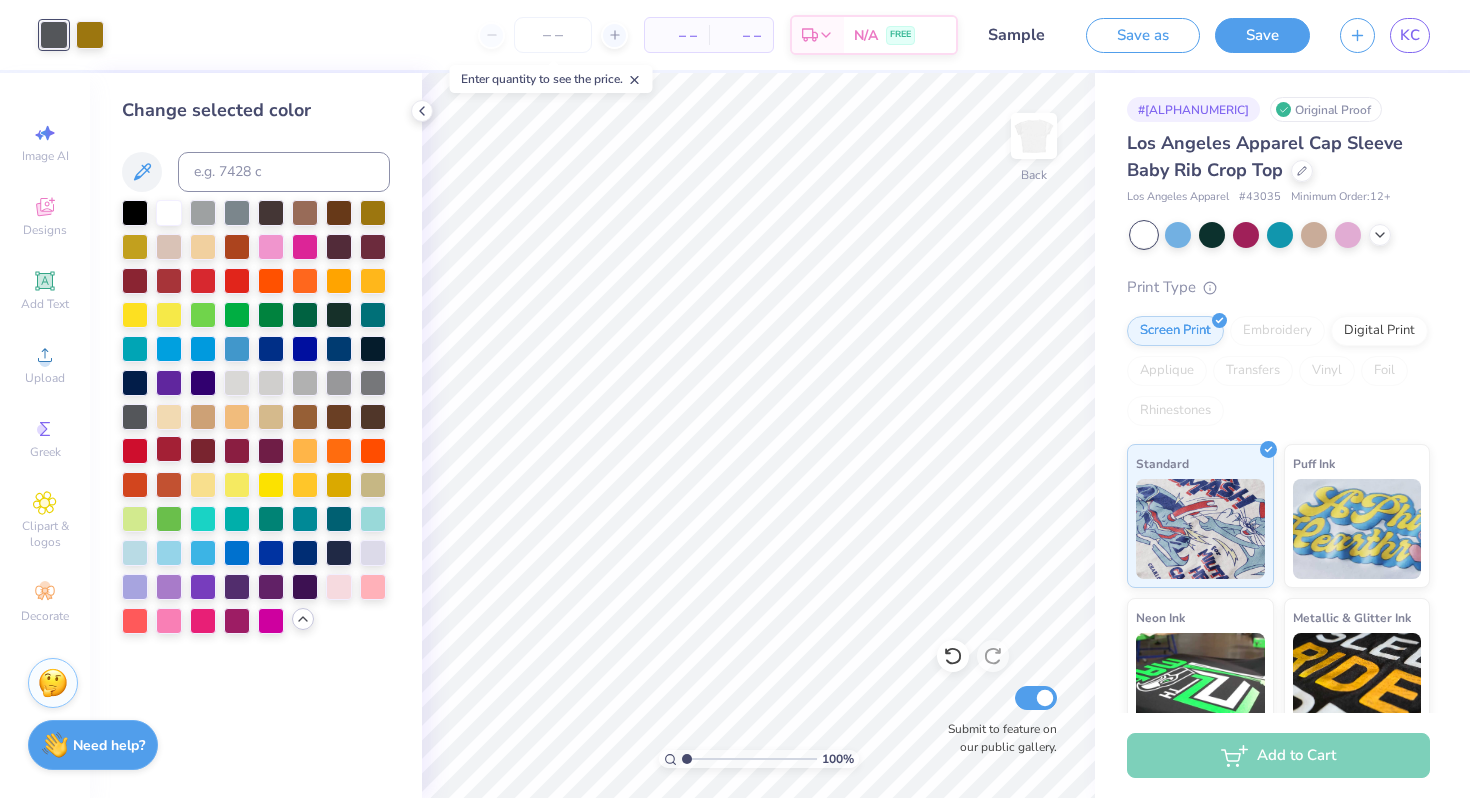 click at bounding box center (169, 449) 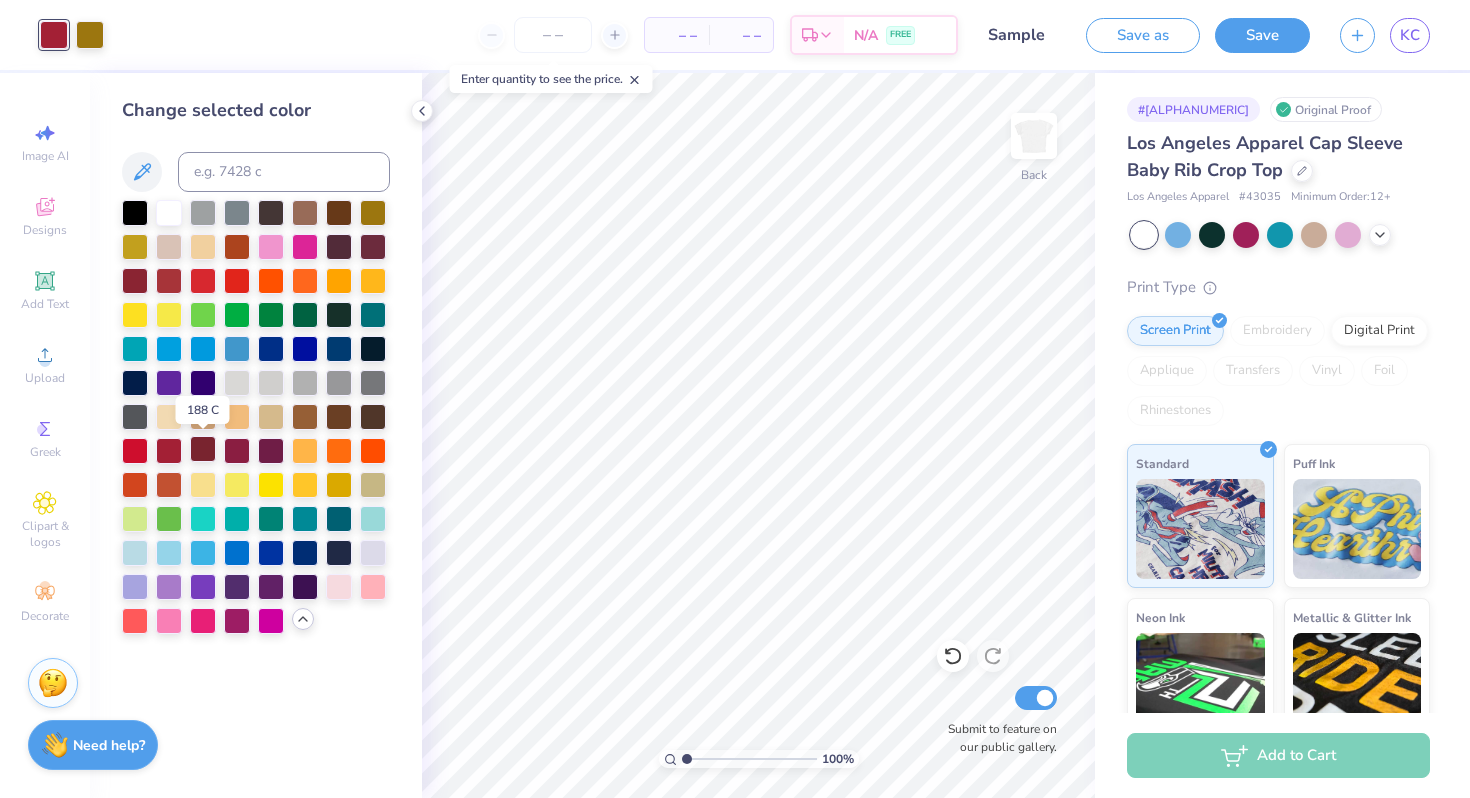 click at bounding box center (203, 449) 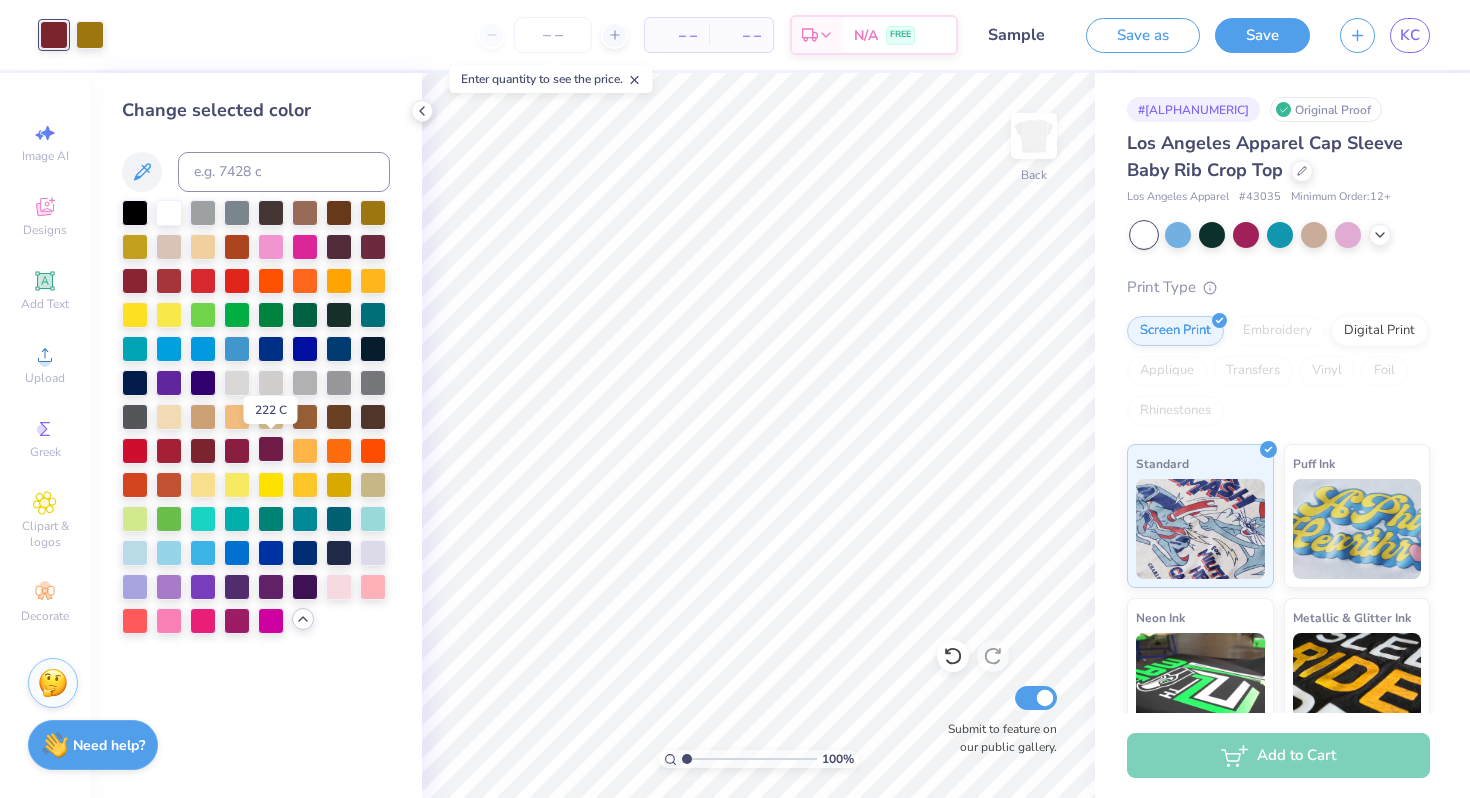 click at bounding box center (271, 449) 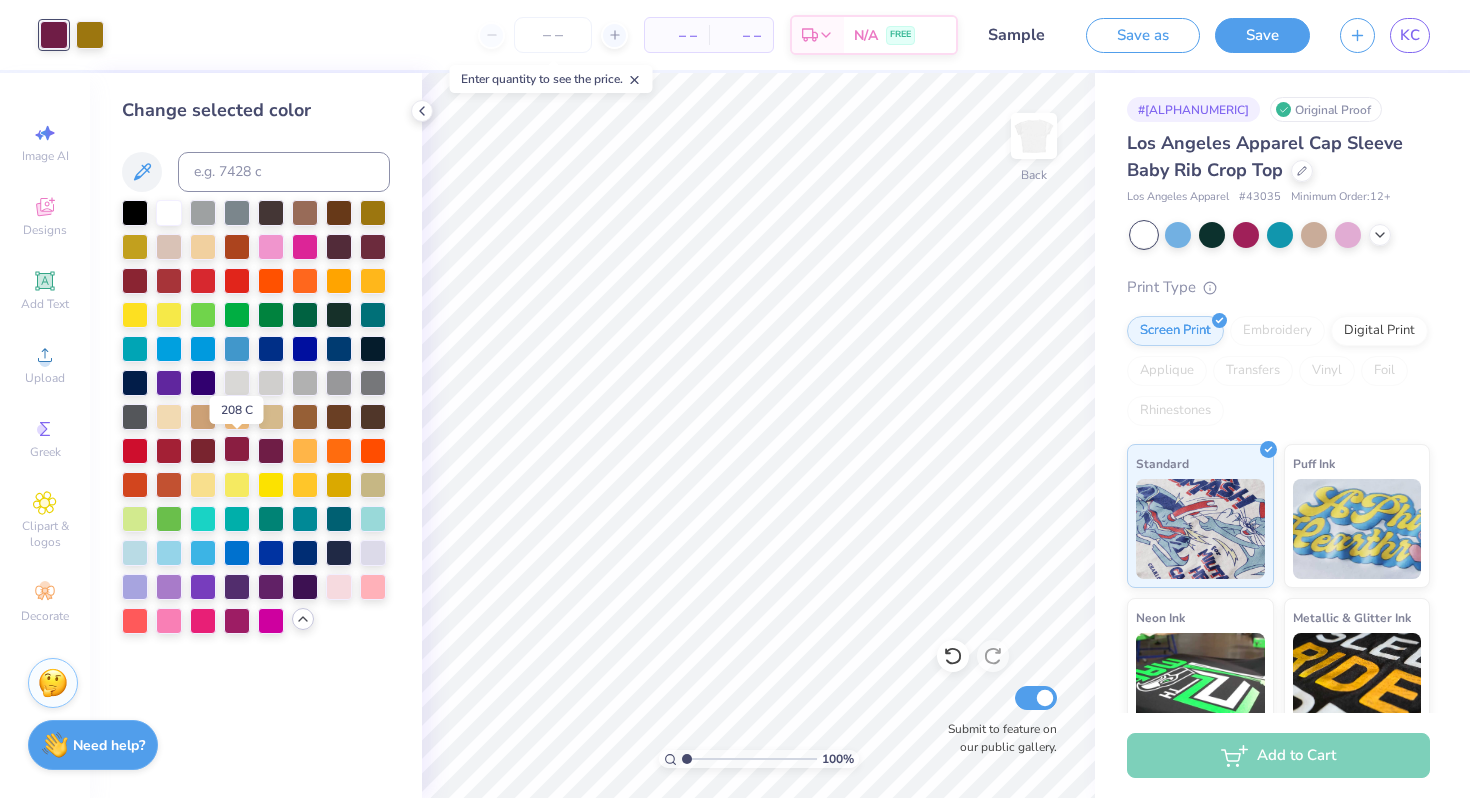 click at bounding box center (237, 449) 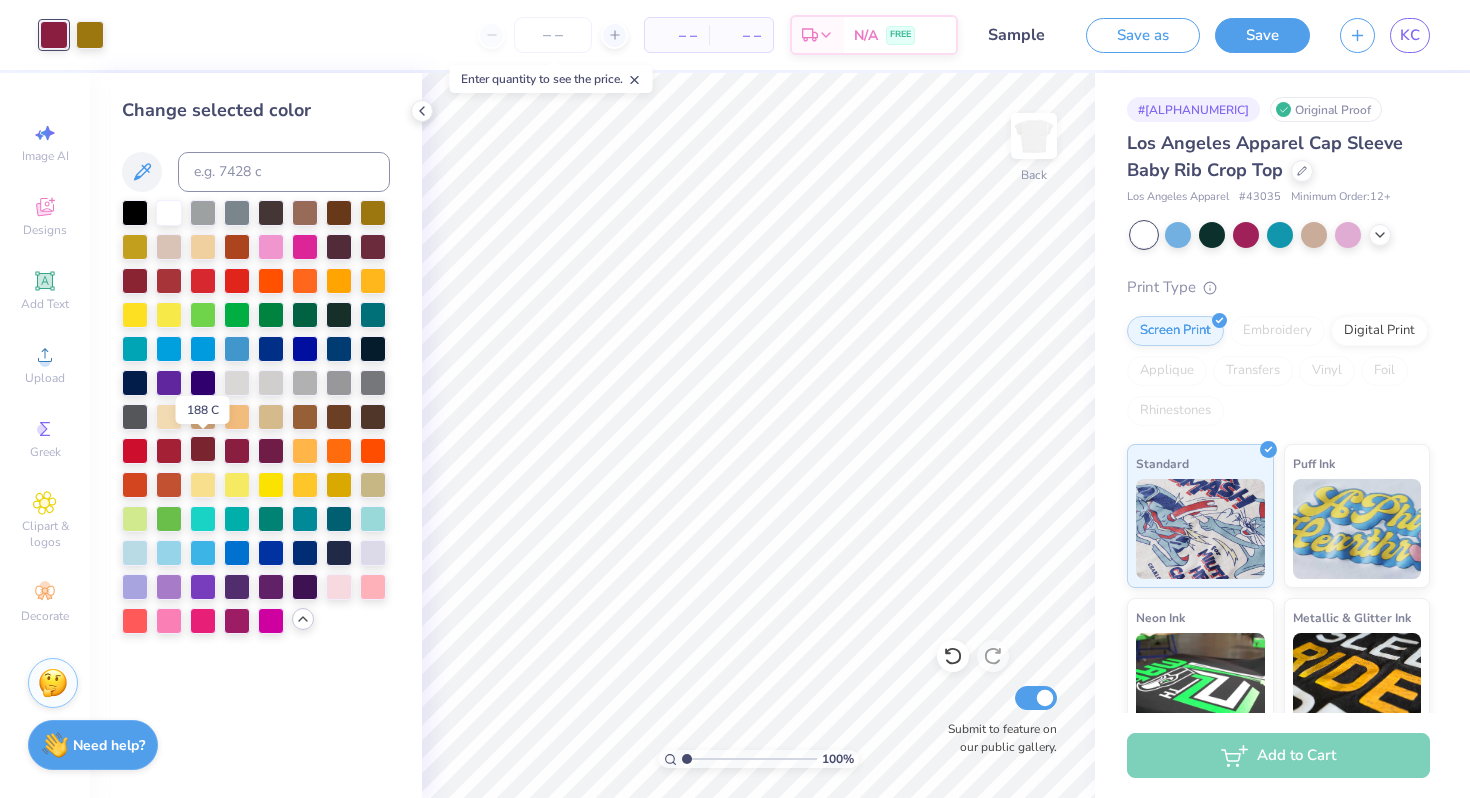 click at bounding box center (203, 449) 